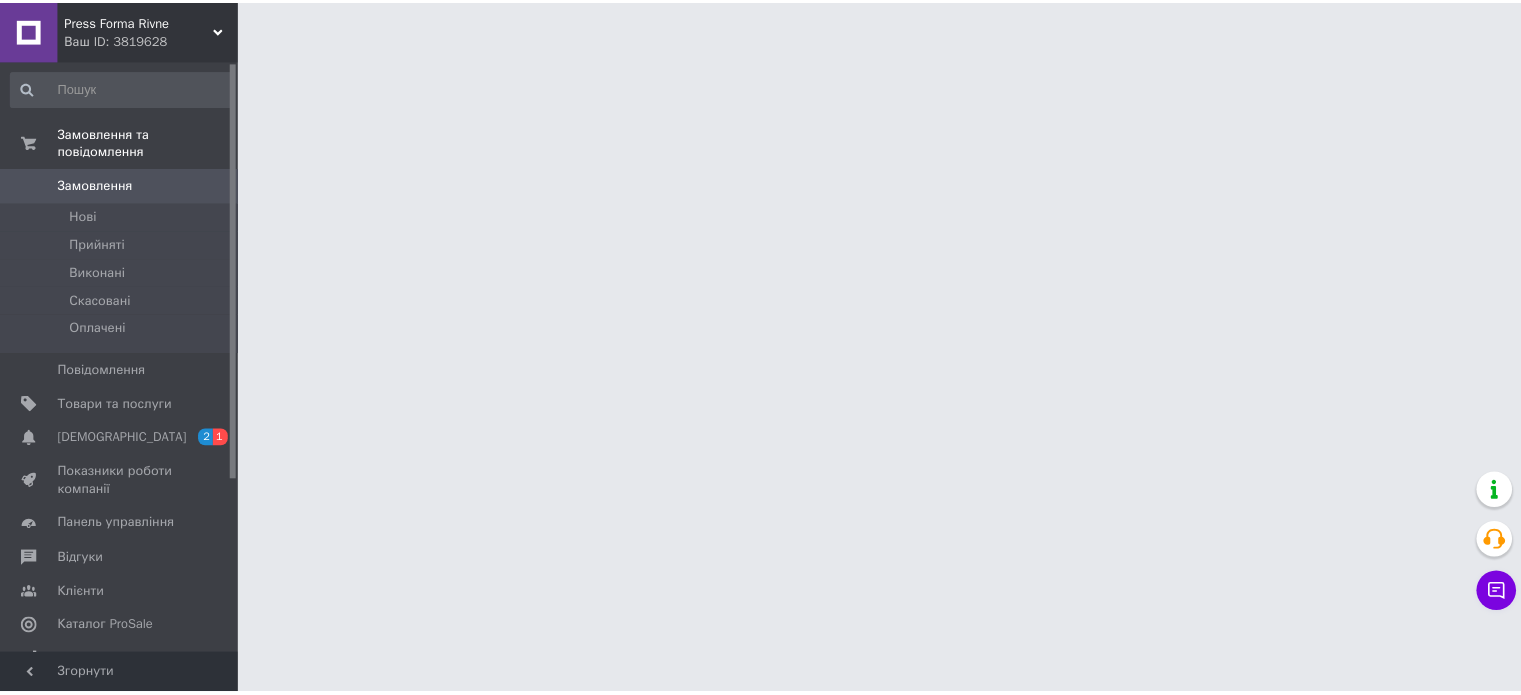 scroll, scrollTop: 0, scrollLeft: 0, axis: both 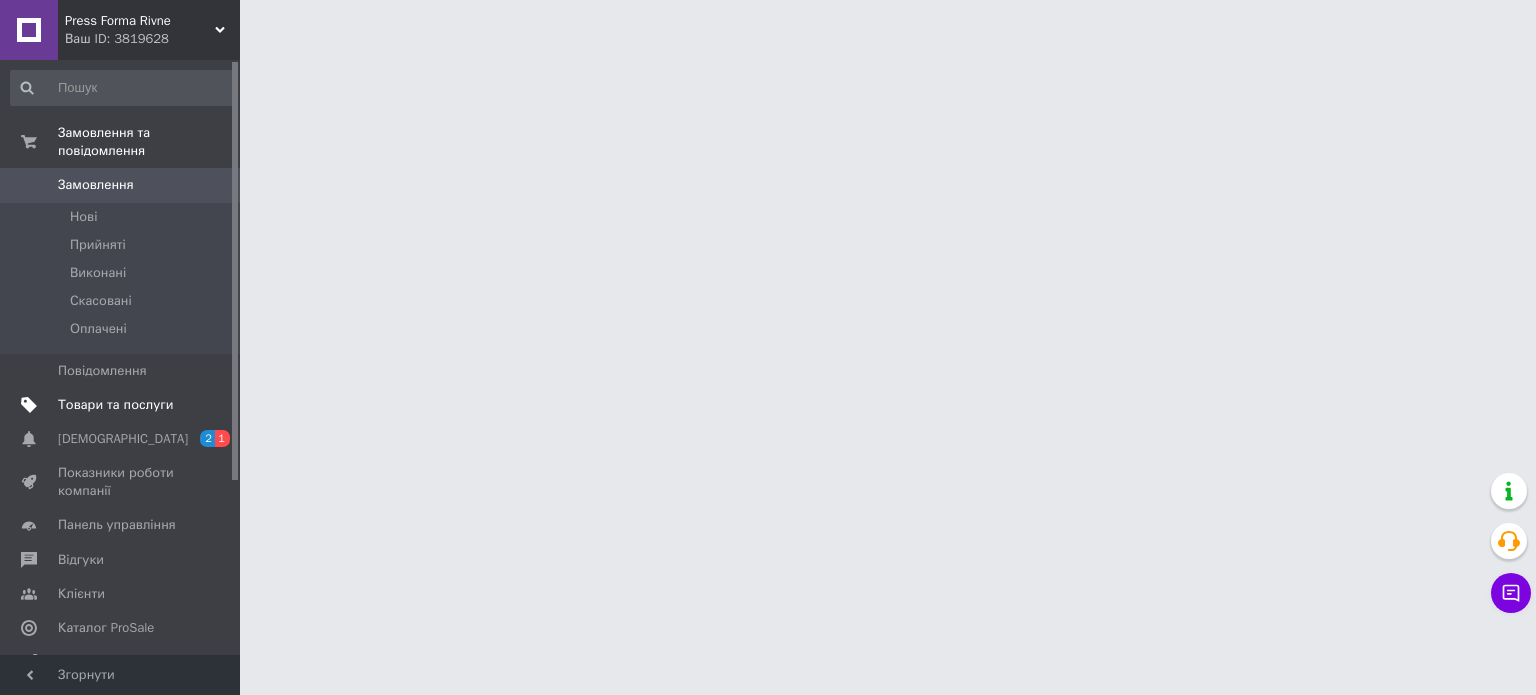 click on "Товари та послуги" at bounding box center [115, 405] 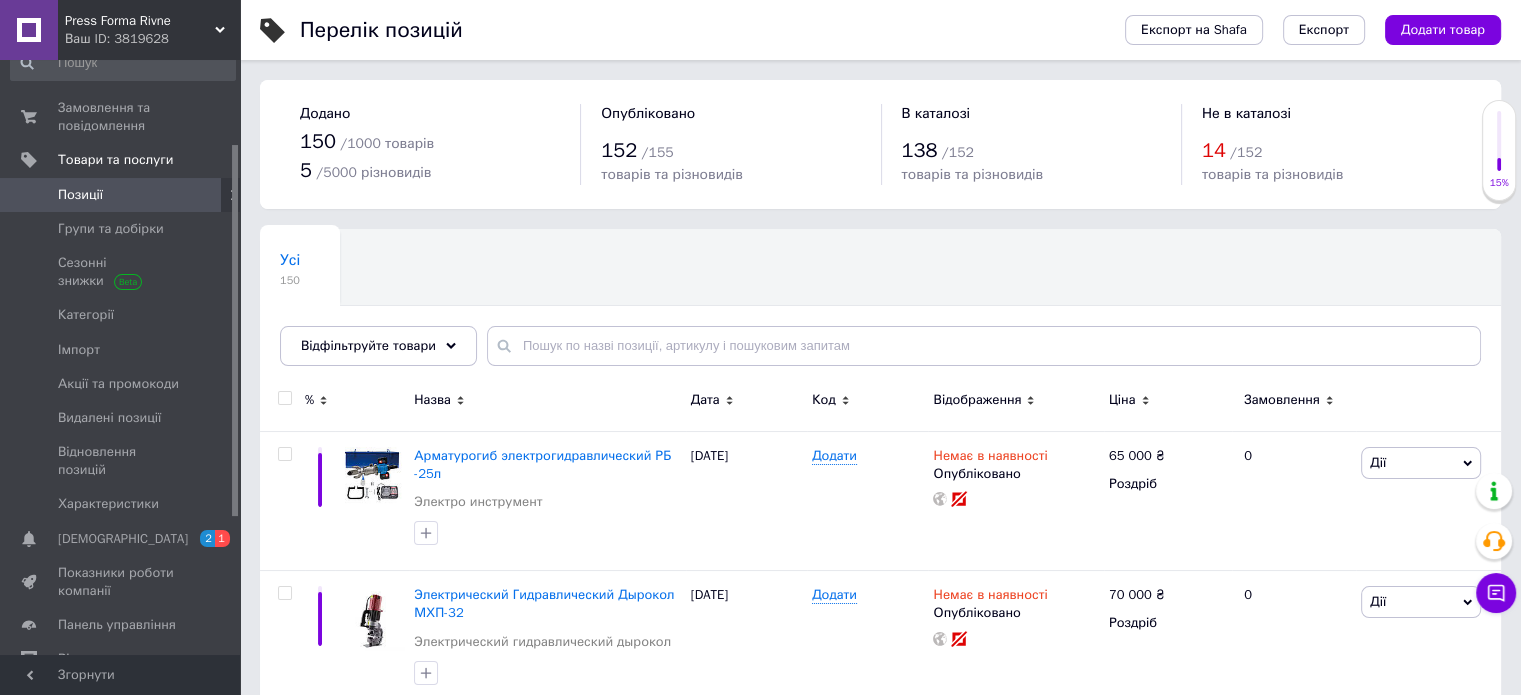 scroll, scrollTop: 0, scrollLeft: 0, axis: both 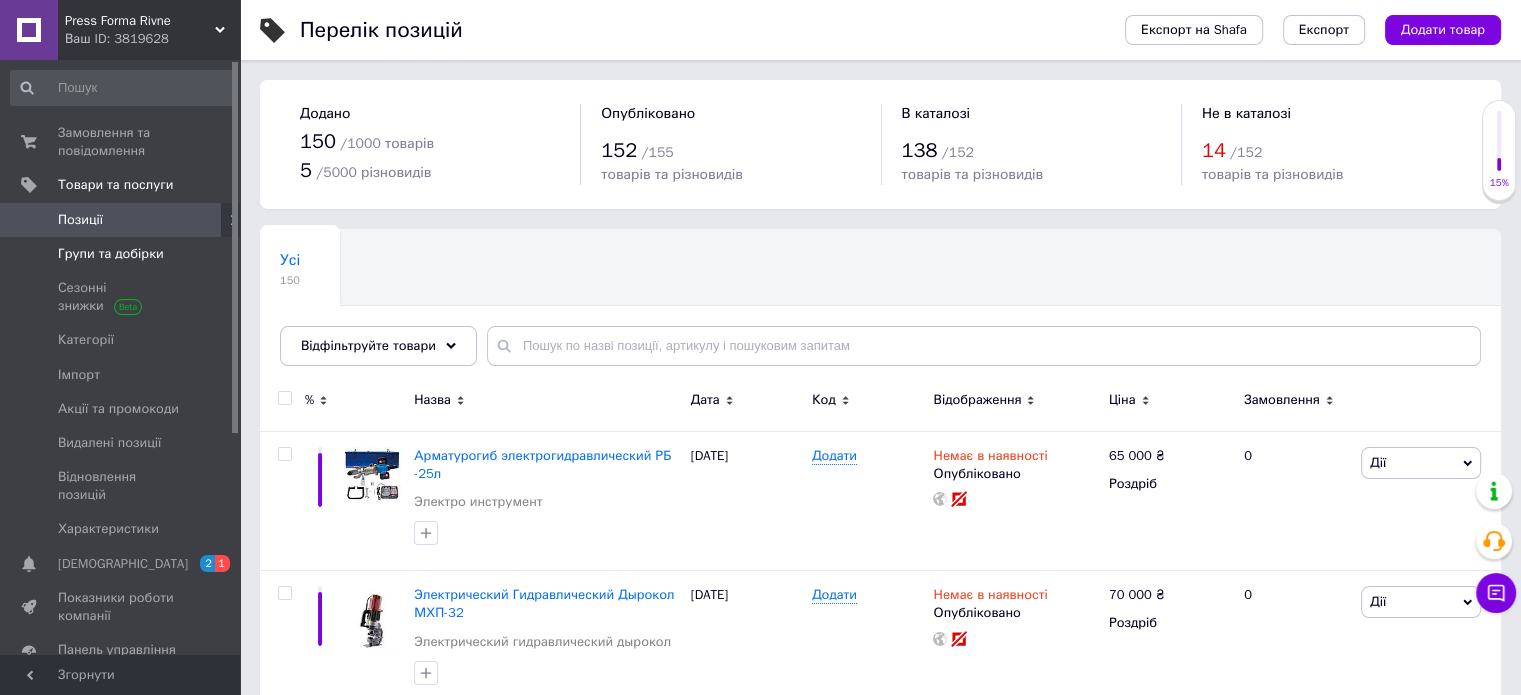 click on "Групи та добірки" at bounding box center [111, 254] 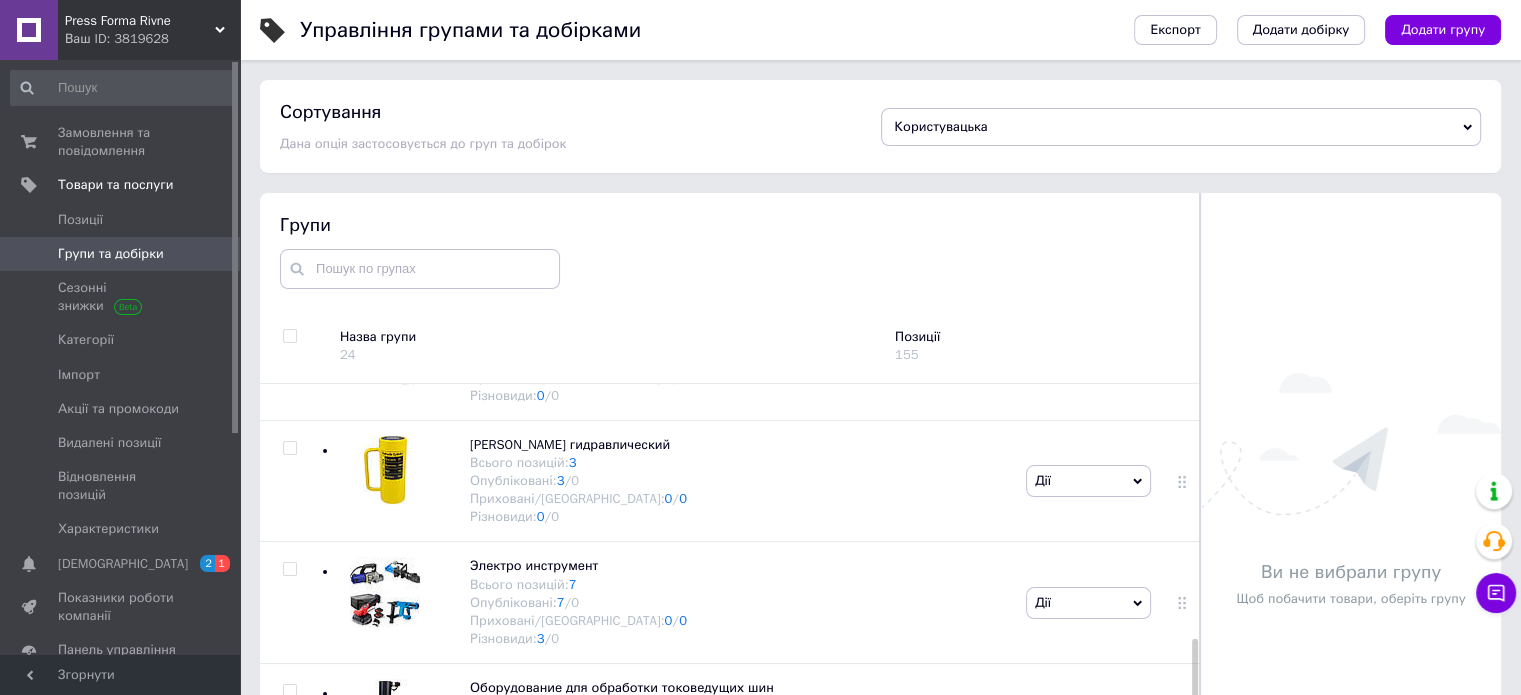 scroll, scrollTop: 1300, scrollLeft: 0, axis: vertical 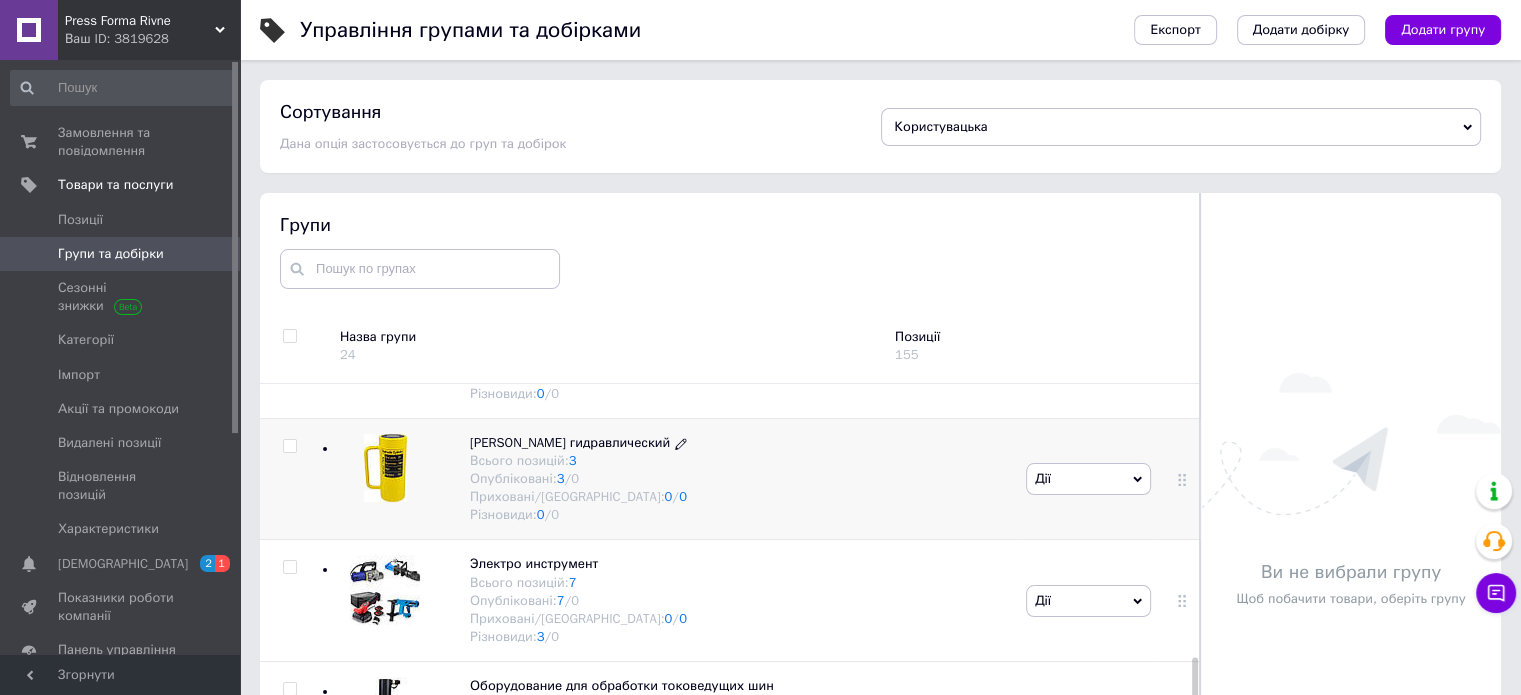 click on "[PERSON_NAME] гидравлический" at bounding box center (570, 442) 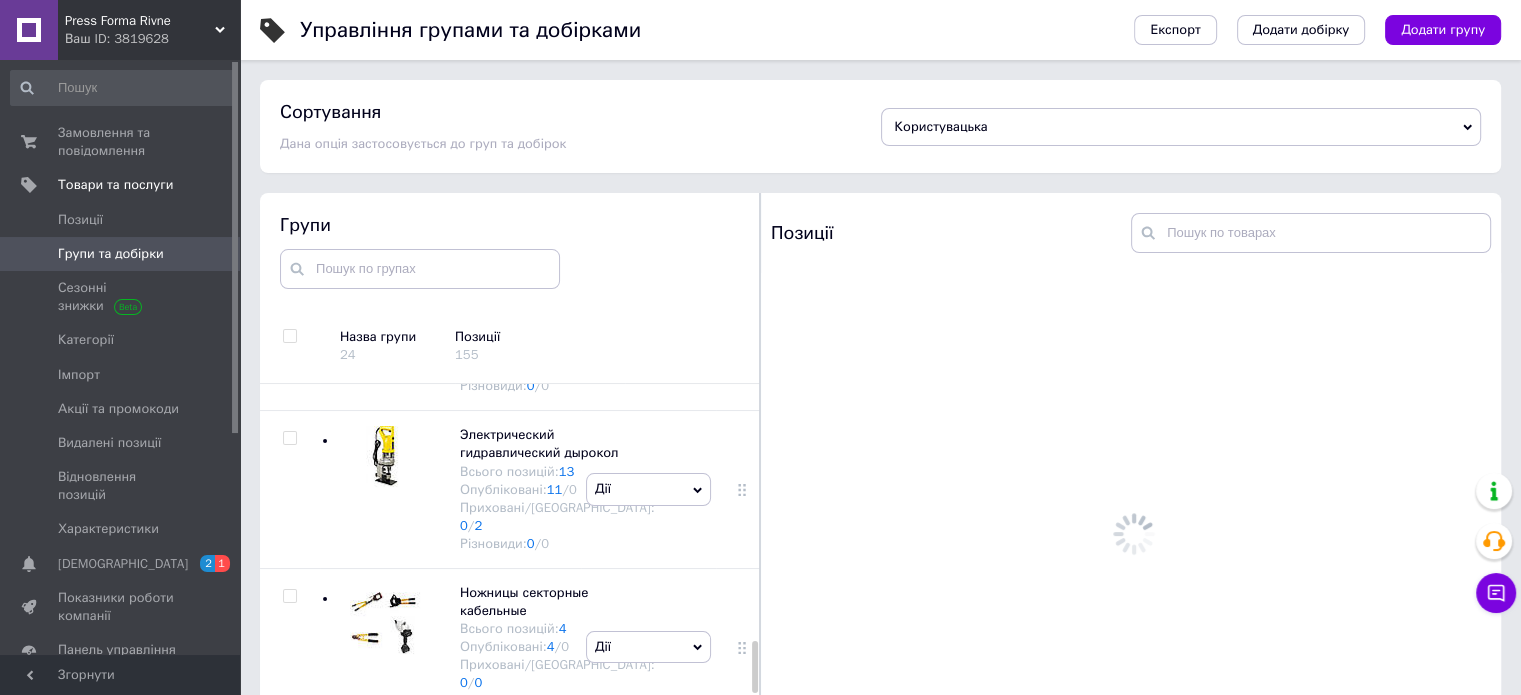 scroll, scrollTop: 2029, scrollLeft: 0, axis: vertical 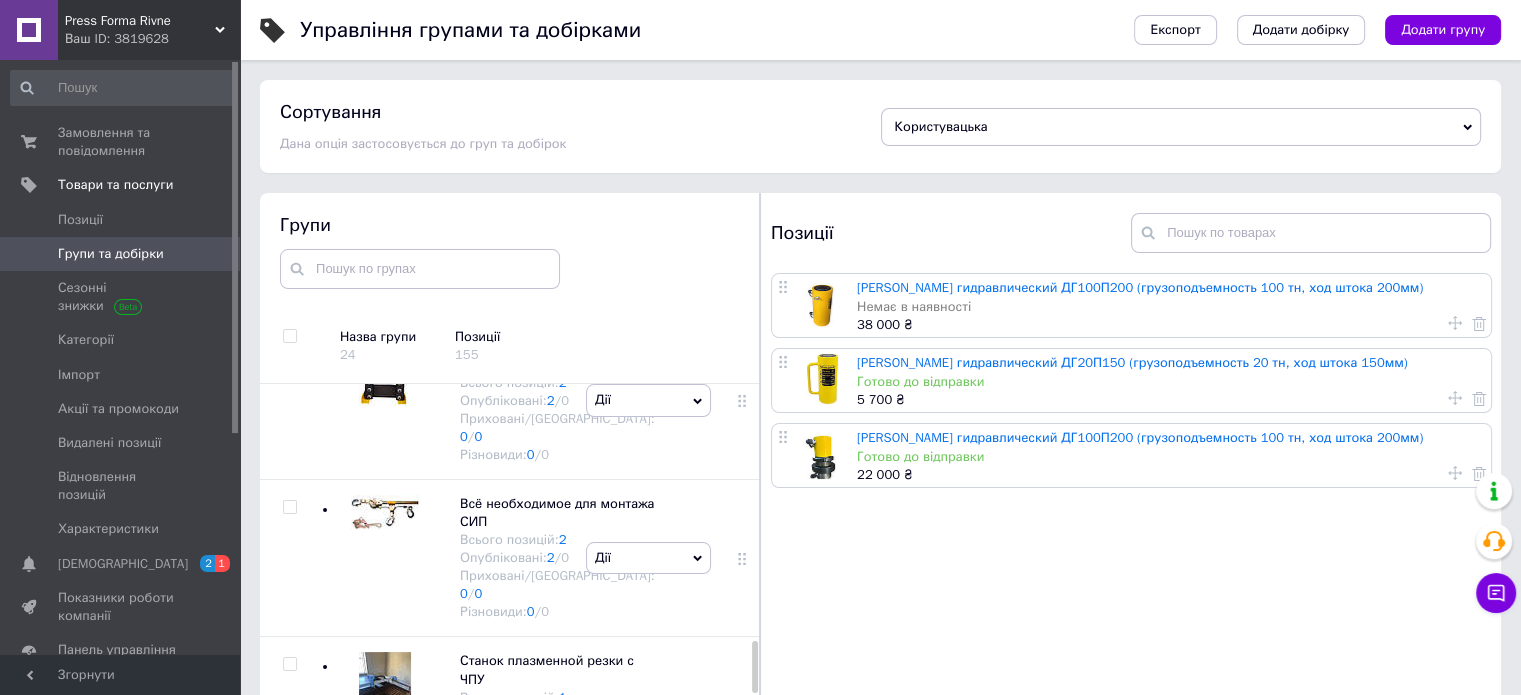 click at bounding box center [822, 454] 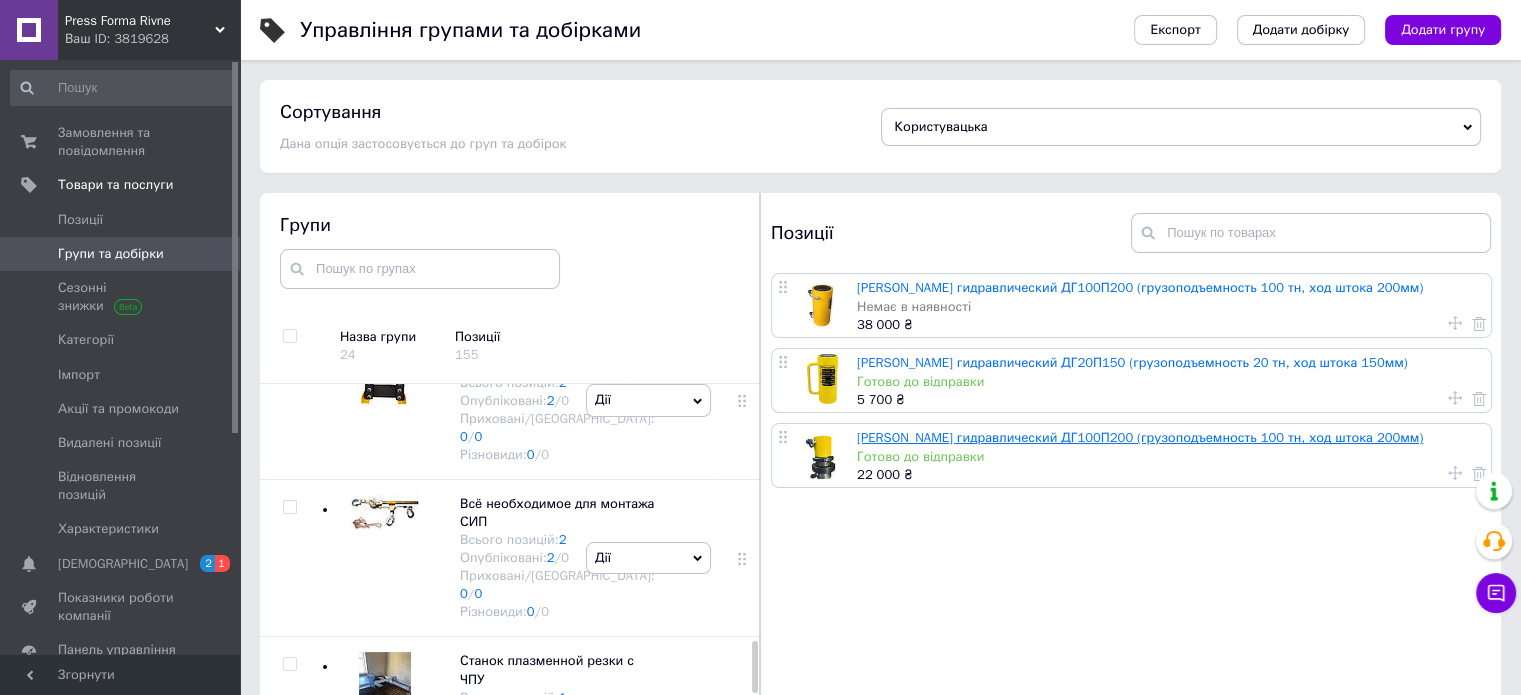 click on "[PERSON_NAME] гидравлический ДГ100П200 (грузоподъемность 100 тн, ход штока 200мм)" at bounding box center (1140, 437) 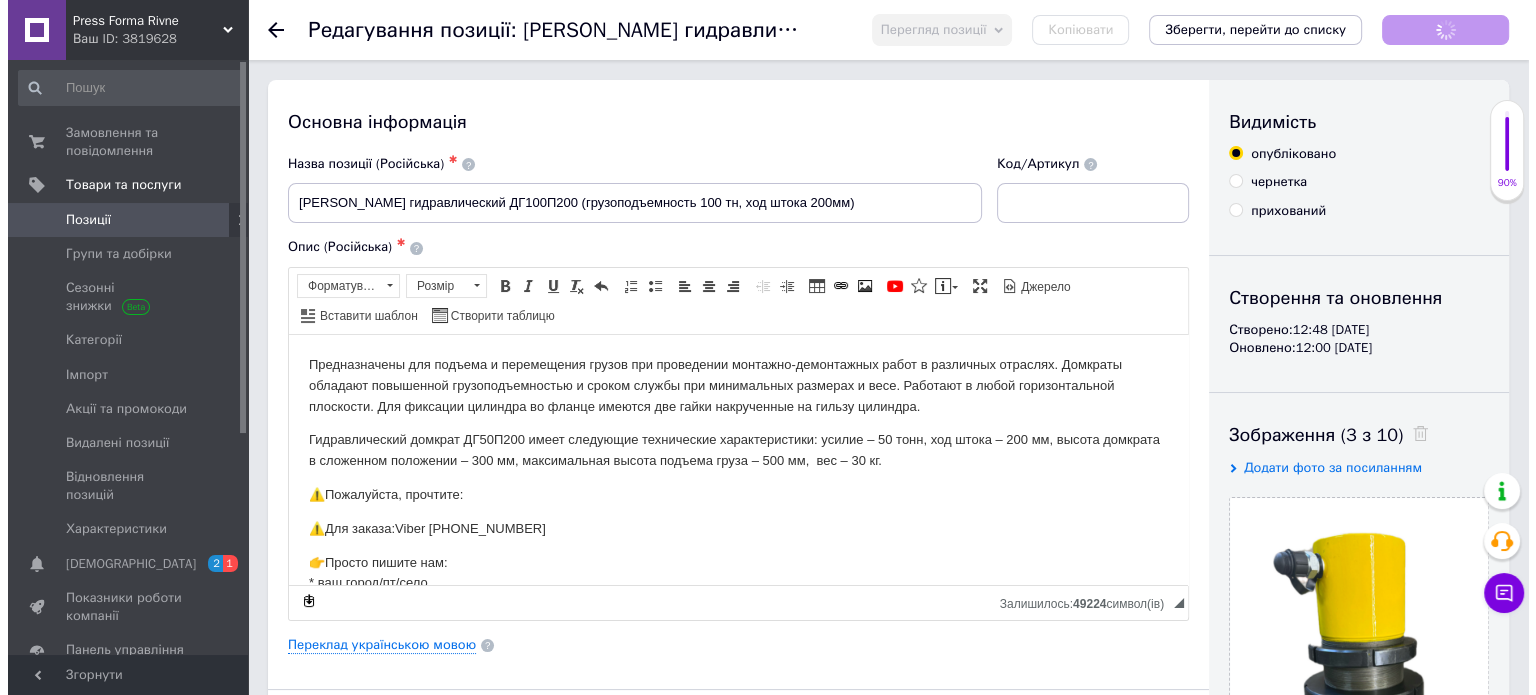 scroll, scrollTop: 0, scrollLeft: 0, axis: both 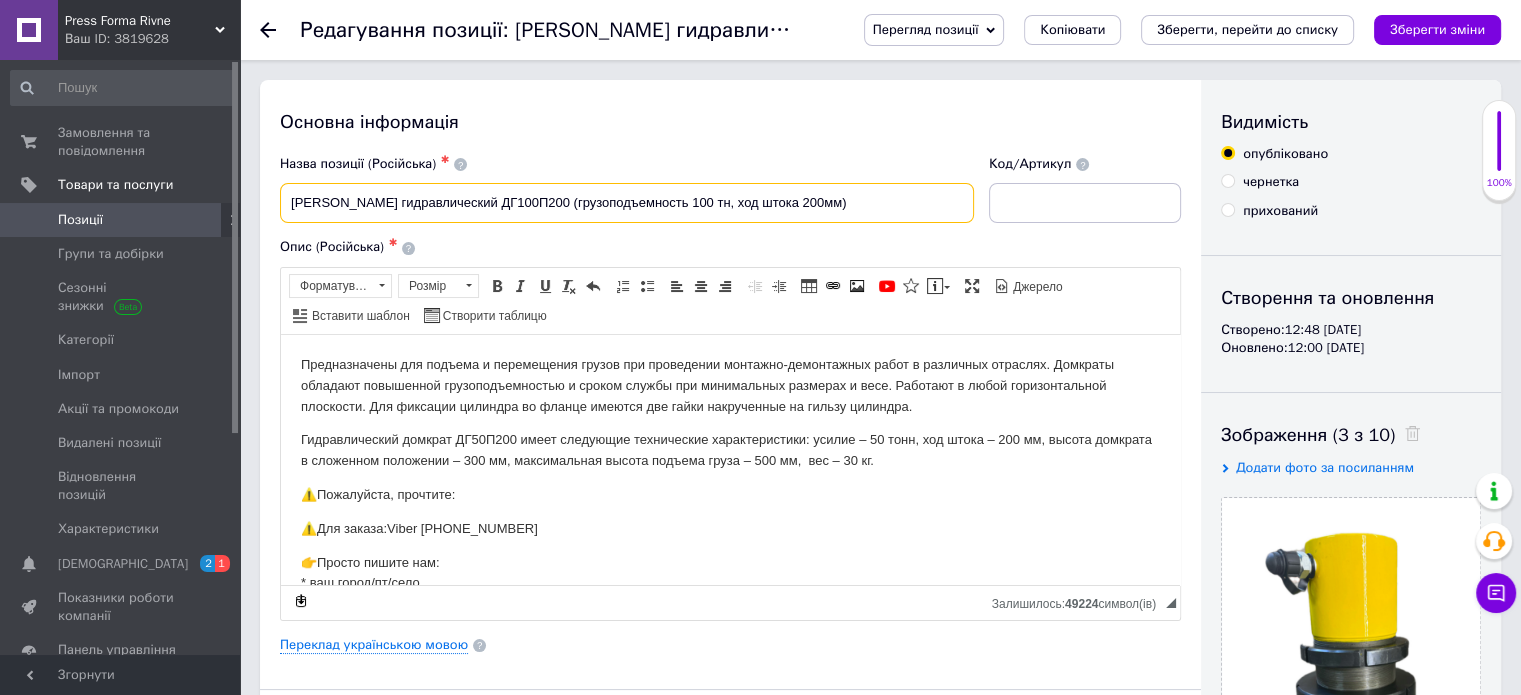 click on "[PERSON_NAME] гидравлический ДГ100П200 (грузоподъемность 100 тн, ход штока 200мм)" at bounding box center (627, 203) 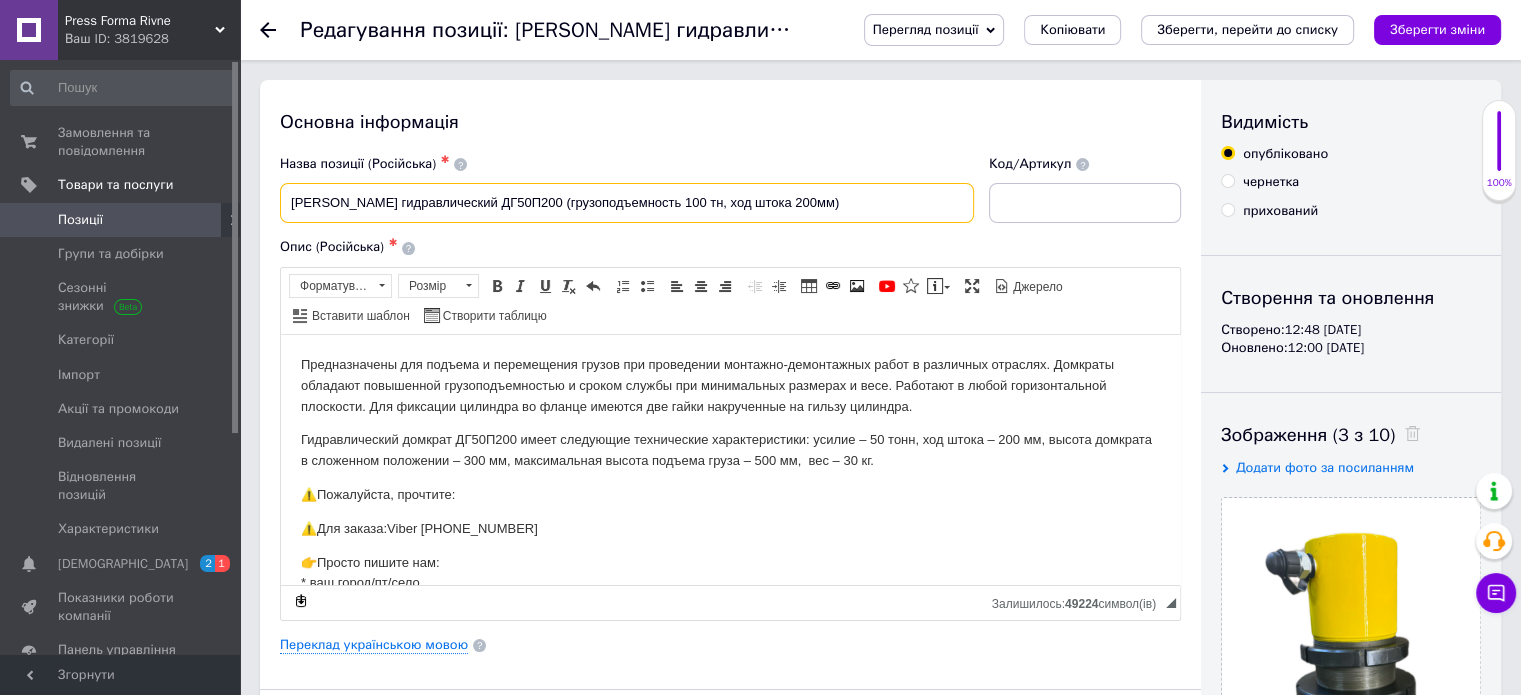 click on "Домкрат гидравлический ДГ50П200 (грузоподъемность 100 тн, ход штока 200мм)" at bounding box center [627, 203] 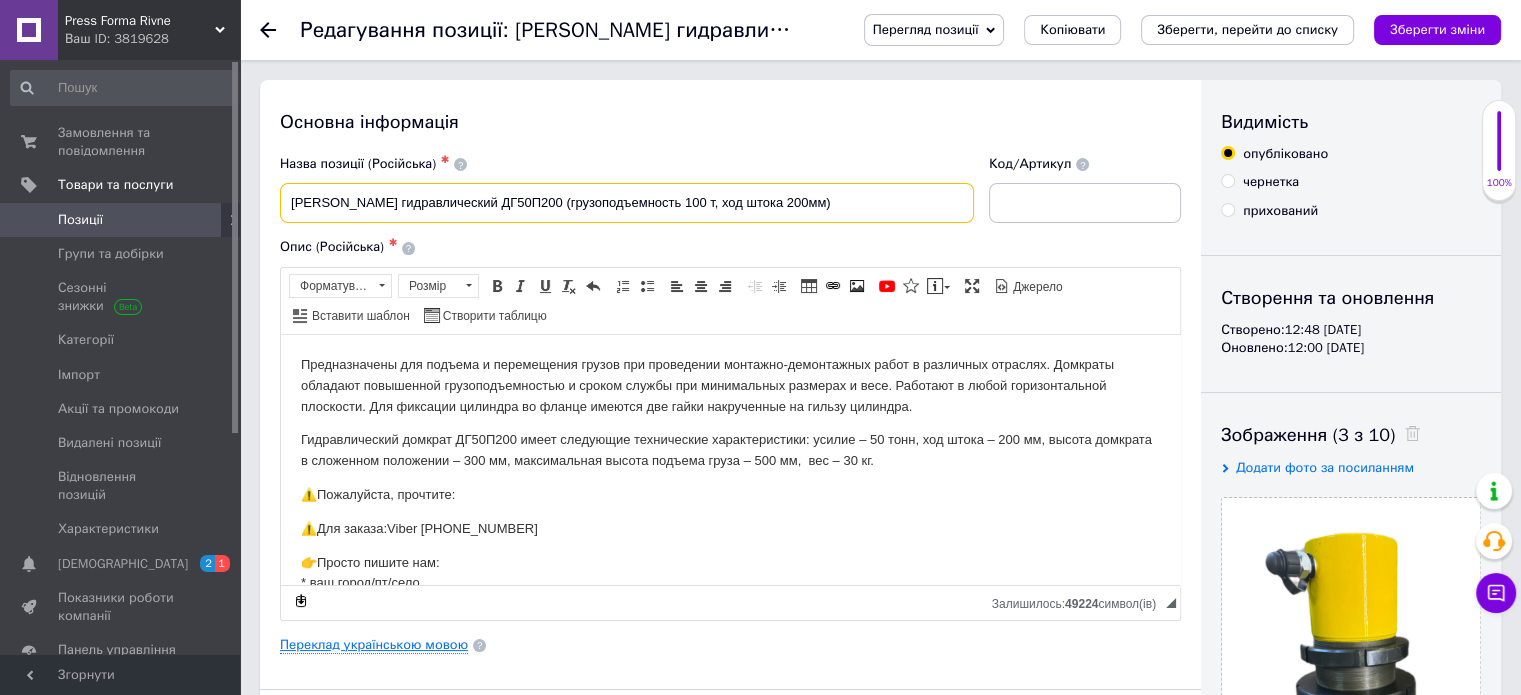 type on "Домкрат гидравлический ДГ50П200 (грузоподъемность 100 т, ход штока 200мм)" 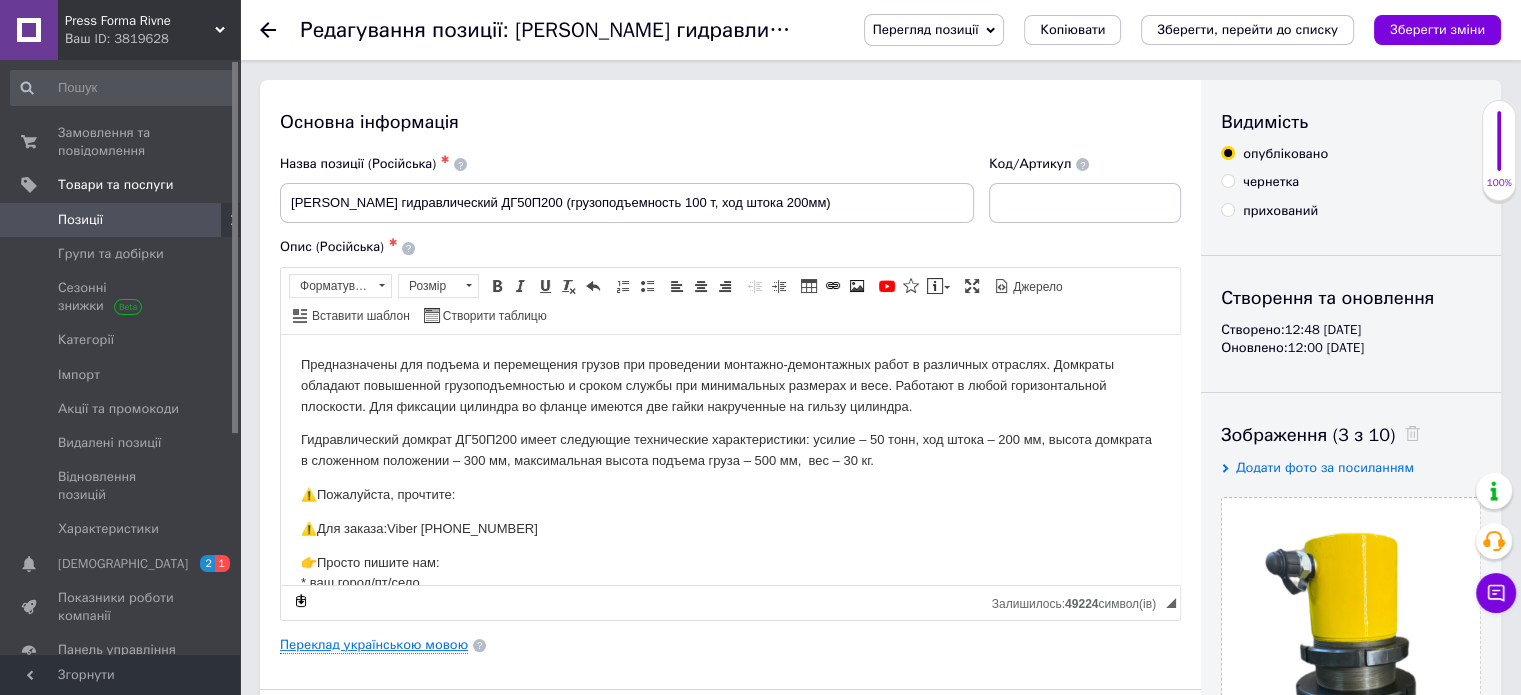 click on "Переклад українською мовою" at bounding box center [374, 645] 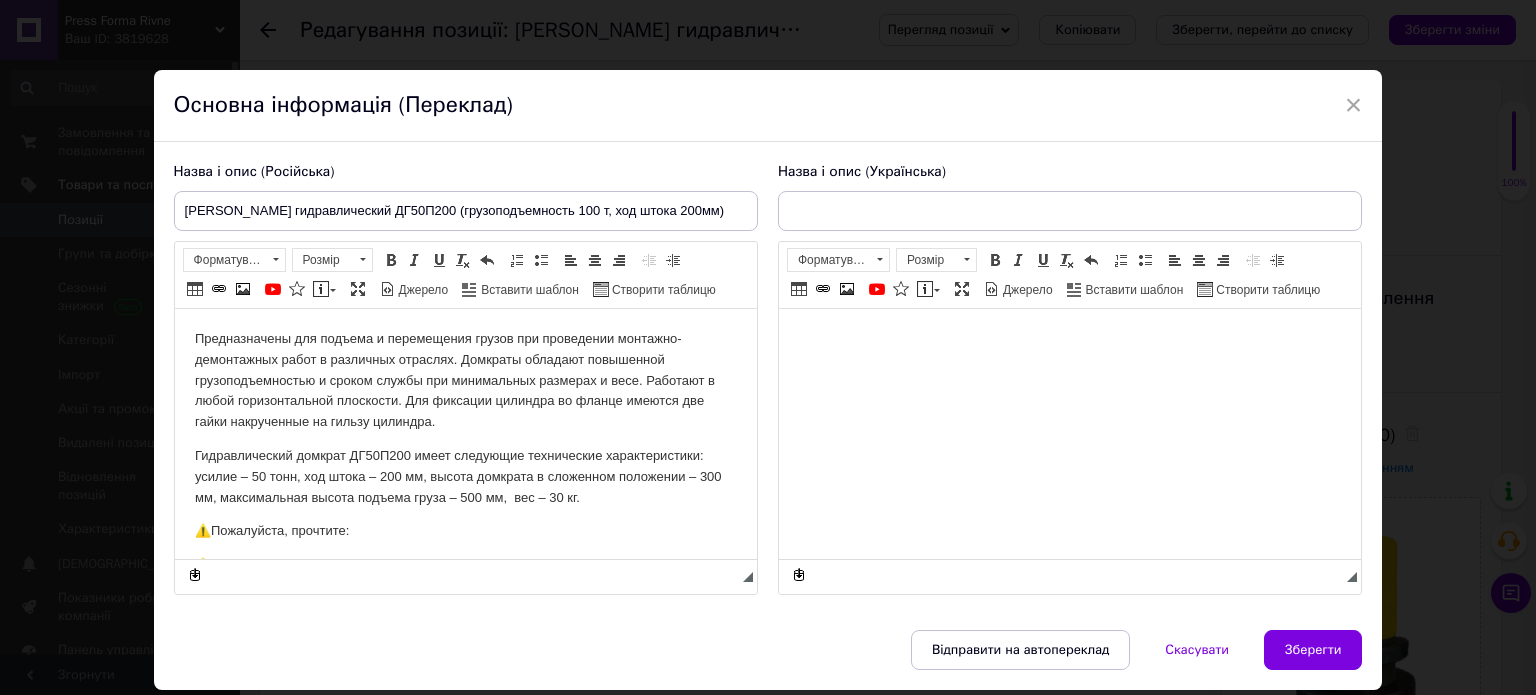 scroll, scrollTop: 0, scrollLeft: 0, axis: both 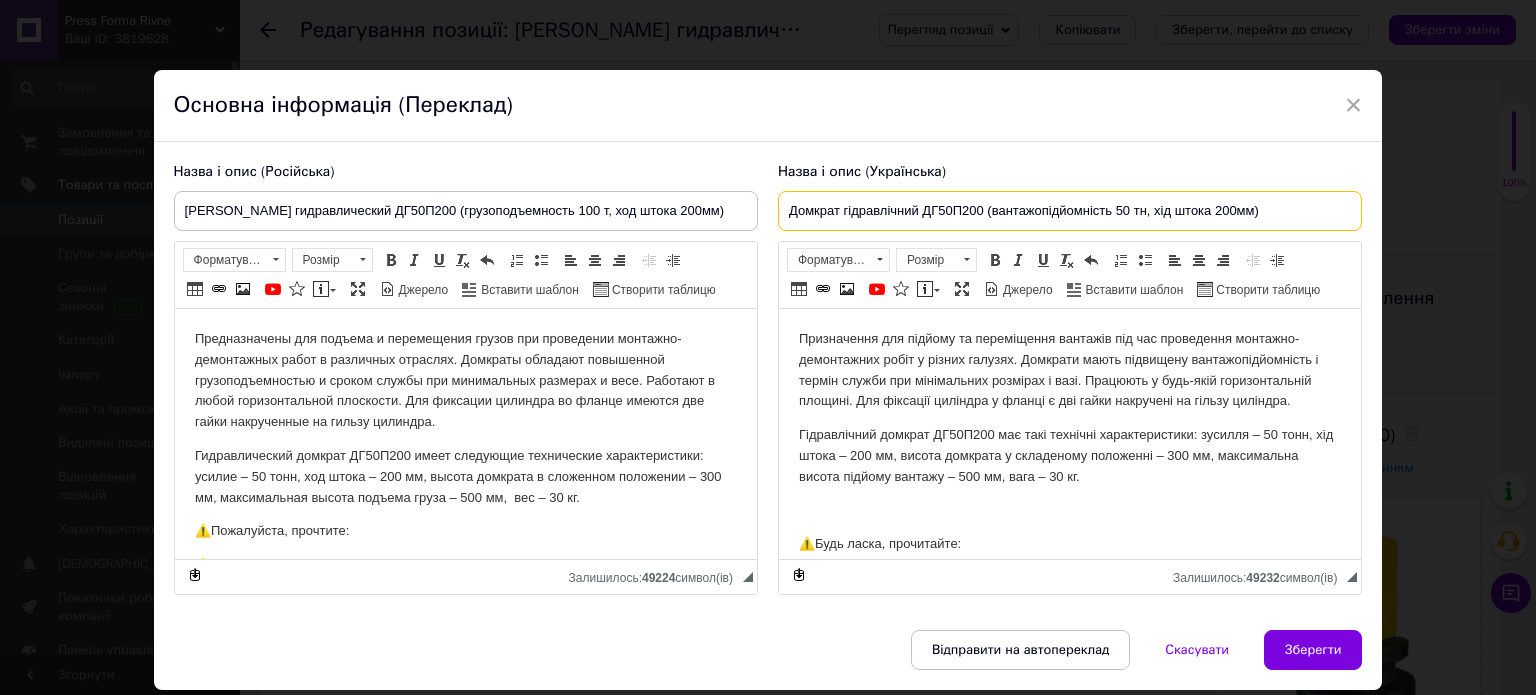 drag, startPoint x: 1141, startPoint y: 211, endPoint x: 1168, endPoint y: 232, distance: 34.20526 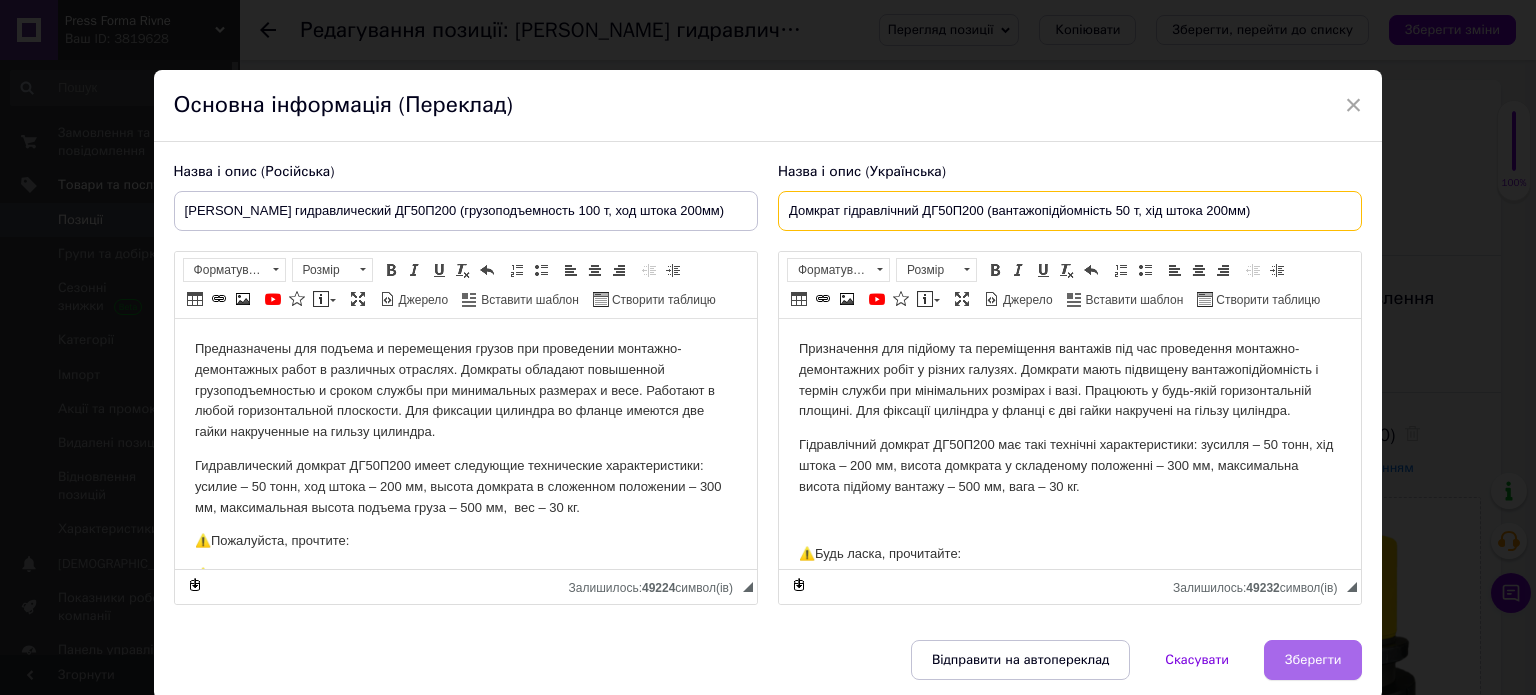 type on "Домкрат гідравлічний ДГ50П200 (вантажопідйомність 50 т, хід штока 200мм)" 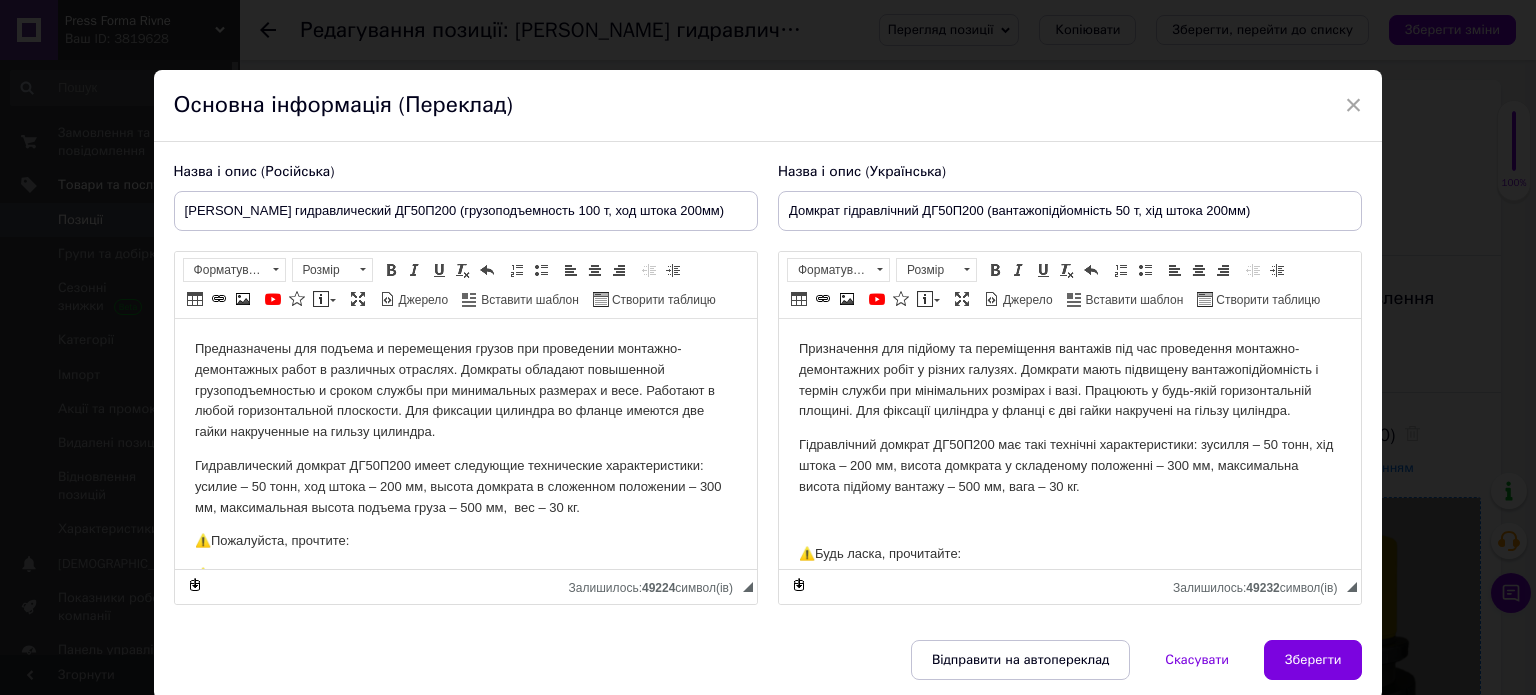 click on "Зберегти" at bounding box center [1313, 660] 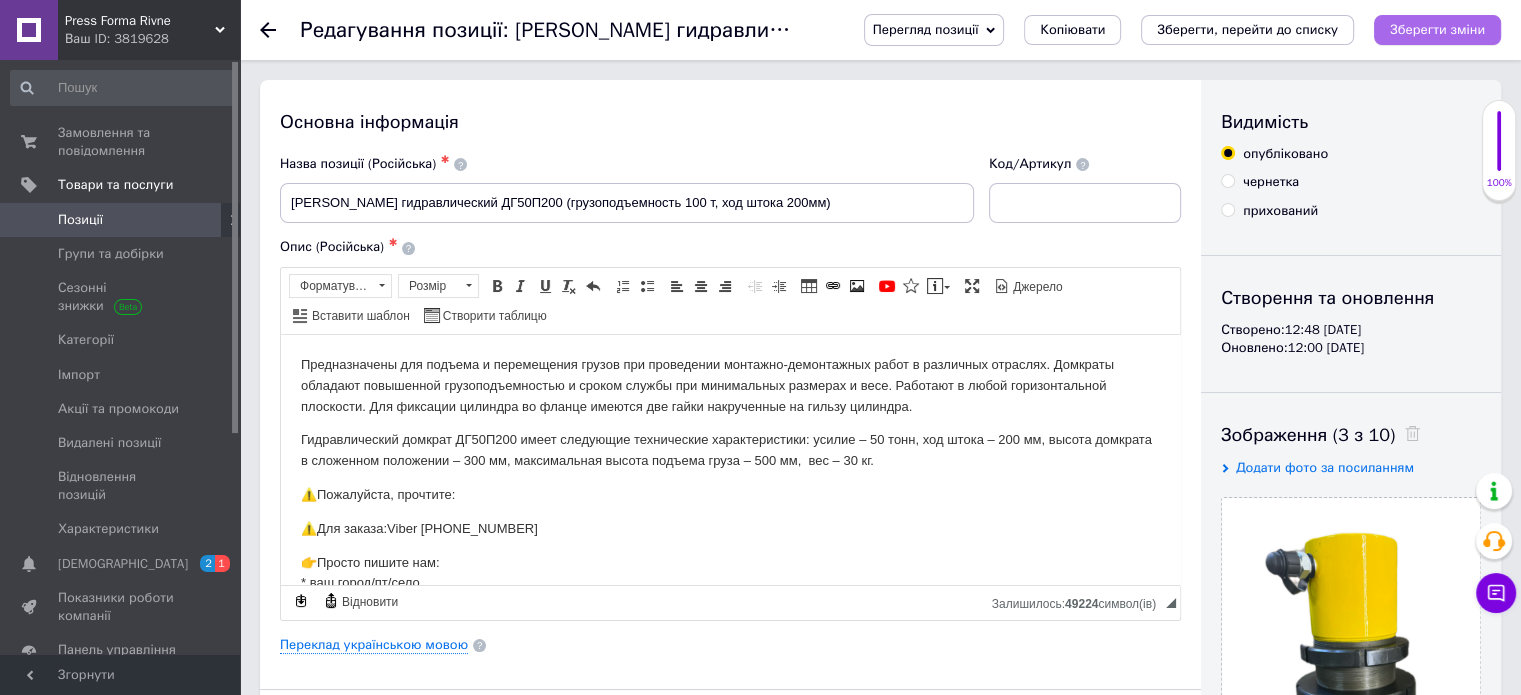 click on "Зберегти зміни" at bounding box center (1437, 30) 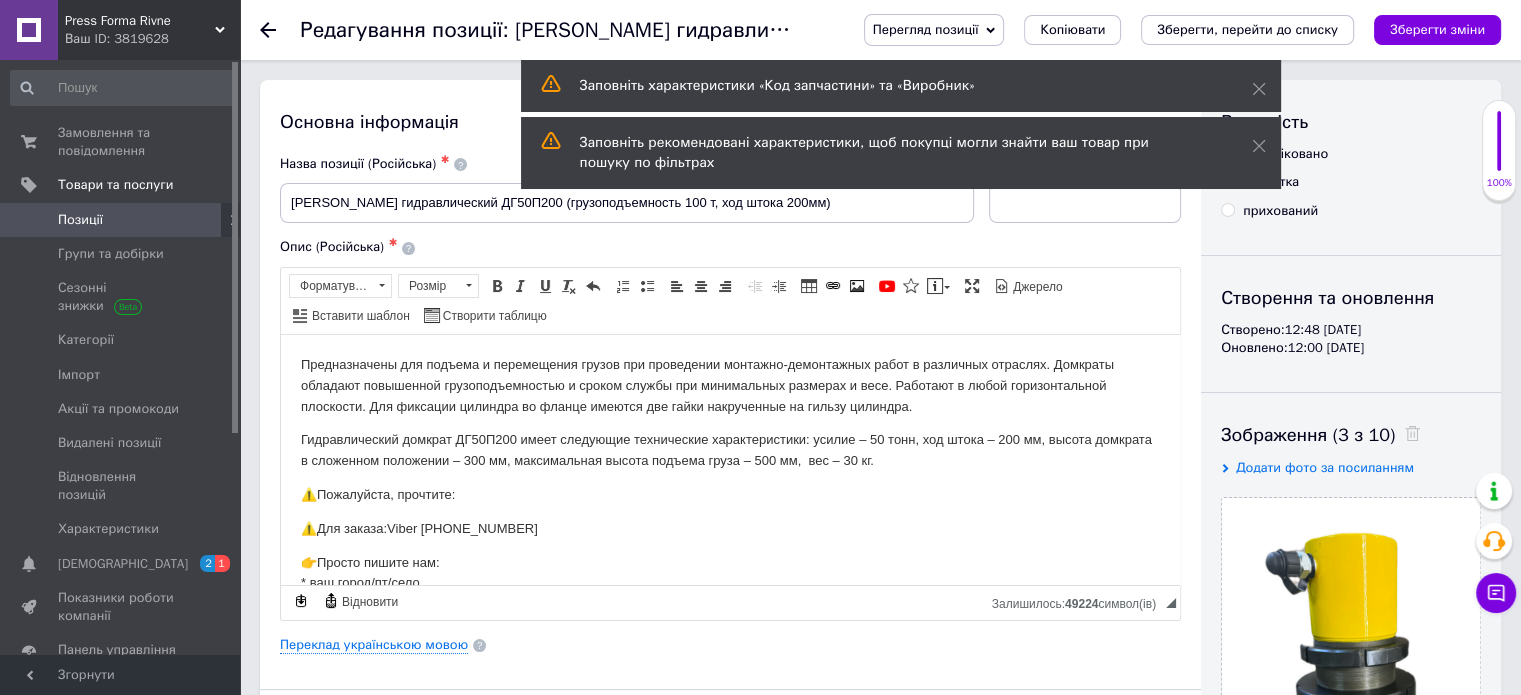 click on "Позиції" at bounding box center [121, 220] 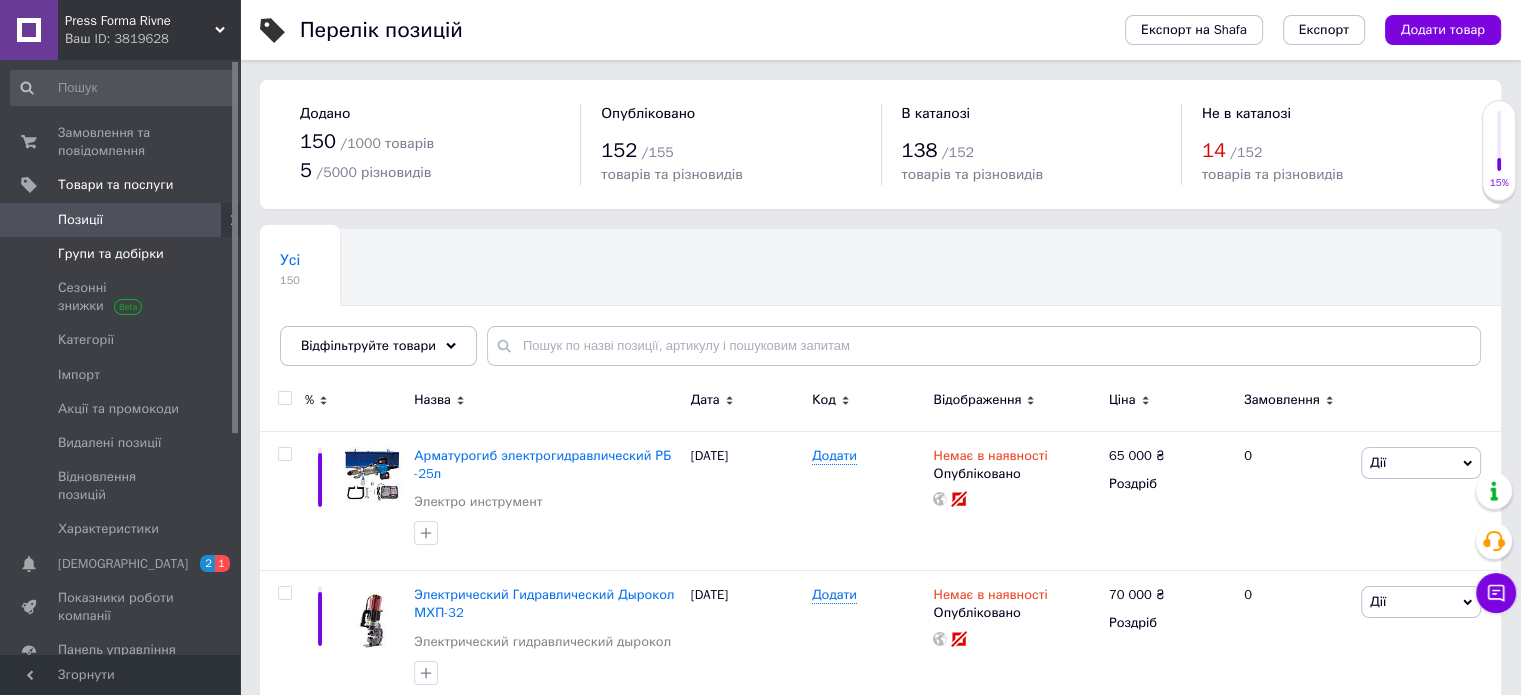 click on "Групи та добірки" at bounding box center (123, 254) 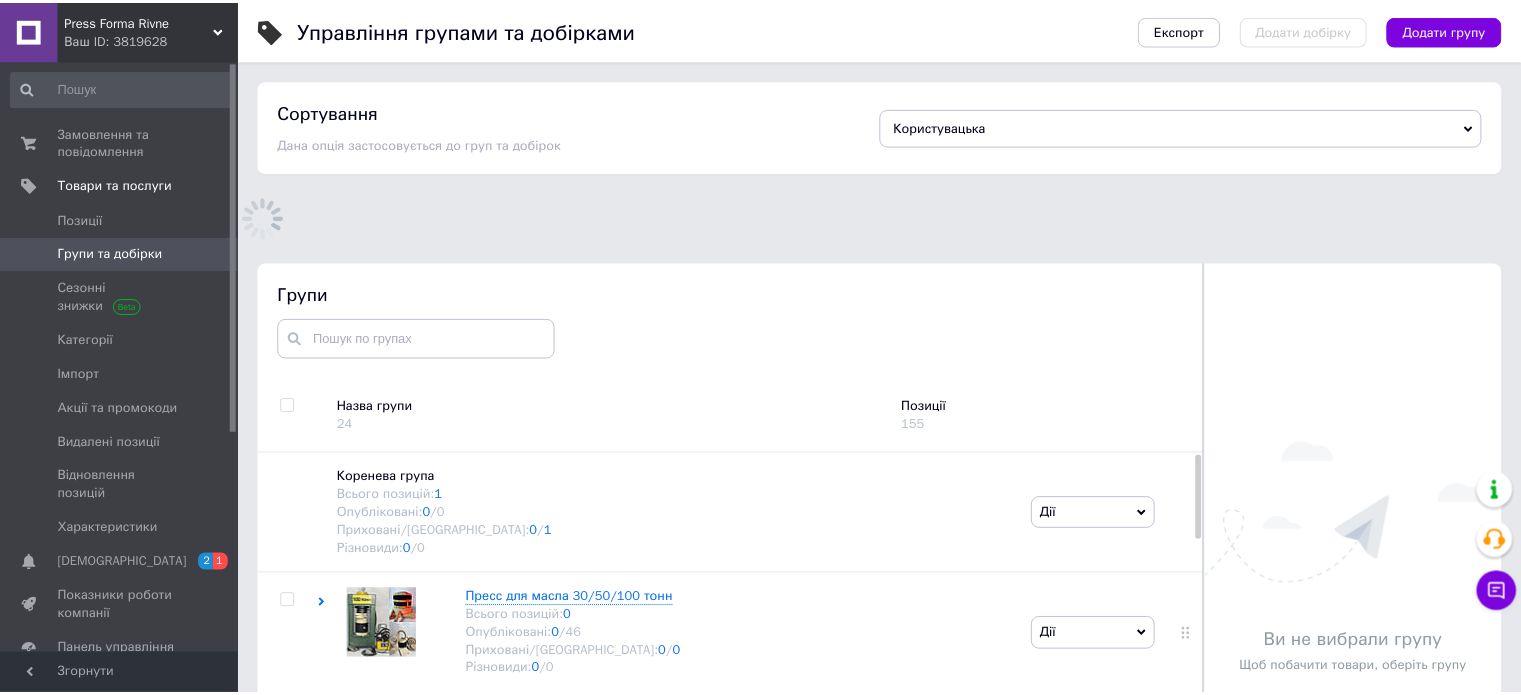 scroll, scrollTop: 158, scrollLeft: 0, axis: vertical 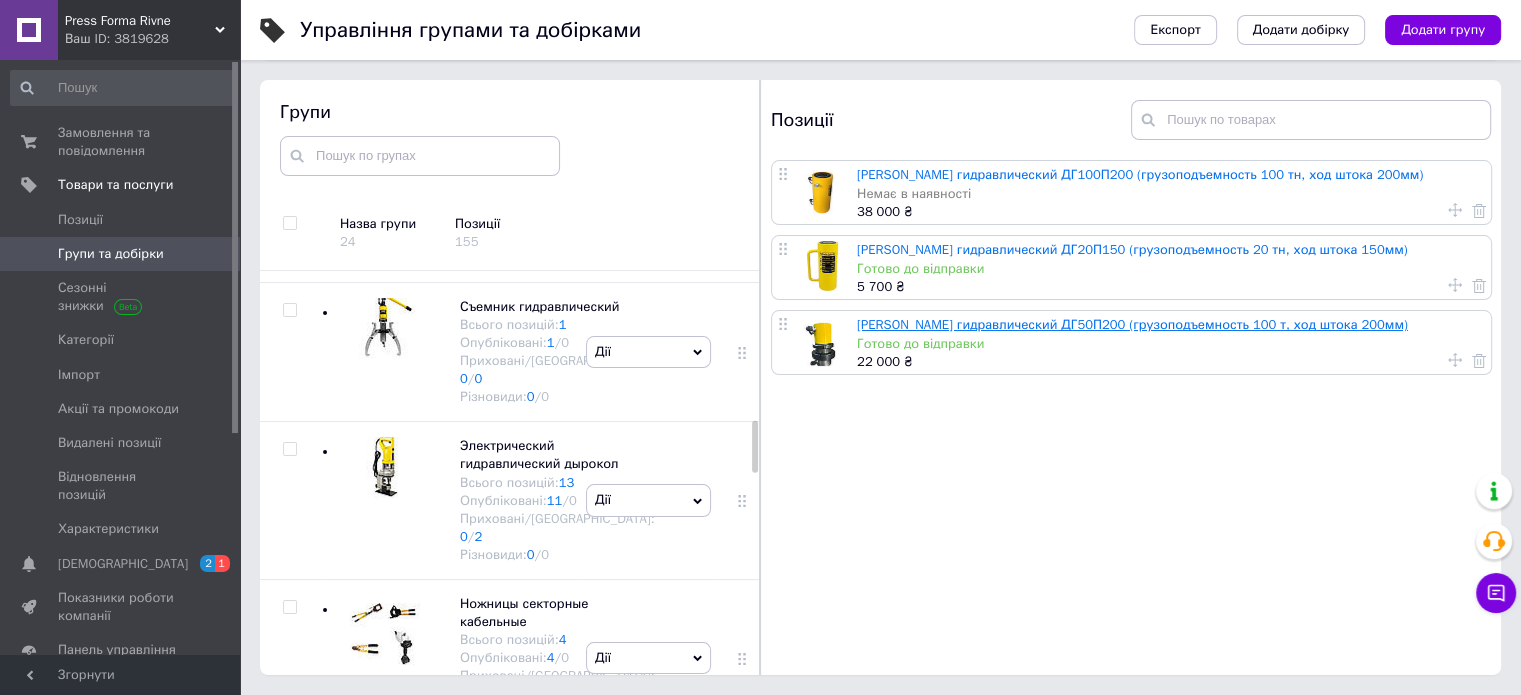 click on "Домкрат гидравлический ДГ50П200 (грузоподъемность 100 т, ход штока 200мм)" at bounding box center (1132, 324) 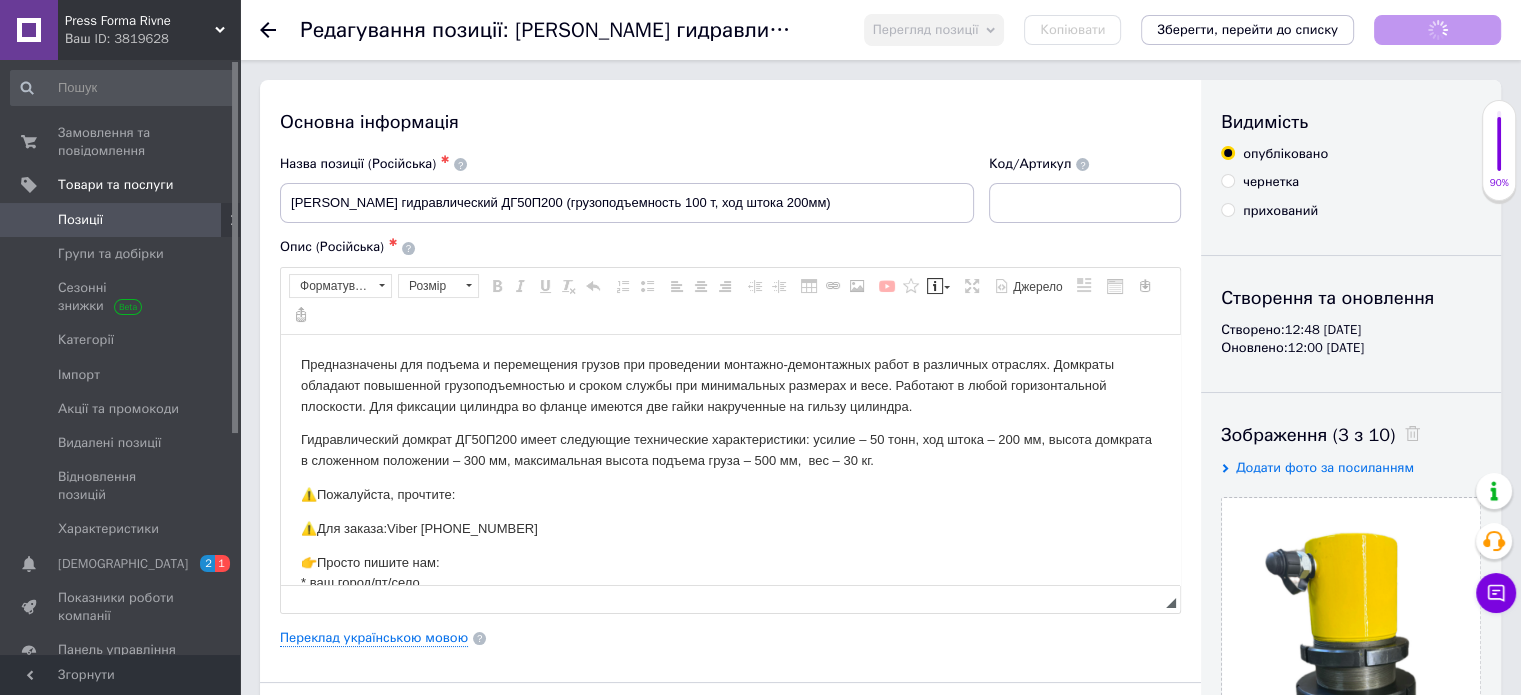 scroll, scrollTop: 0, scrollLeft: 0, axis: both 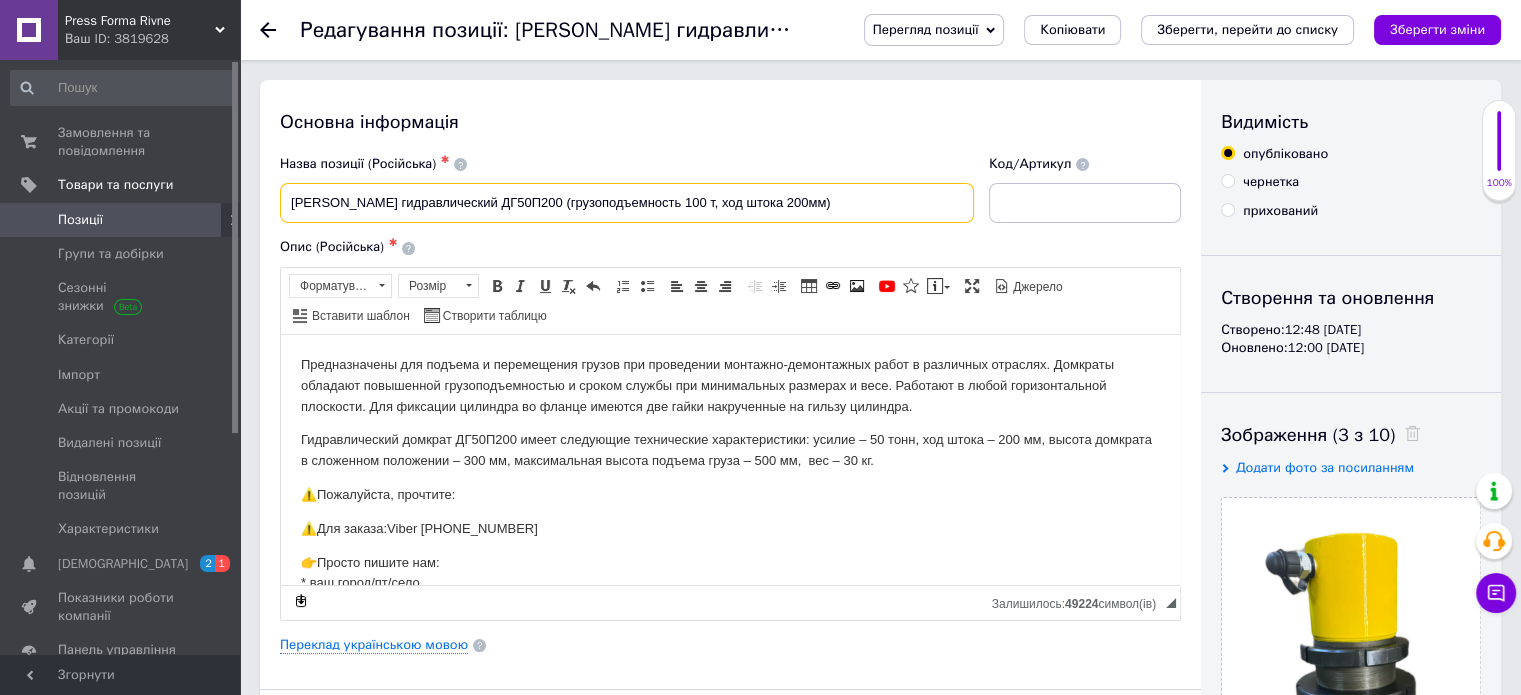 click on "Домкрат гидравлический ДГ50П200 (грузоподъемность 100 т, ход штока 200мм)" at bounding box center (627, 203) 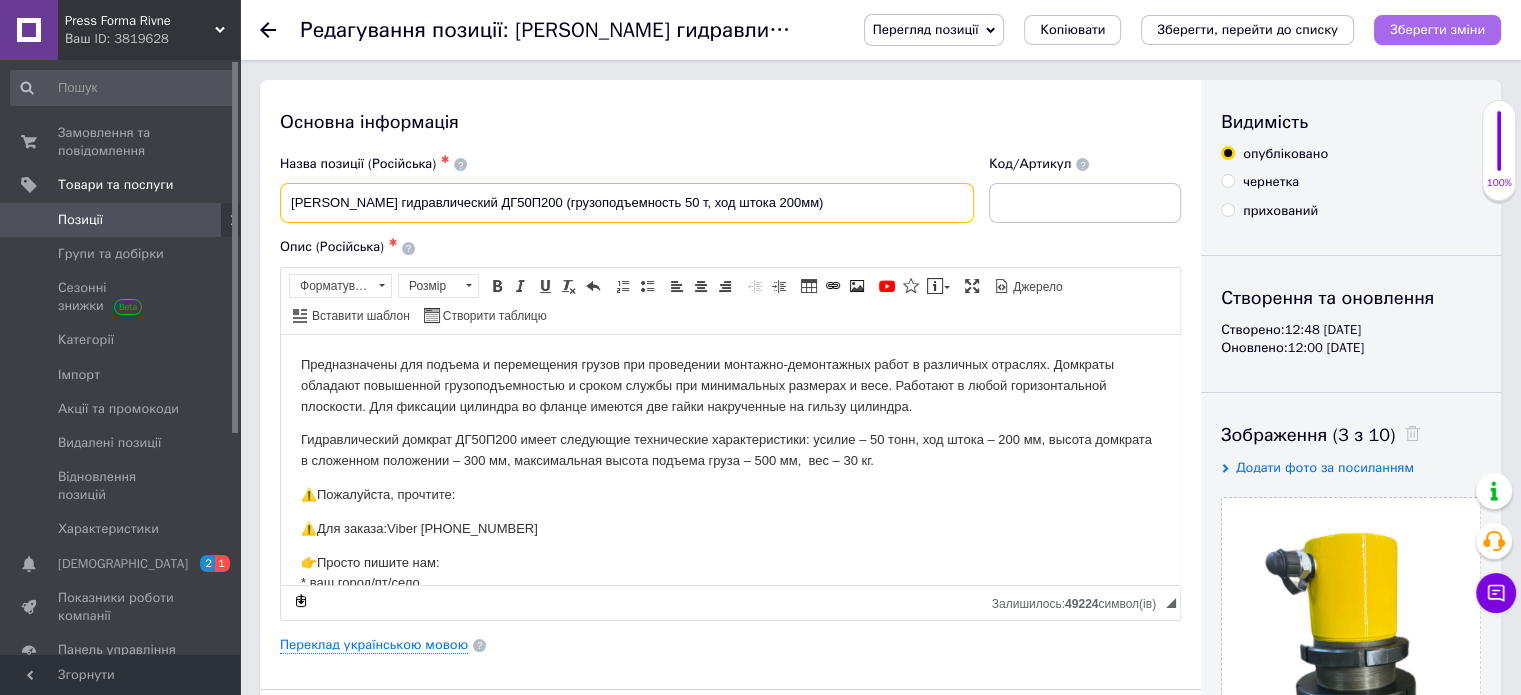 type on "[PERSON_NAME] гидравлический ДГ50П200 (грузоподъемность 50 т, ход штока 200мм)" 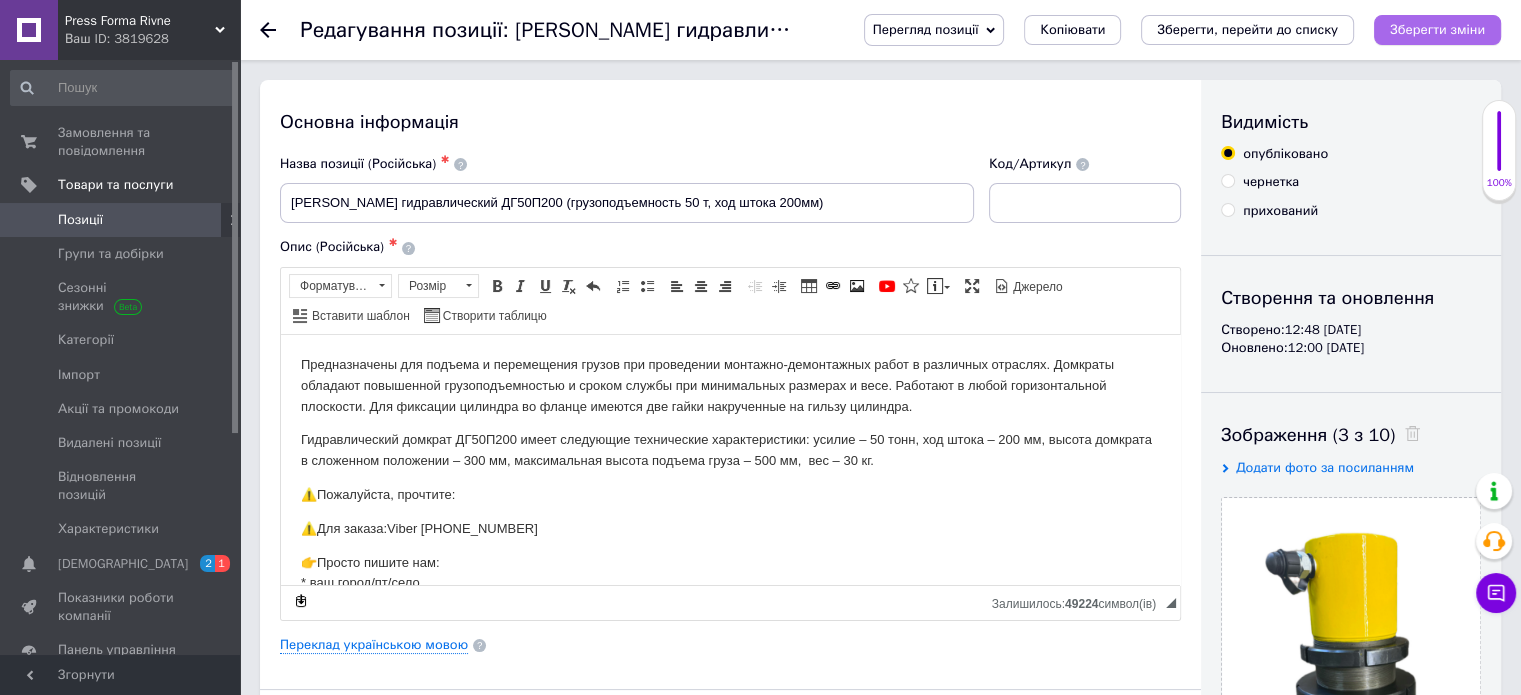 click on "Зберегти зміни" at bounding box center [1437, 29] 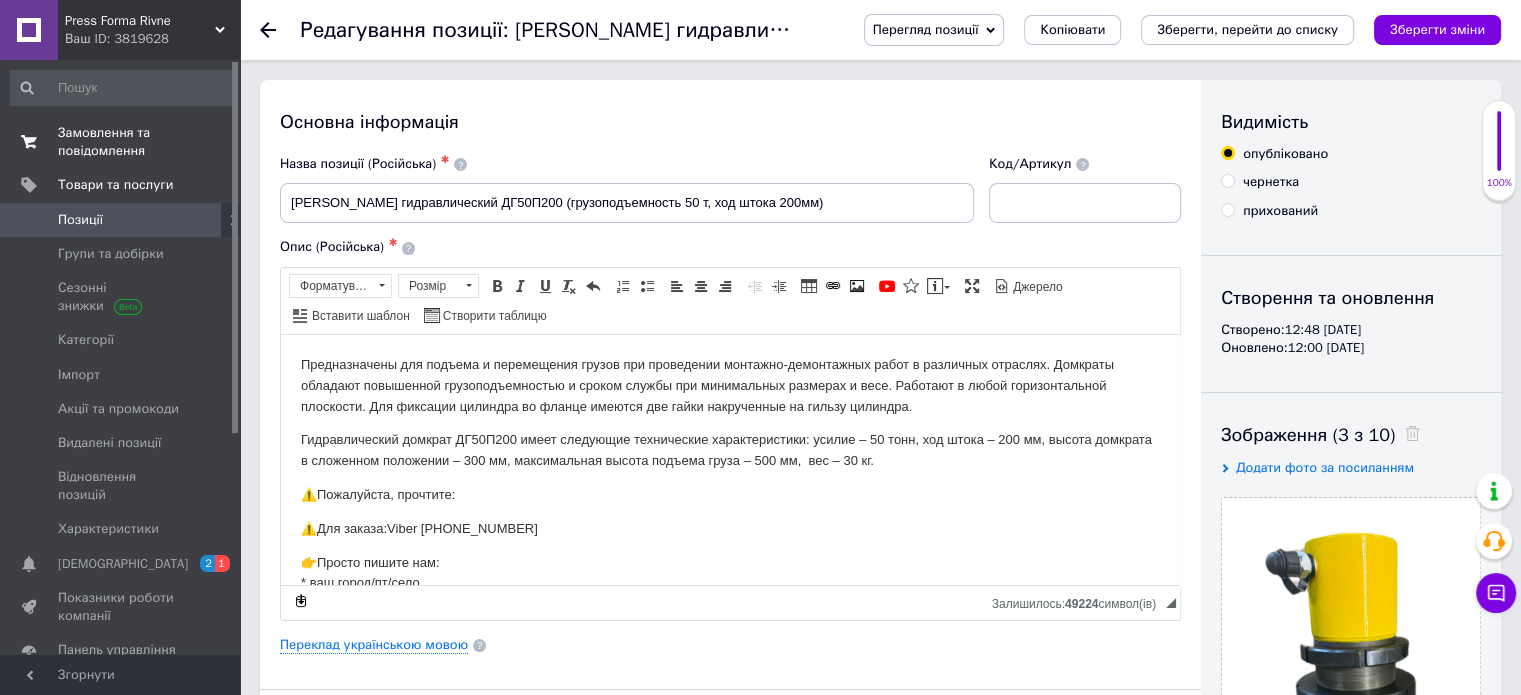 click on "Замовлення та повідомлення" at bounding box center [121, 142] 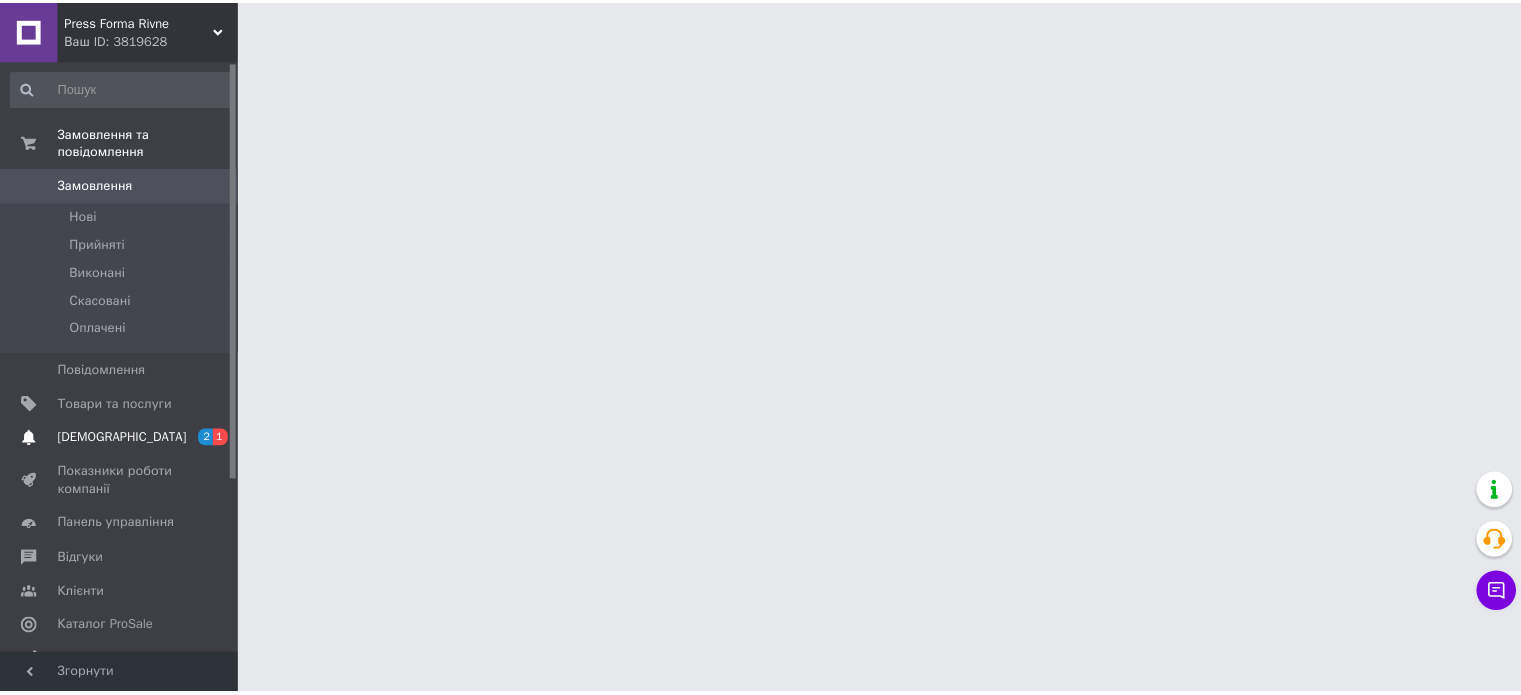 scroll, scrollTop: 0, scrollLeft: 0, axis: both 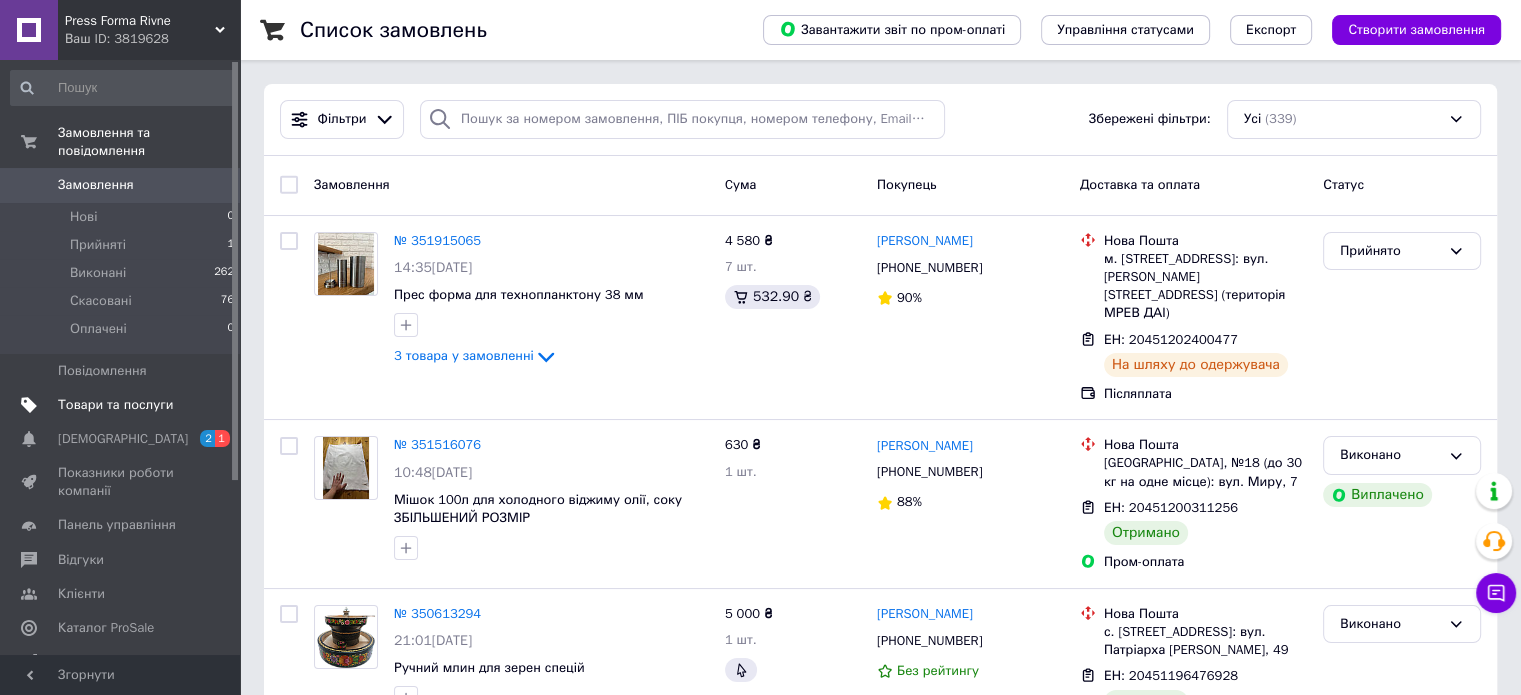 click on "Товари та послуги" at bounding box center [115, 405] 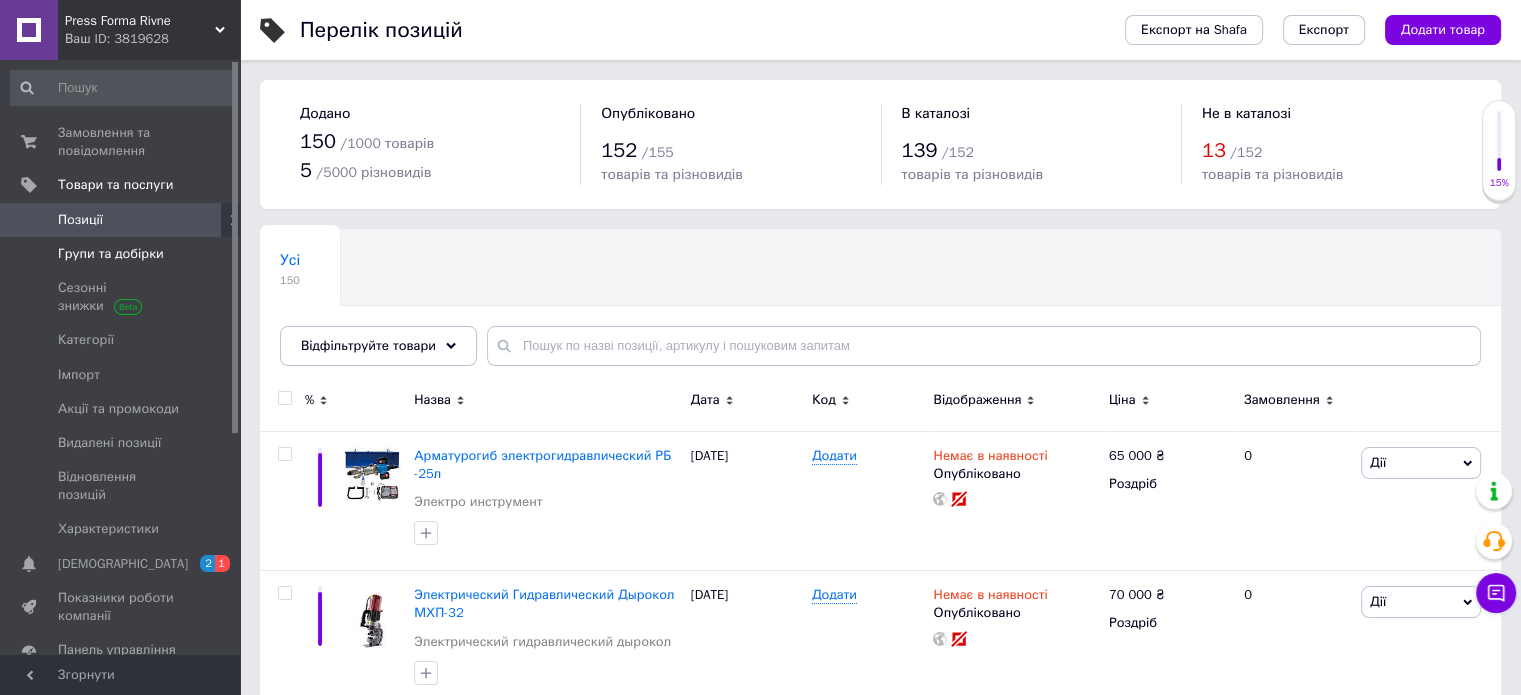 click on "Групи та добірки" at bounding box center (111, 254) 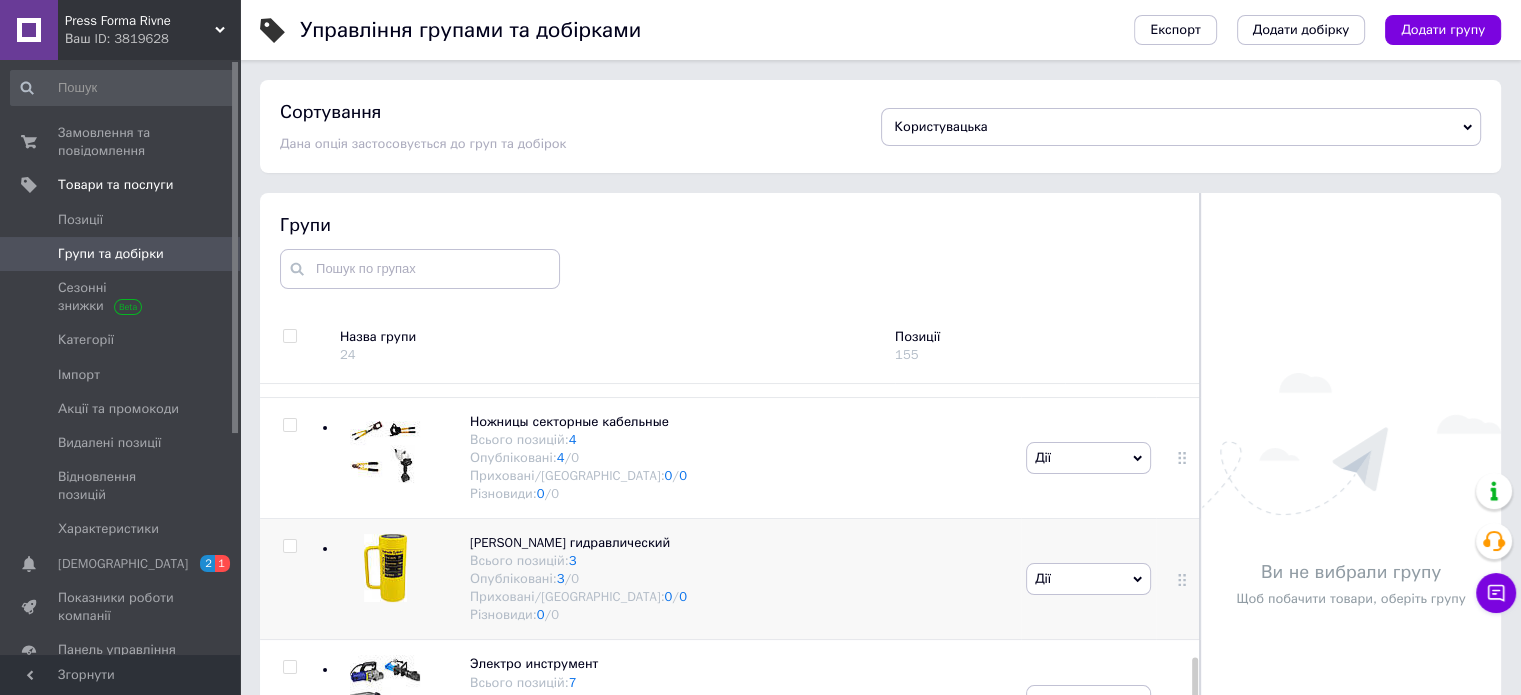scroll, scrollTop: 1200, scrollLeft: 0, axis: vertical 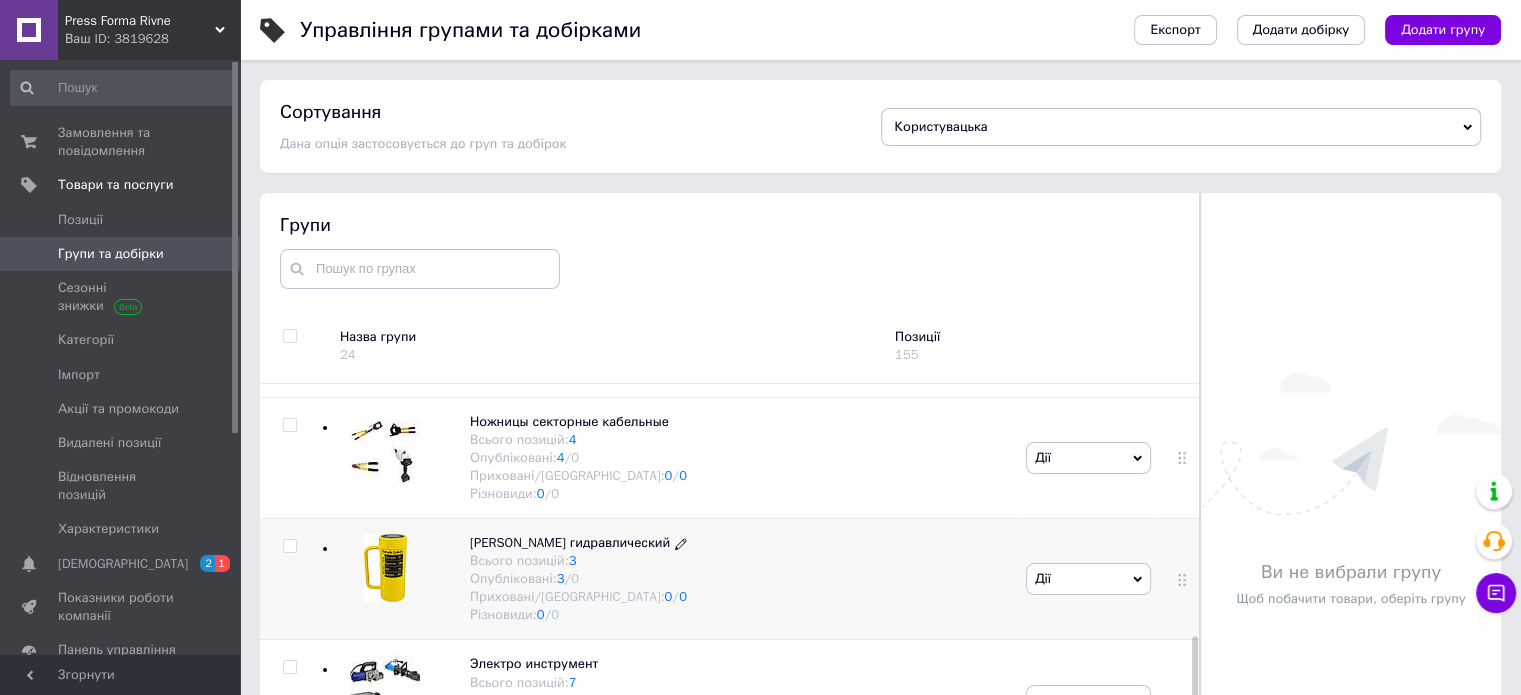 click on "[PERSON_NAME] гидравлический" at bounding box center (570, 542) 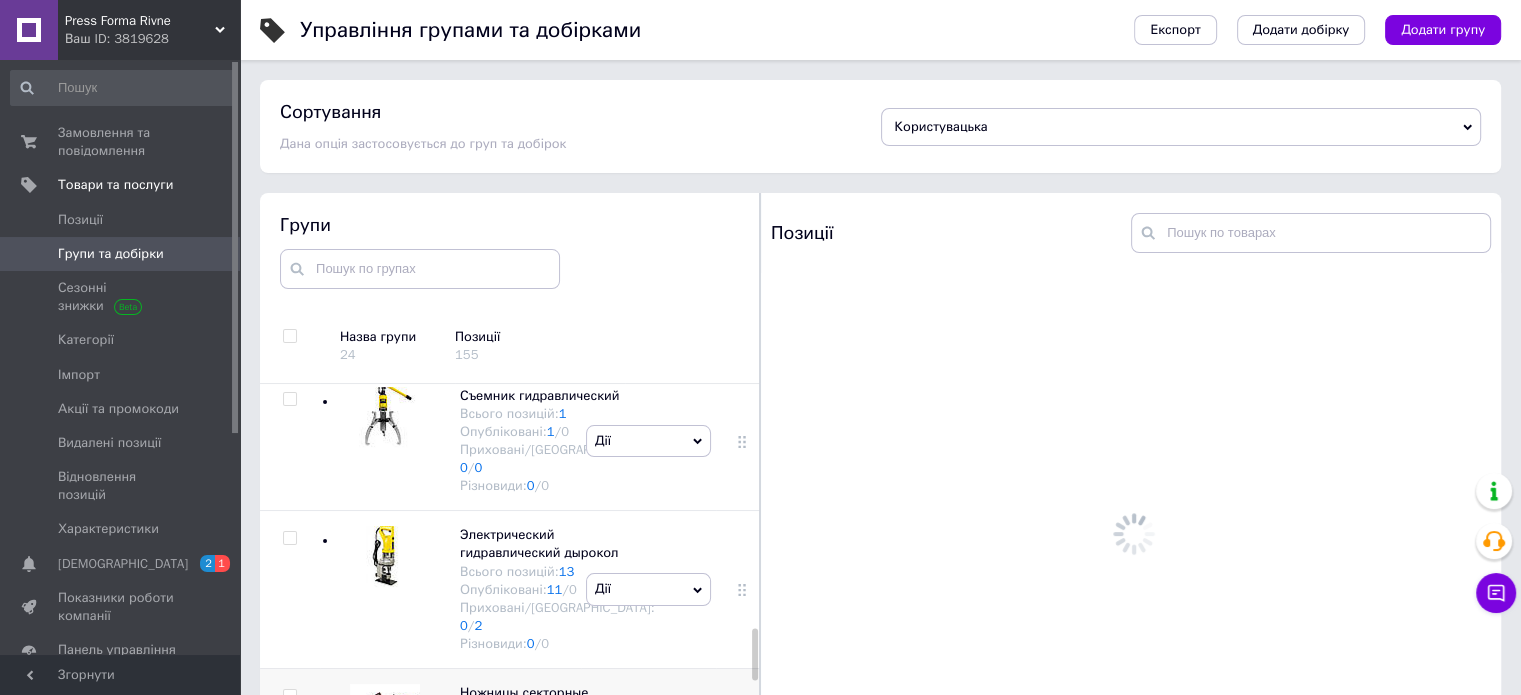 scroll, scrollTop: 1930, scrollLeft: 0, axis: vertical 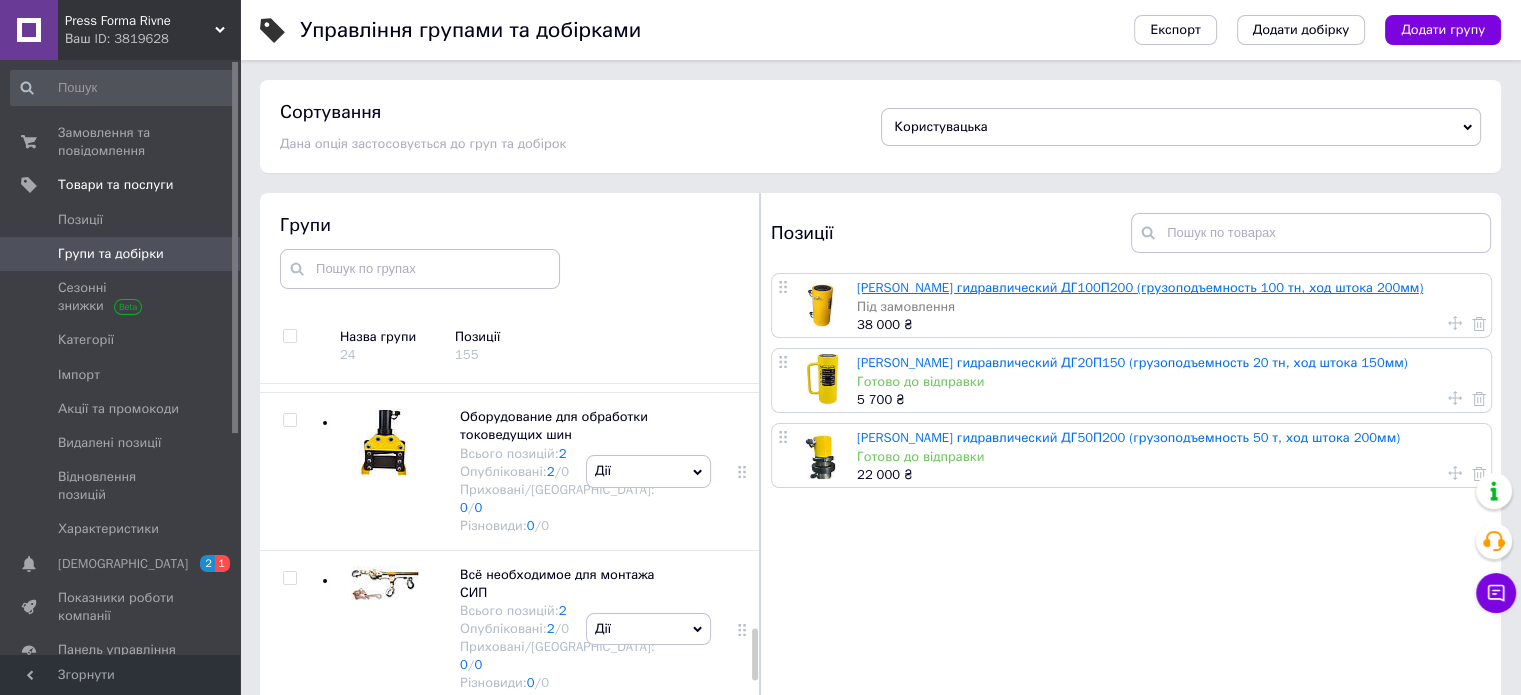 click on "[PERSON_NAME] гидравлический ДГ100П200 (грузоподъемность 100 тн, ход штока 200мм)" at bounding box center [1140, 287] 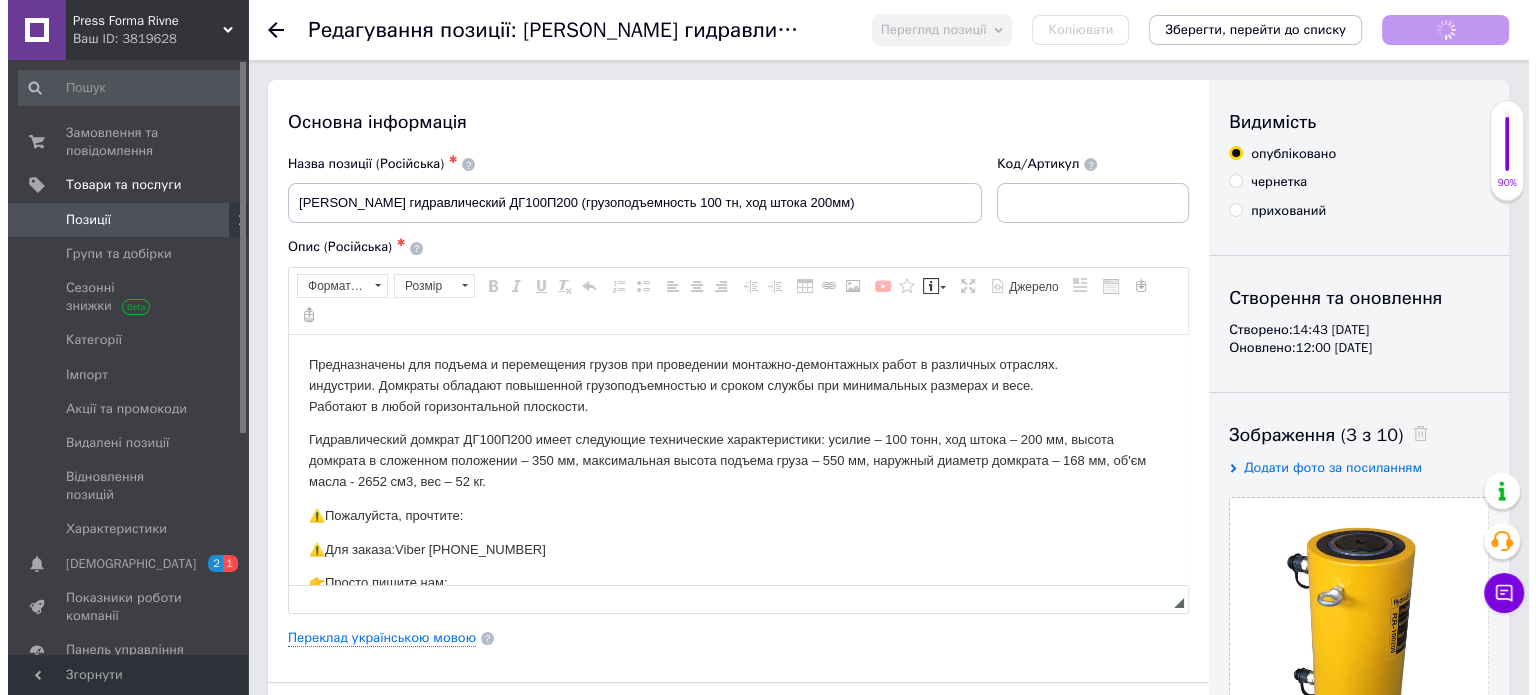 scroll, scrollTop: 0, scrollLeft: 0, axis: both 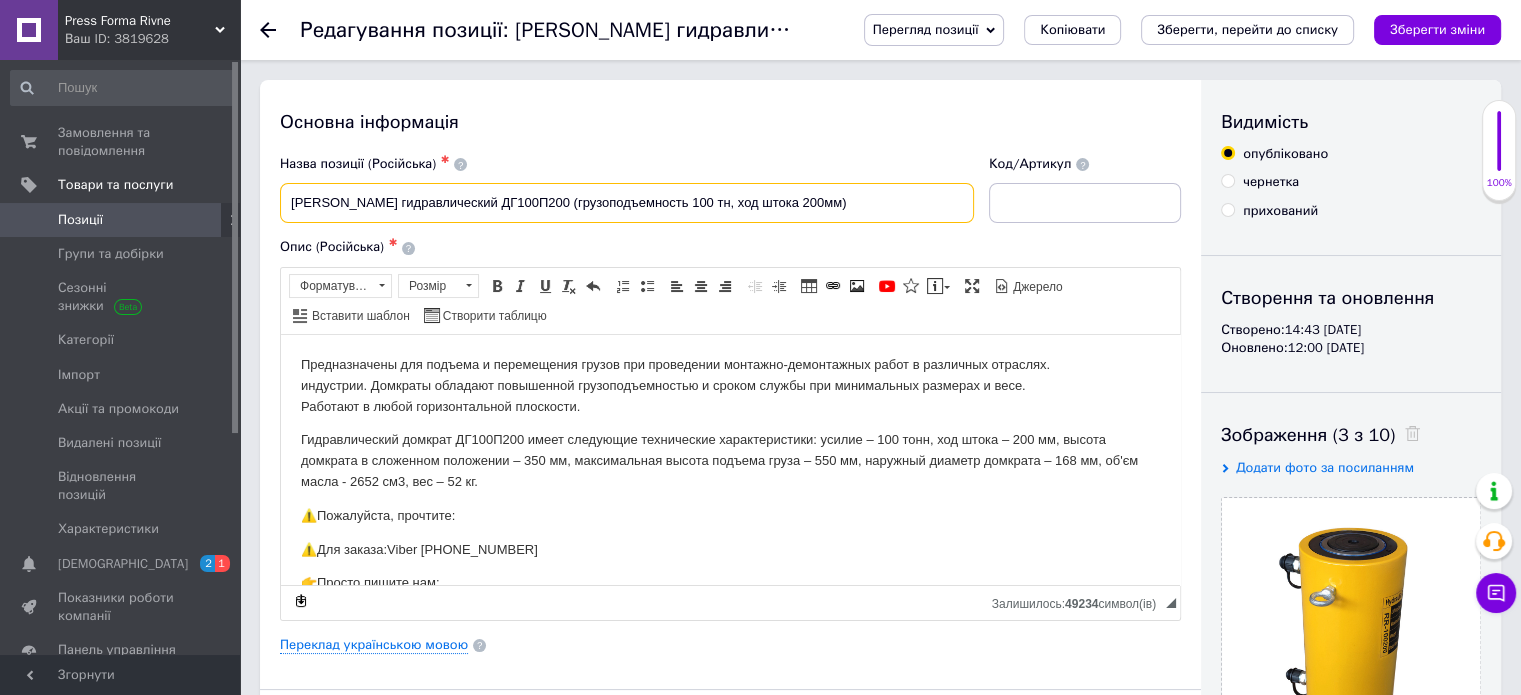 click on "[PERSON_NAME] гидравлический ДГ100П200 (грузоподъемность 100 тн, ход штока 200мм)" at bounding box center [627, 203] 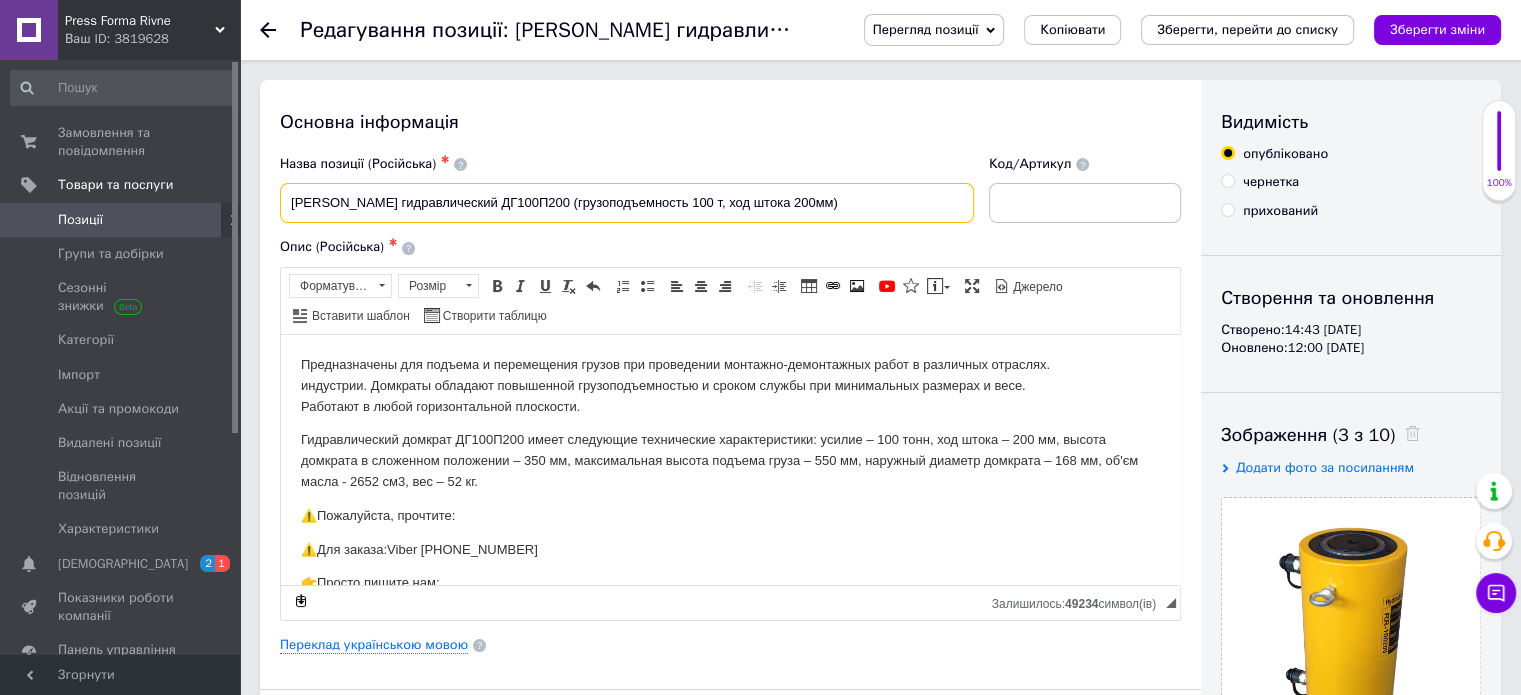 drag, startPoint x: 447, startPoint y: 199, endPoint x: 511, endPoint y: 197, distance: 64.03124 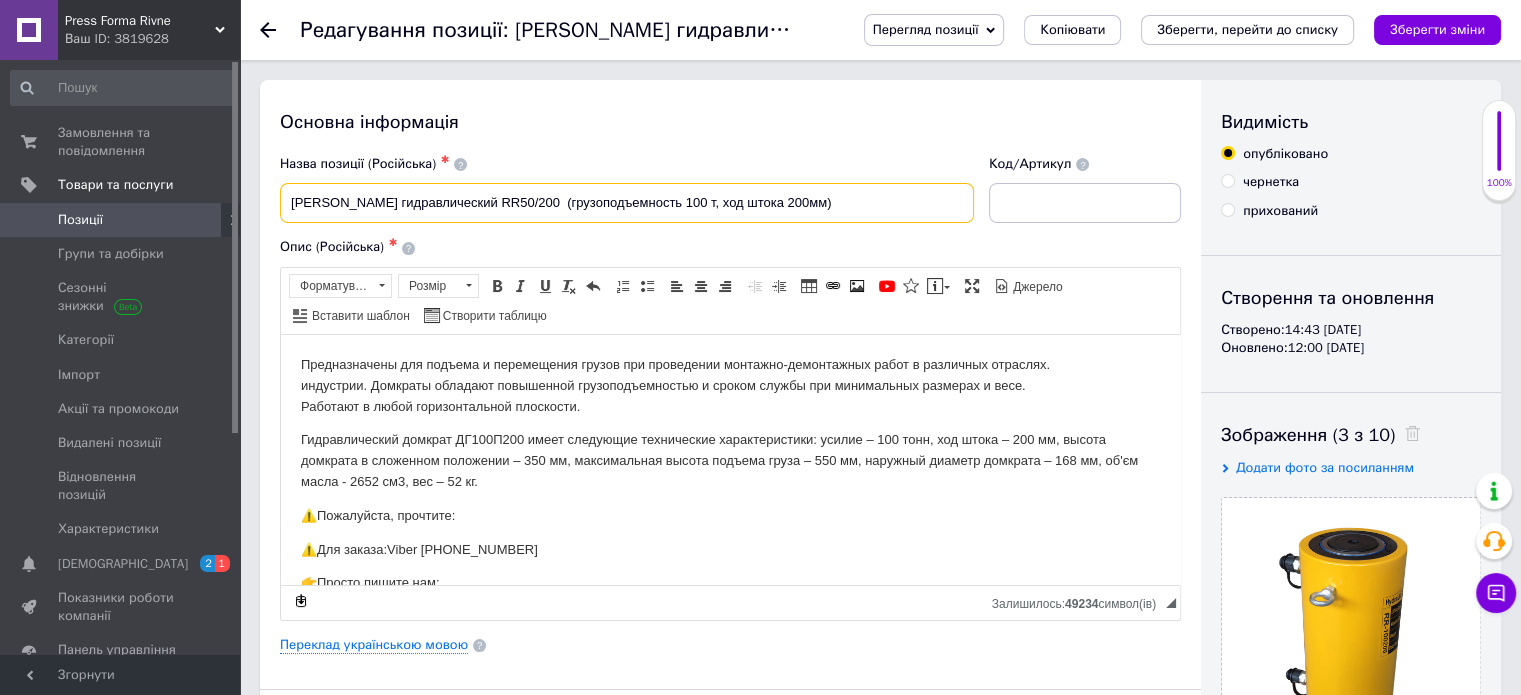 click on "[PERSON_NAME] гидравлический RR50/200  (грузоподъемность 100 т, ход штока 200мм)" at bounding box center [627, 203] 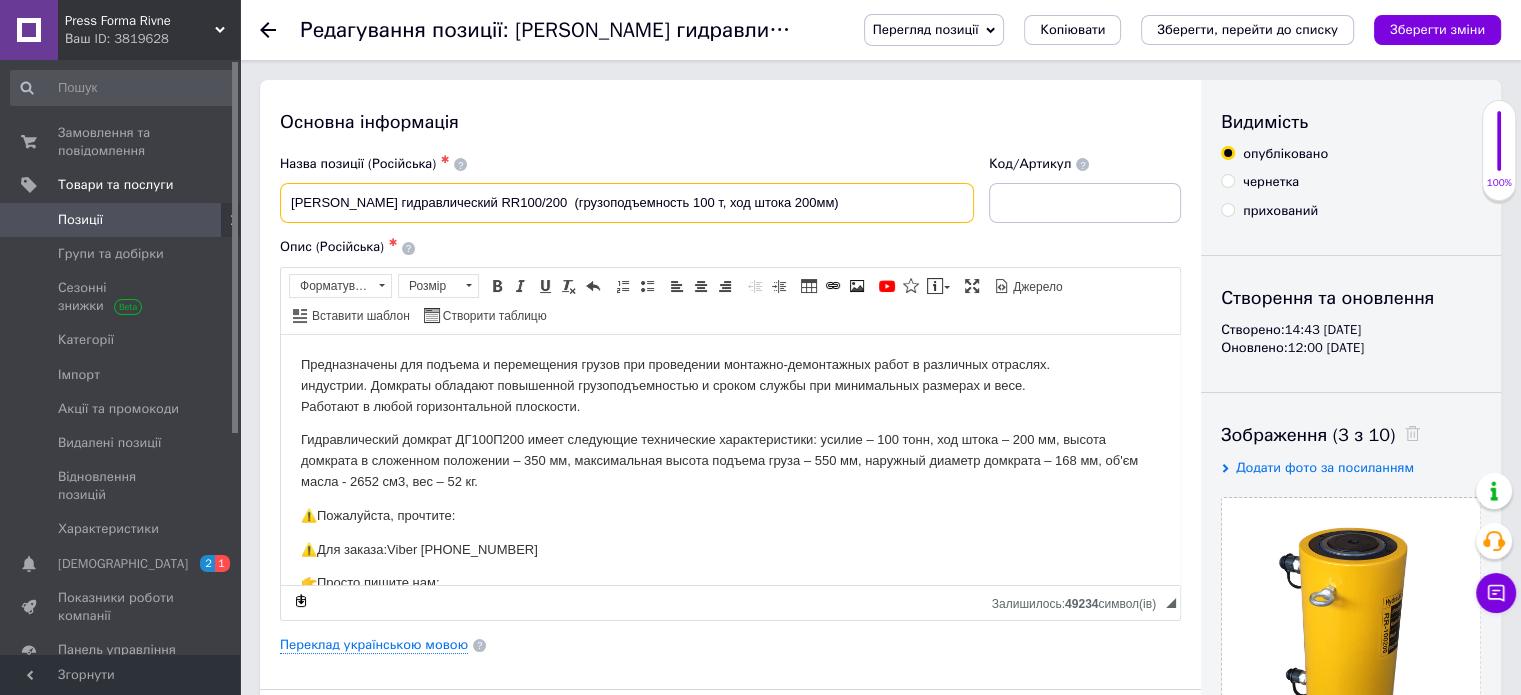 drag, startPoint x: 445, startPoint y: 205, endPoint x: 515, endPoint y: 204, distance: 70.00714 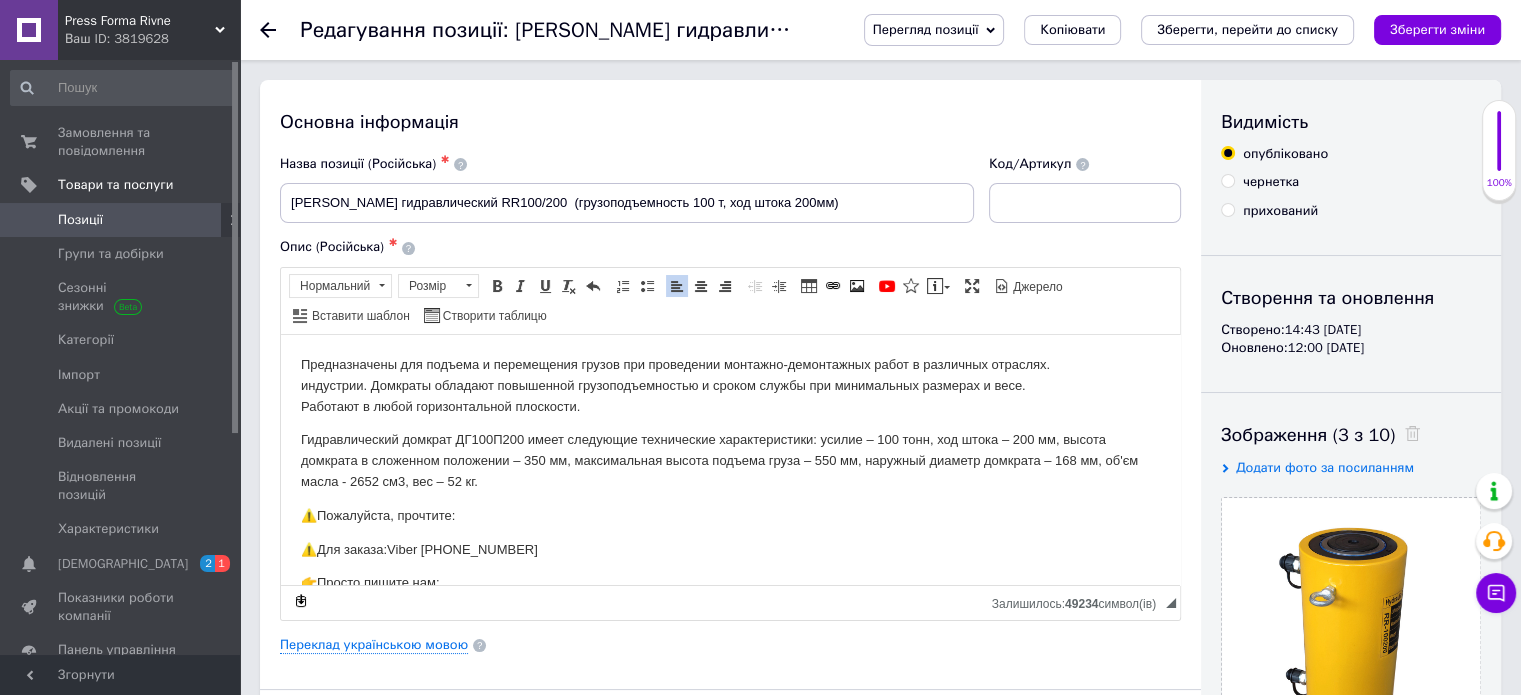 click on "Гидравлический домкрат ДГ100П200 имеет следующие технические характеристики: усилие – 100 тонн, ход штока – 200 мм, высота домкрата в сложенном положении – 350 мм, максимальная высота подъема груза – 550 мм, наружный диаметр домкрата – 168 мм, об'єм масла - 2652 см3, вес – 52 кг." at bounding box center (730, 460) 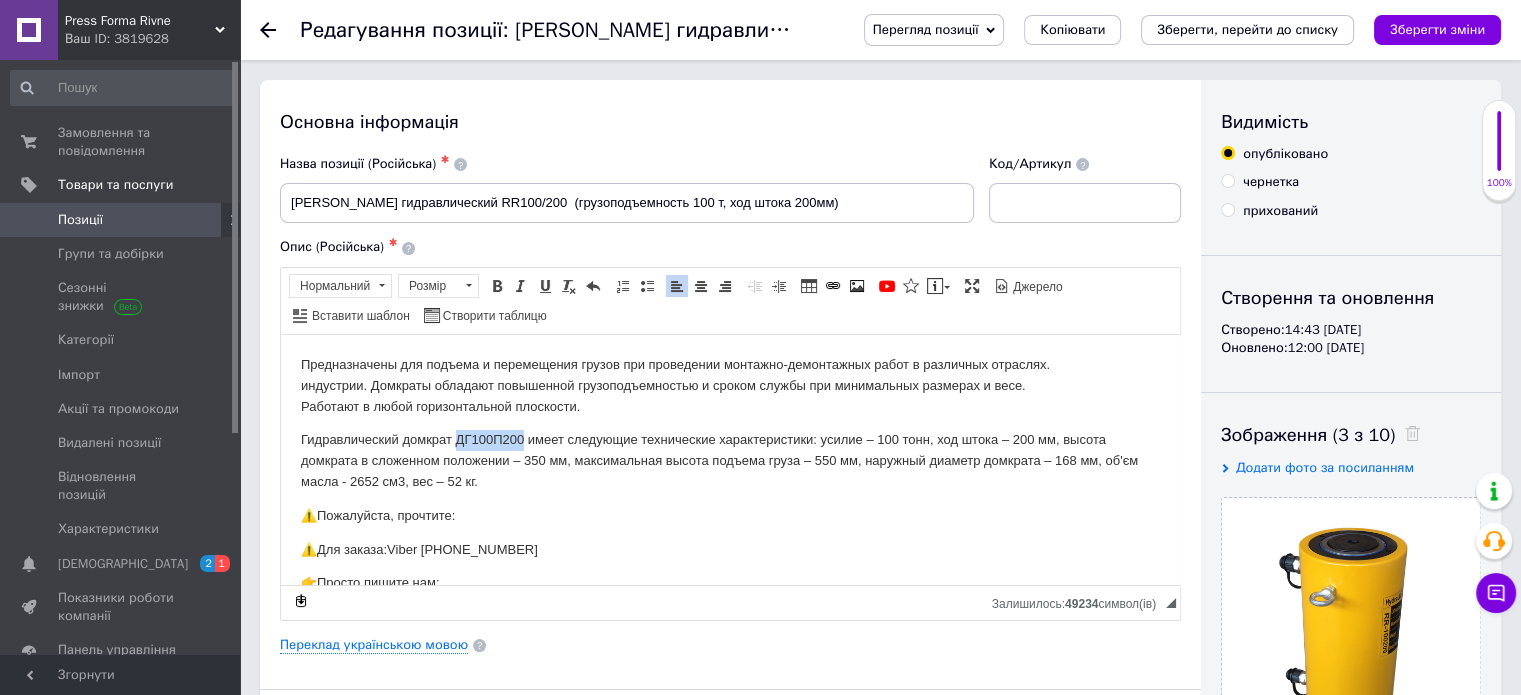drag, startPoint x: 458, startPoint y: 436, endPoint x: 503, endPoint y: 432, distance: 45.17743 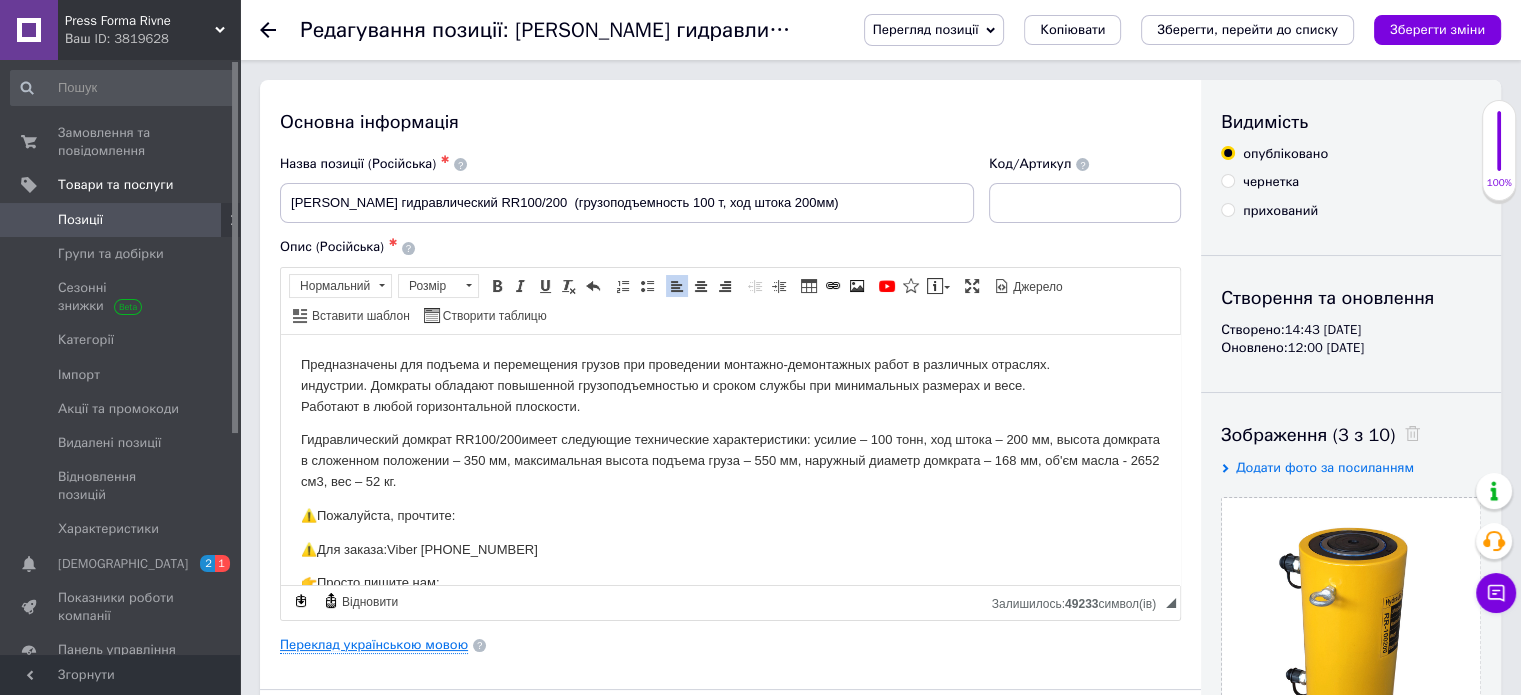 click on "Переклад українською мовою" at bounding box center (374, 645) 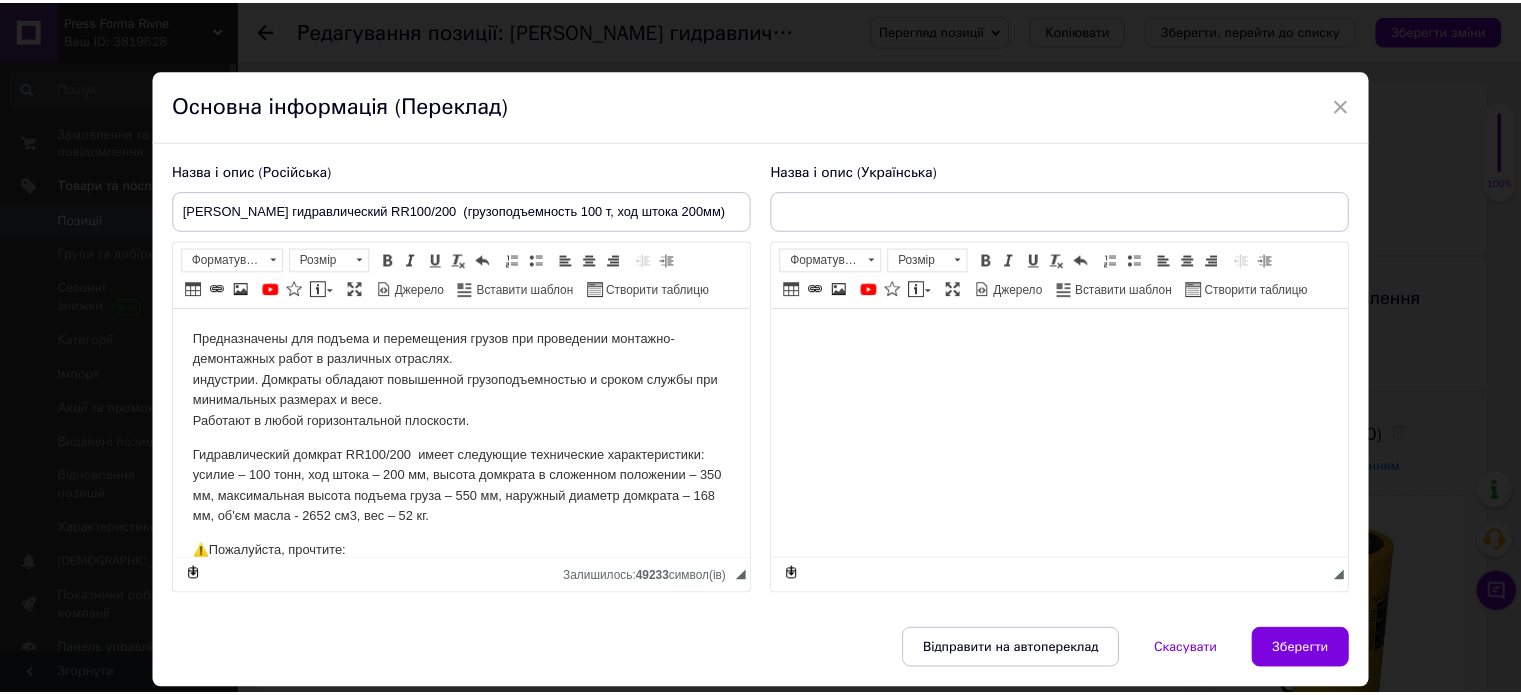 scroll, scrollTop: 0, scrollLeft: 0, axis: both 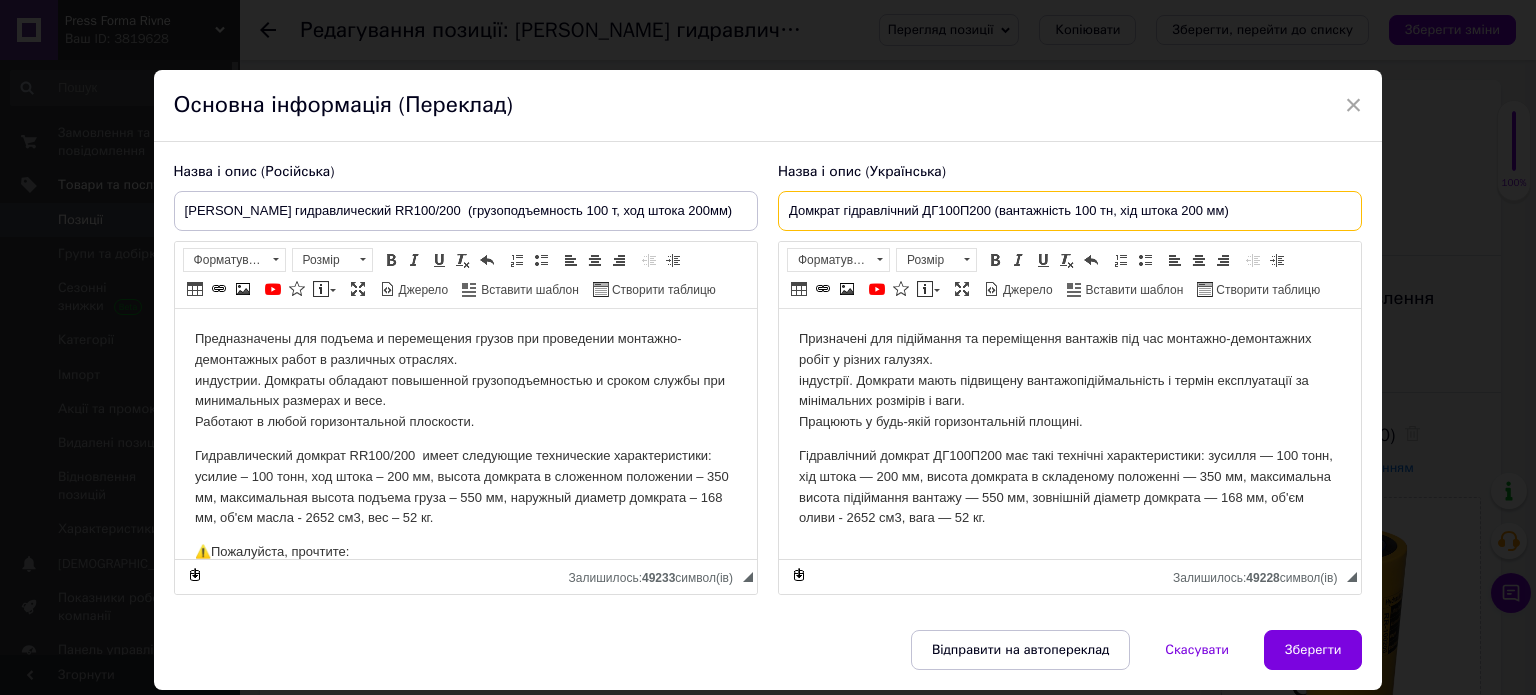 drag, startPoint x: 916, startPoint y: 207, endPoint x: 934, endPoint y: 207, distance: 18 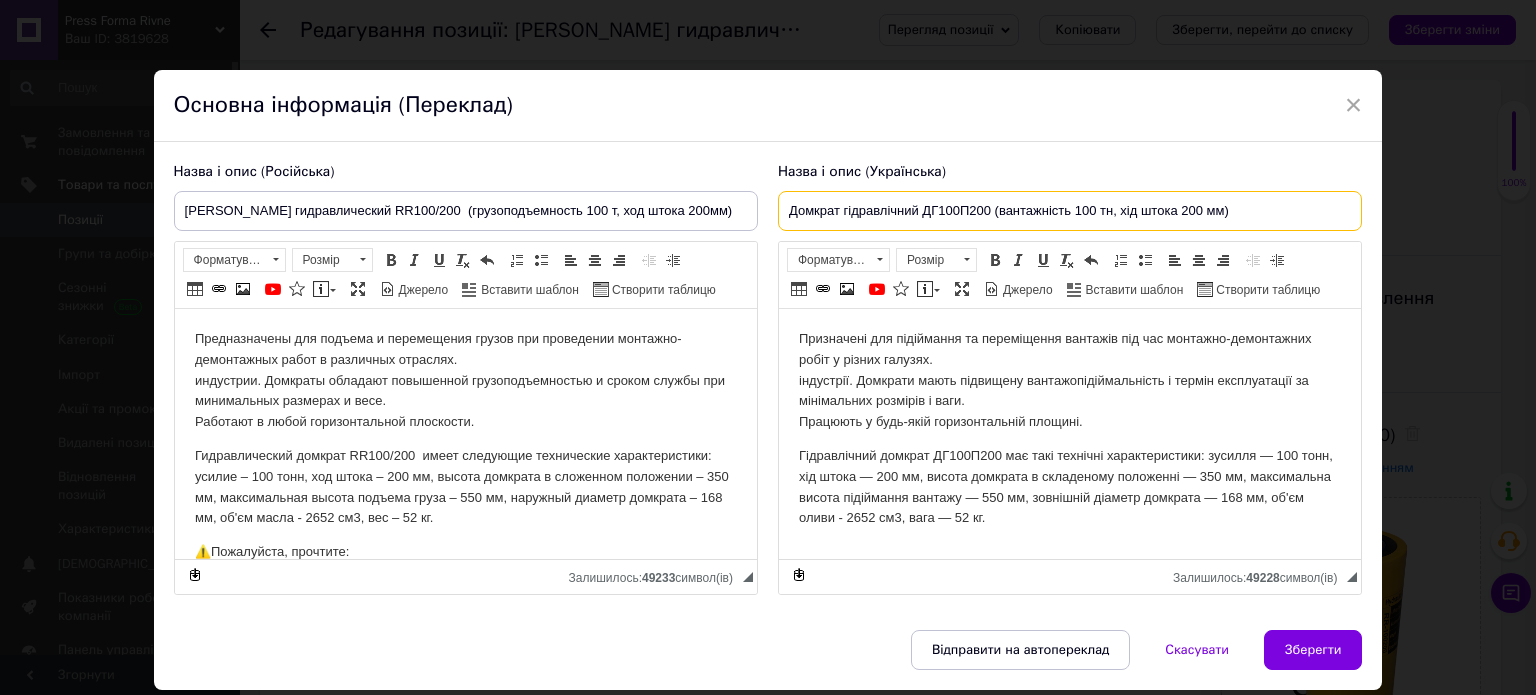 drag, startPoint x: 918, startPoint y: 214, endPoint x: 984, endPoint y: 209, distance: 66.189125 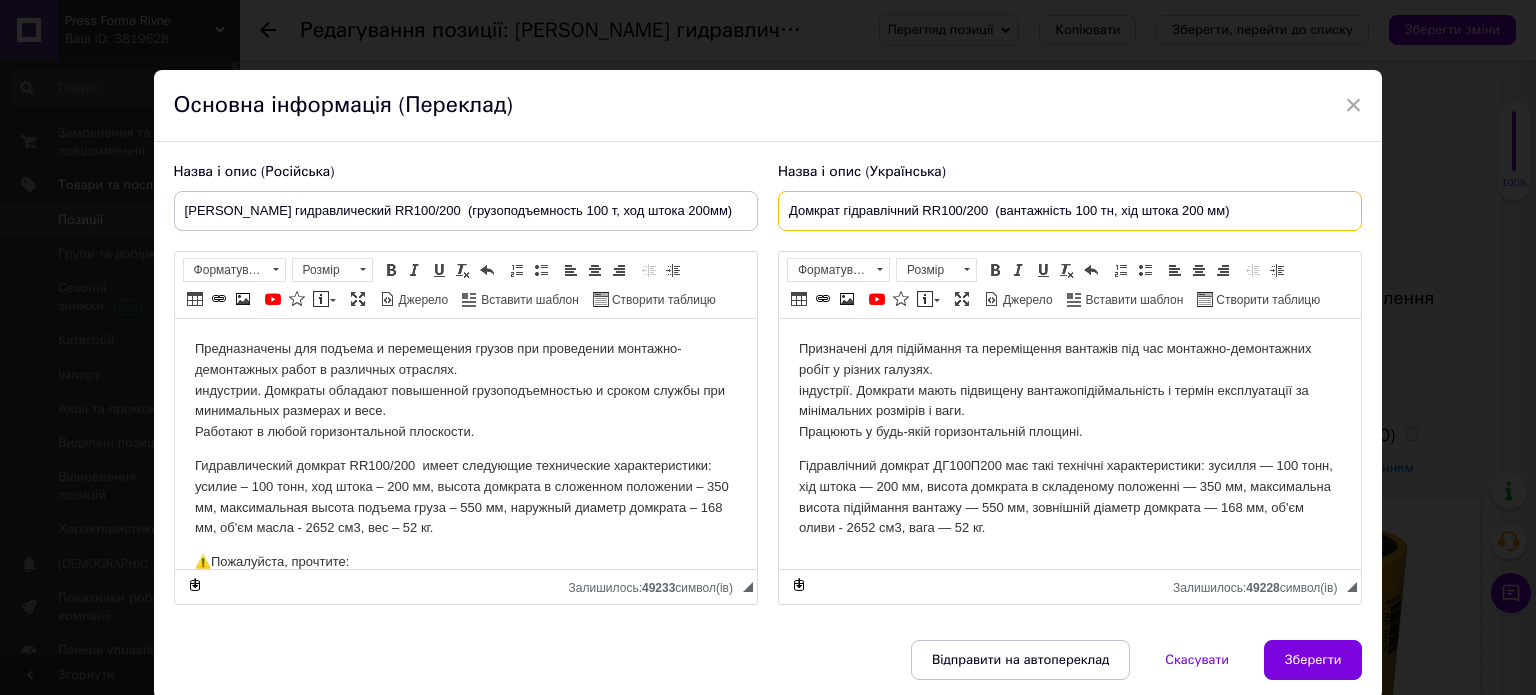 type on "Домкрат гідравлічний RR100/200  (вантажність 100 тн, хід штока 200 мм)" 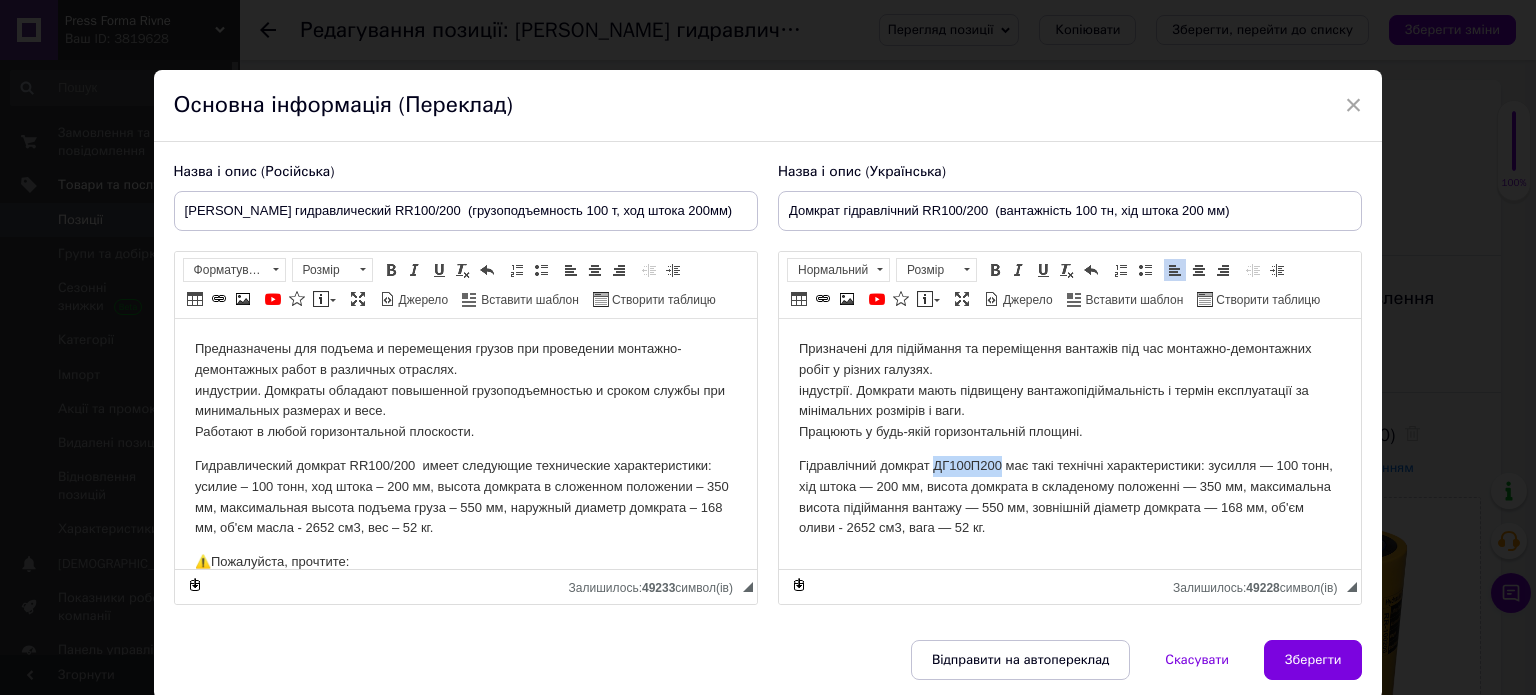 drag, startPoint x: 933, startPoint y: 466, endPoint x: 999, endPoint y: 446, distance: 68.96376 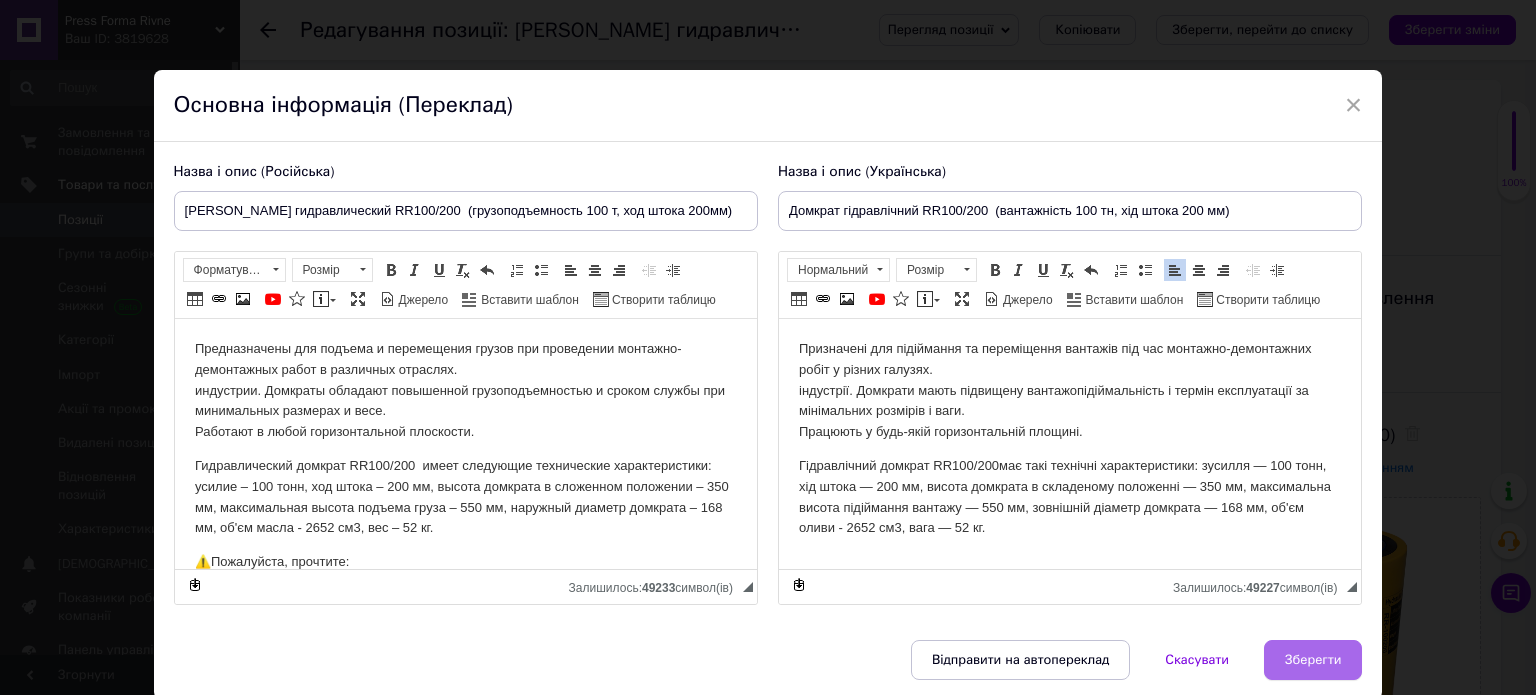click on "Зберегти" at bounding box center [1313, 660] 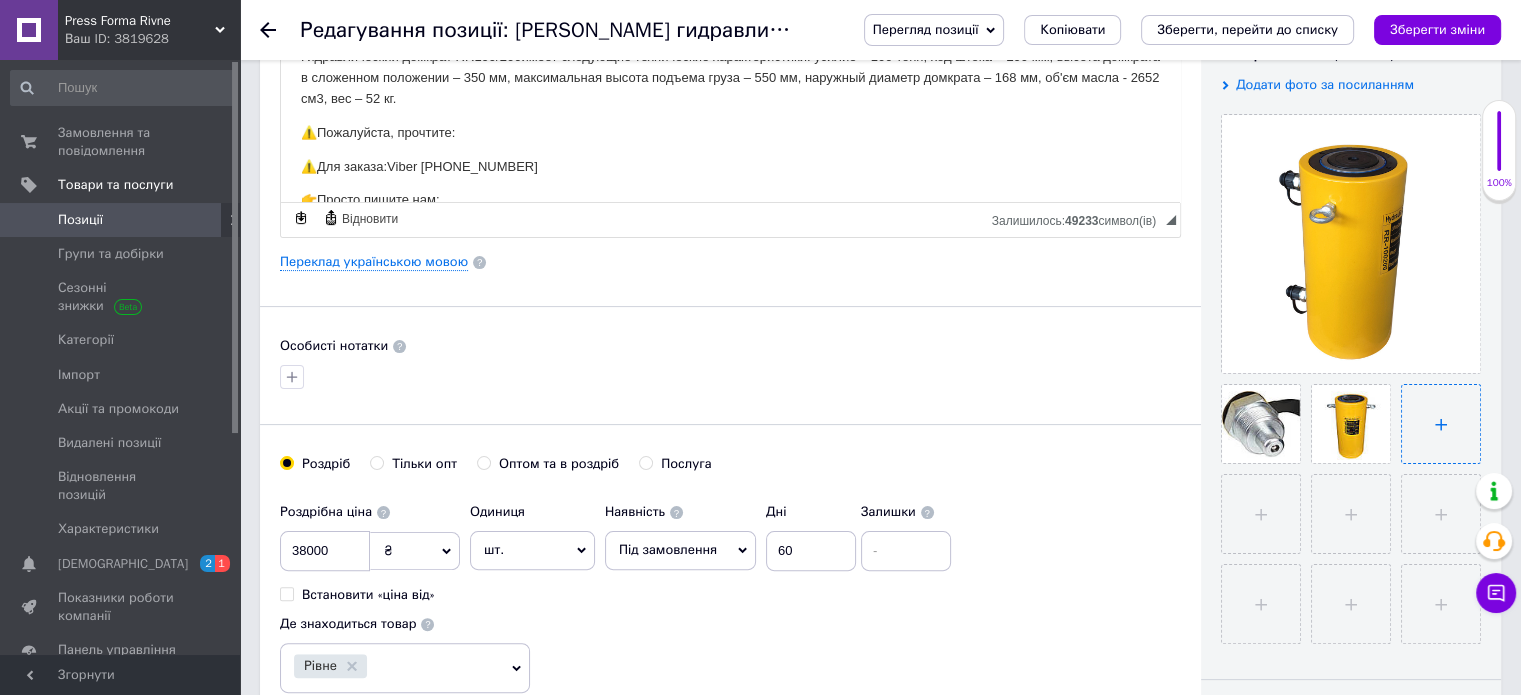 scroll, scrollTop: 400, scrollLeft: 0, axis: vertical 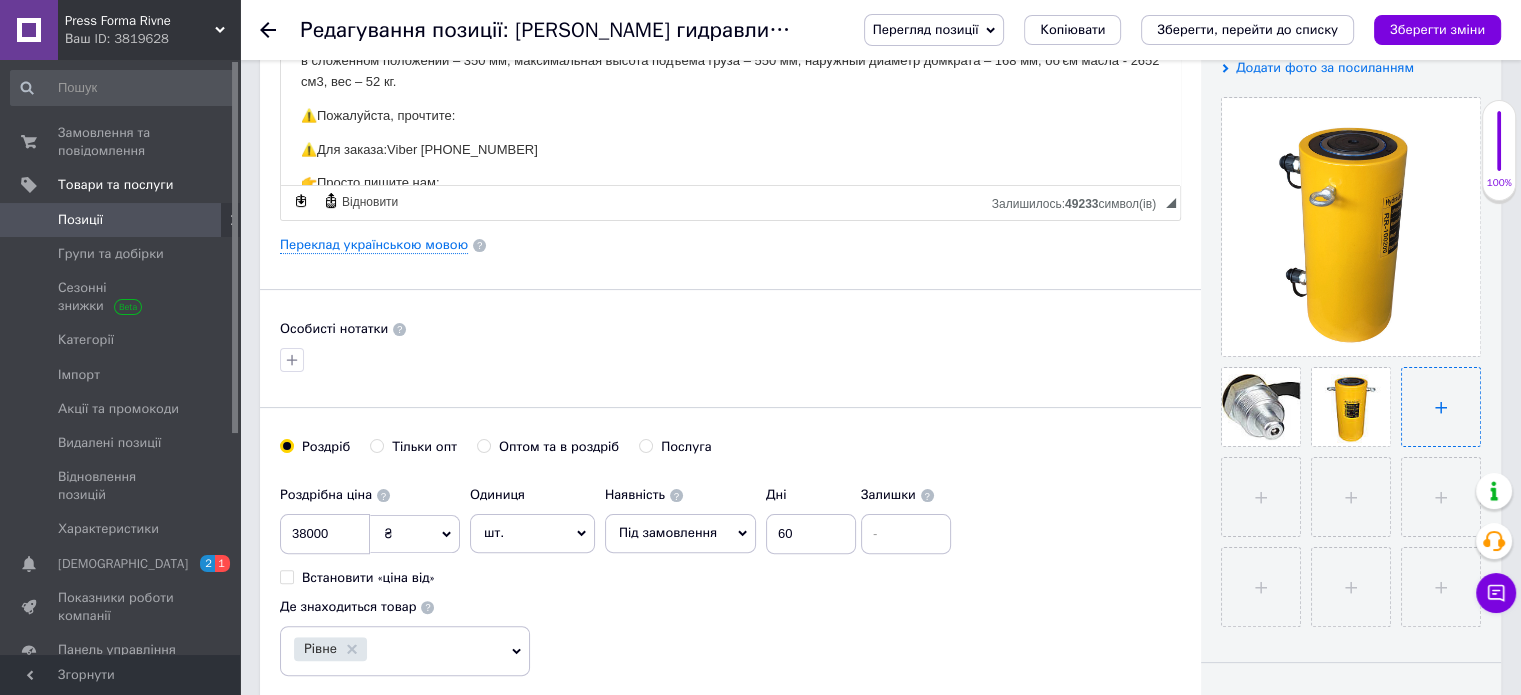 click at bounding box center [1441, 407] 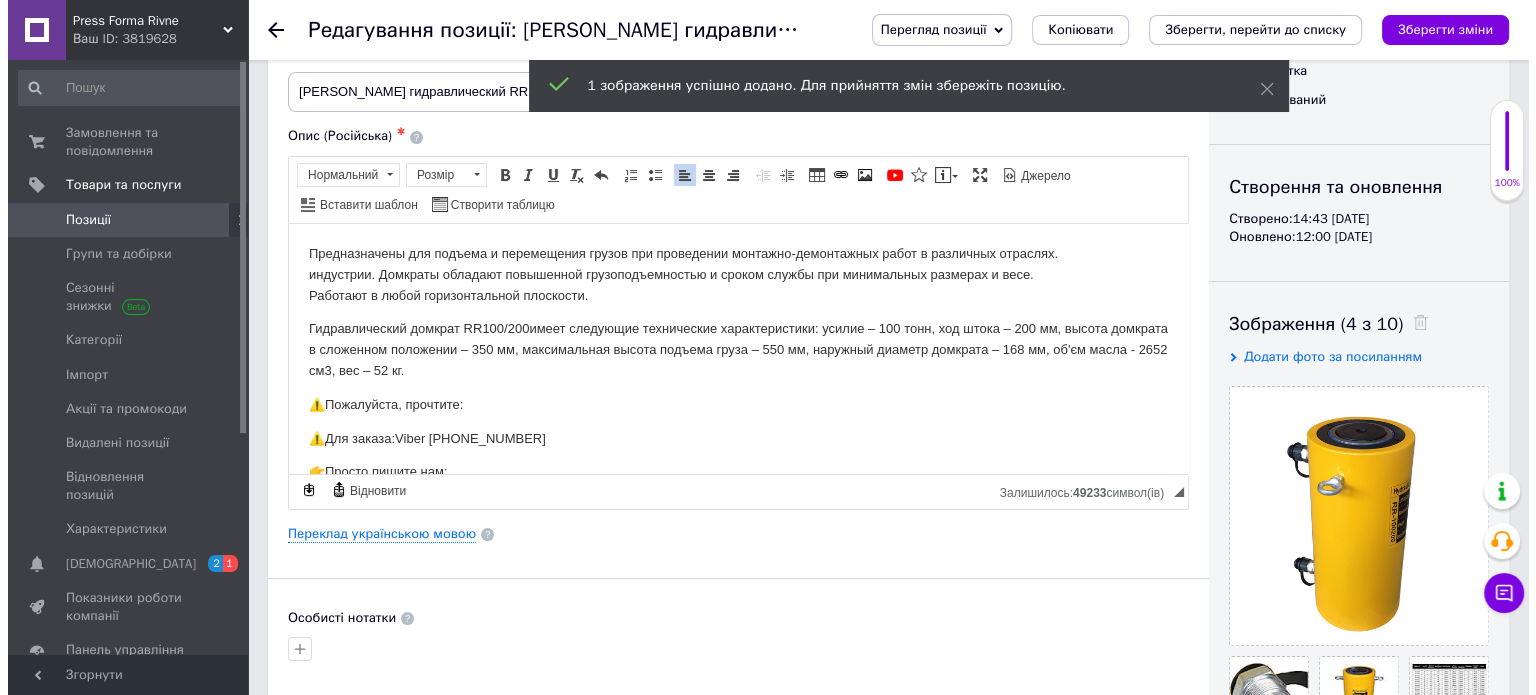 scroll, scrollTop: 0, scrollLeft: 0, axis: both 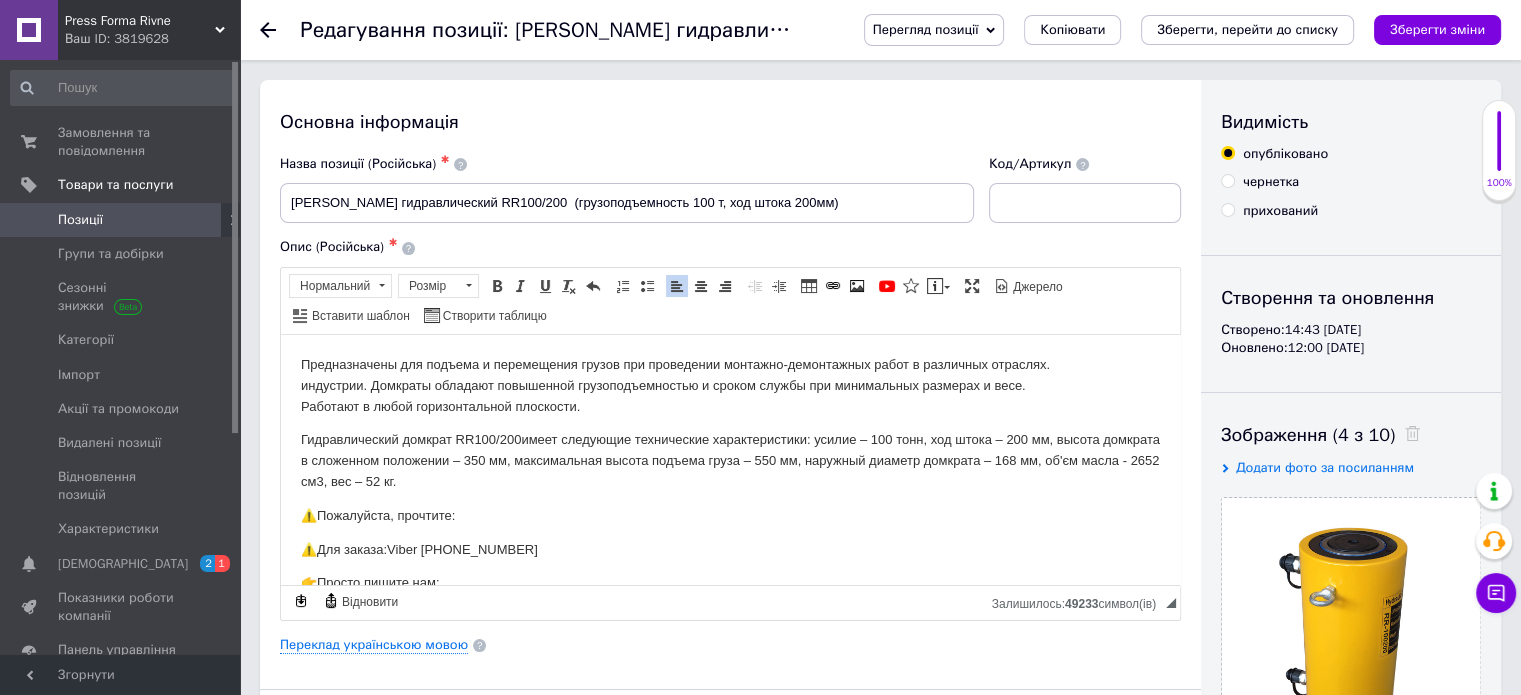 click on "Гидравлический домкрат RR100/200   имеет следующие технические характеристики: усилие – 100 тонн, ход штока – 200 мм, высота домкрата в сложенном положении – 350 мм, максимальная высота подъема груза – 550 мм, наружный диаметр домкрата – 168 мм, об'єм масла - 2652 см3, вес – 52 кг." at bounding box center (730, 460) 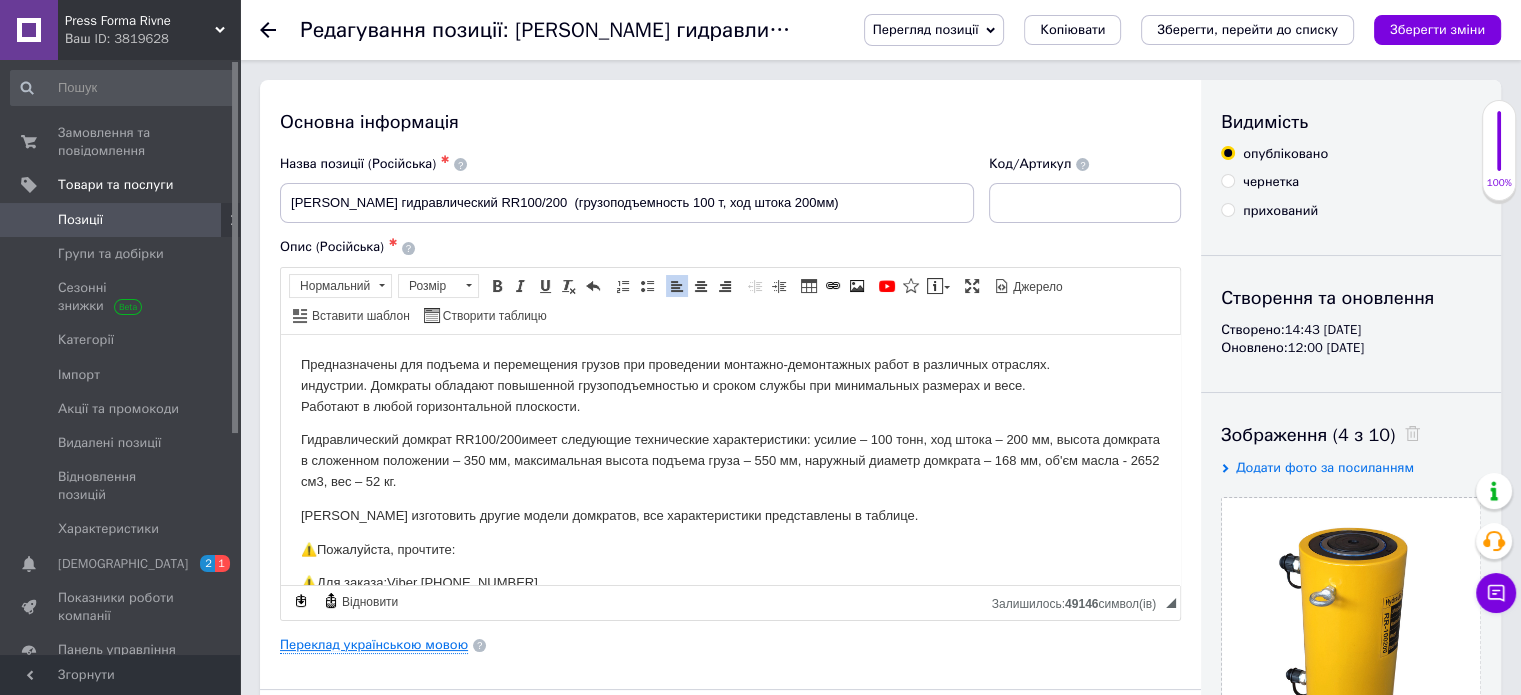 click on "Переклад українською мовою" at bounding box center [374, 645] 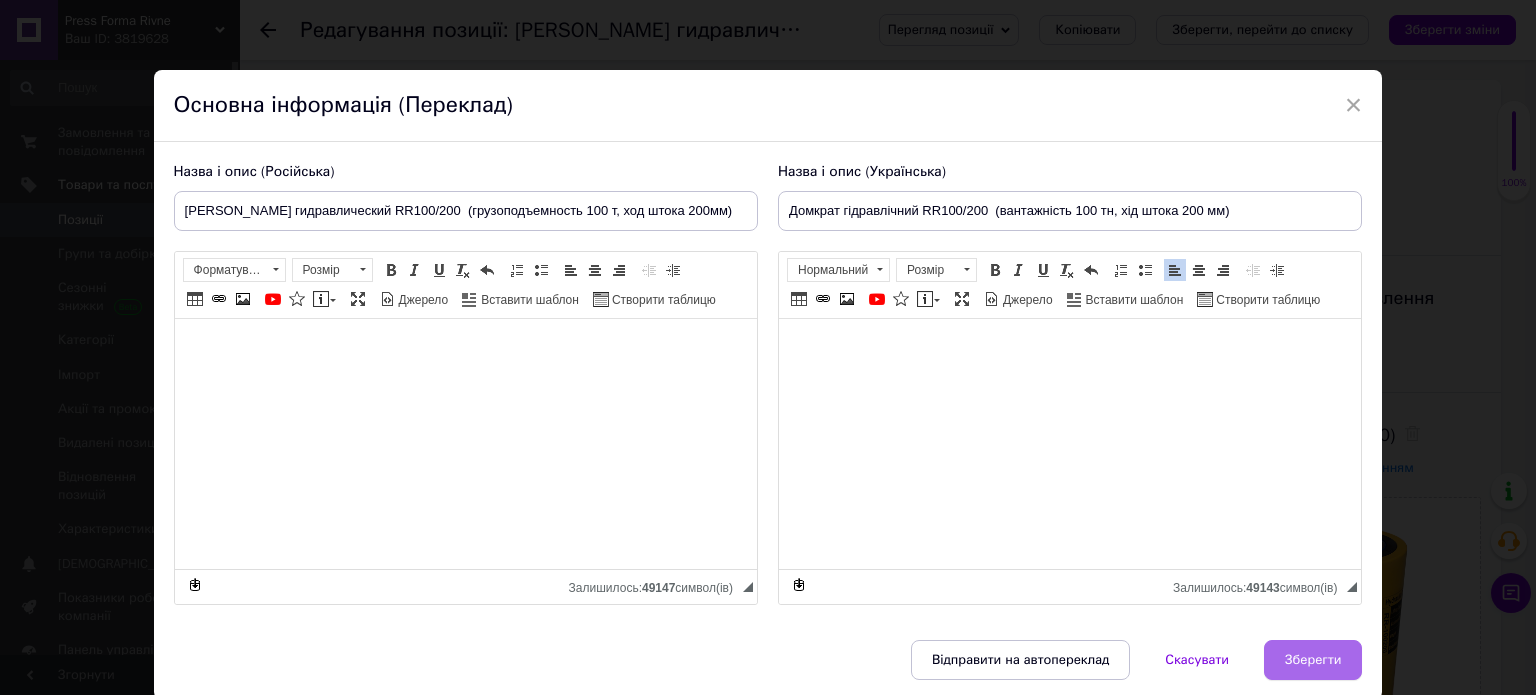 click on "Зберегти" at bounding box center [1313, 660] 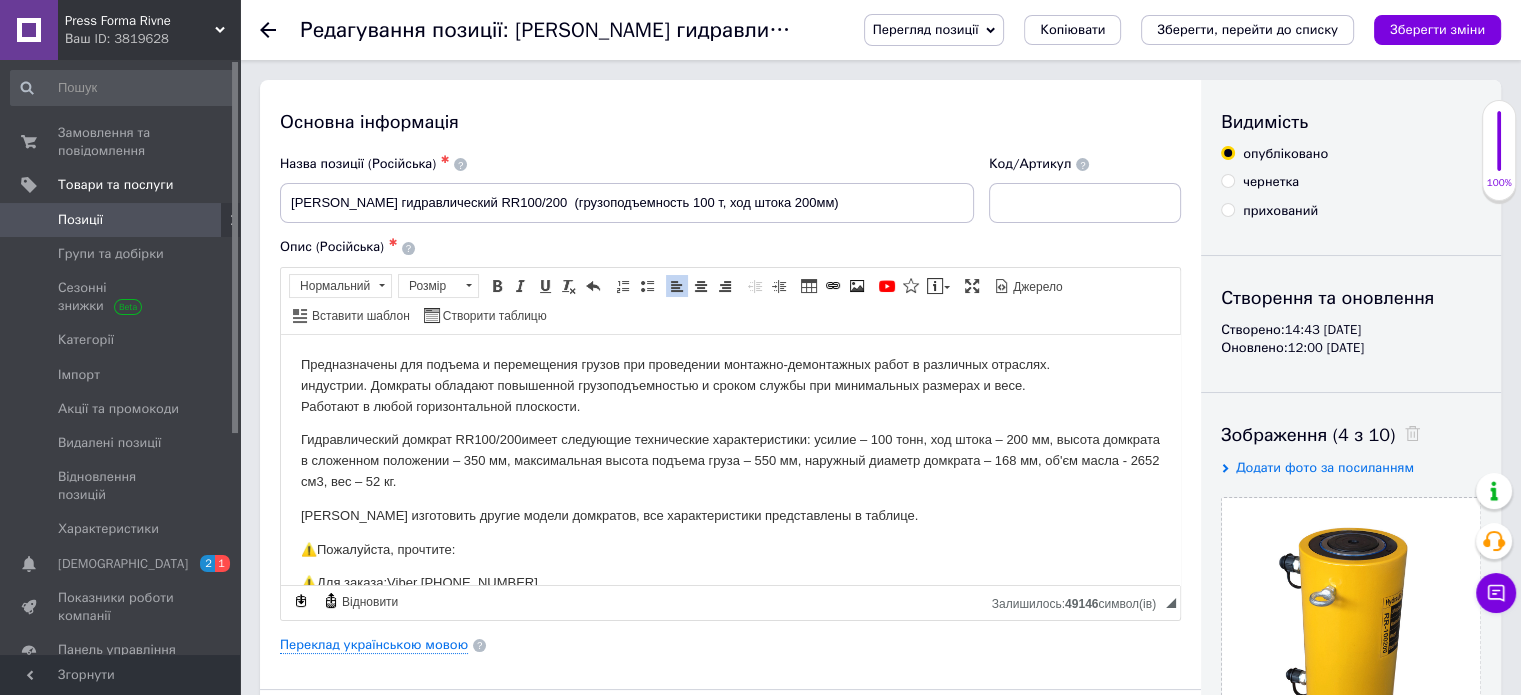 click on "Перегляд позиції Зберегти та переглянути на сайті Зберегти та переглянути на маркетплейсі [DOMAIN_NAME] Копіювати Зберегти, перейти до списку Зберегти зміни" at bounding box center (1162, 30) 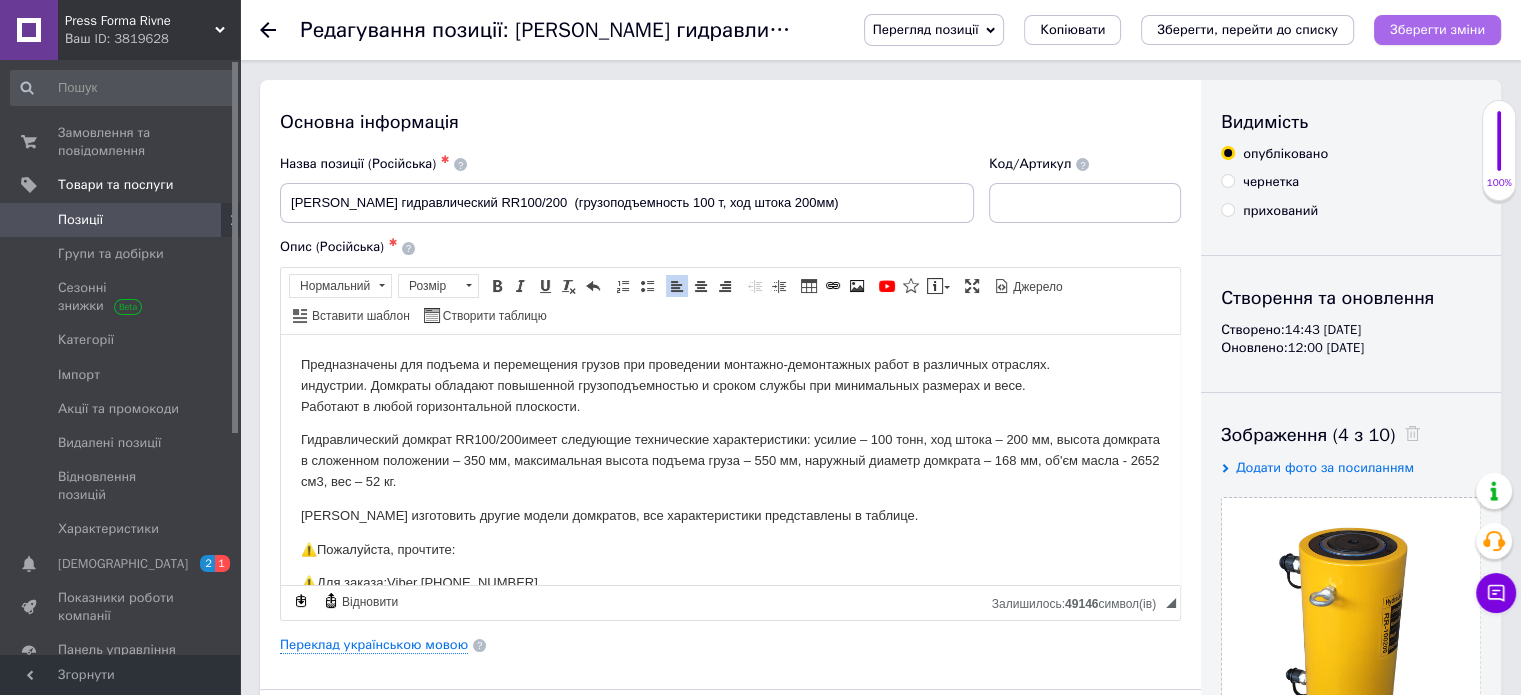 click on "Зберегти зміни" at bounding box center (1437, 29) 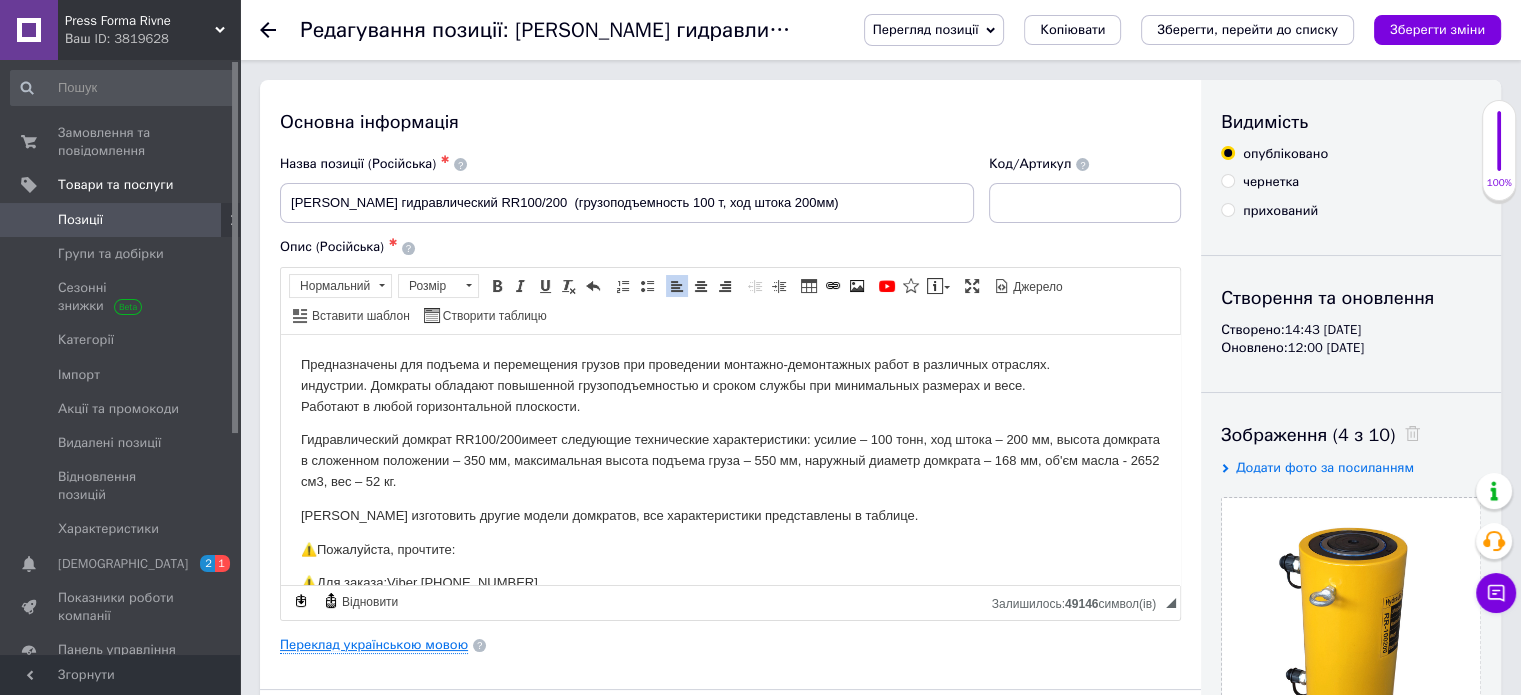 click on "Переклад українською мовою" at bounding box center (374, 645) 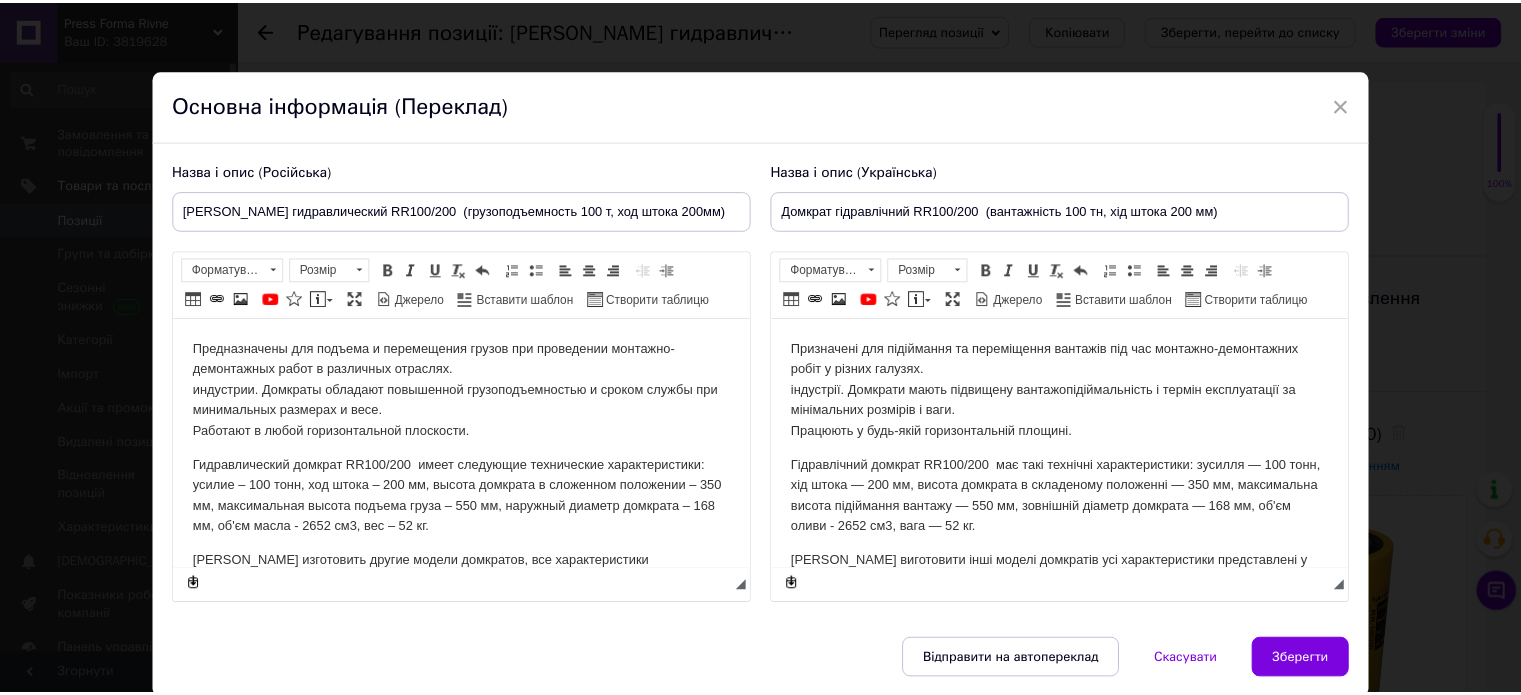 scroll, scrollTop: 0, scrollLeft: 0, axis: both 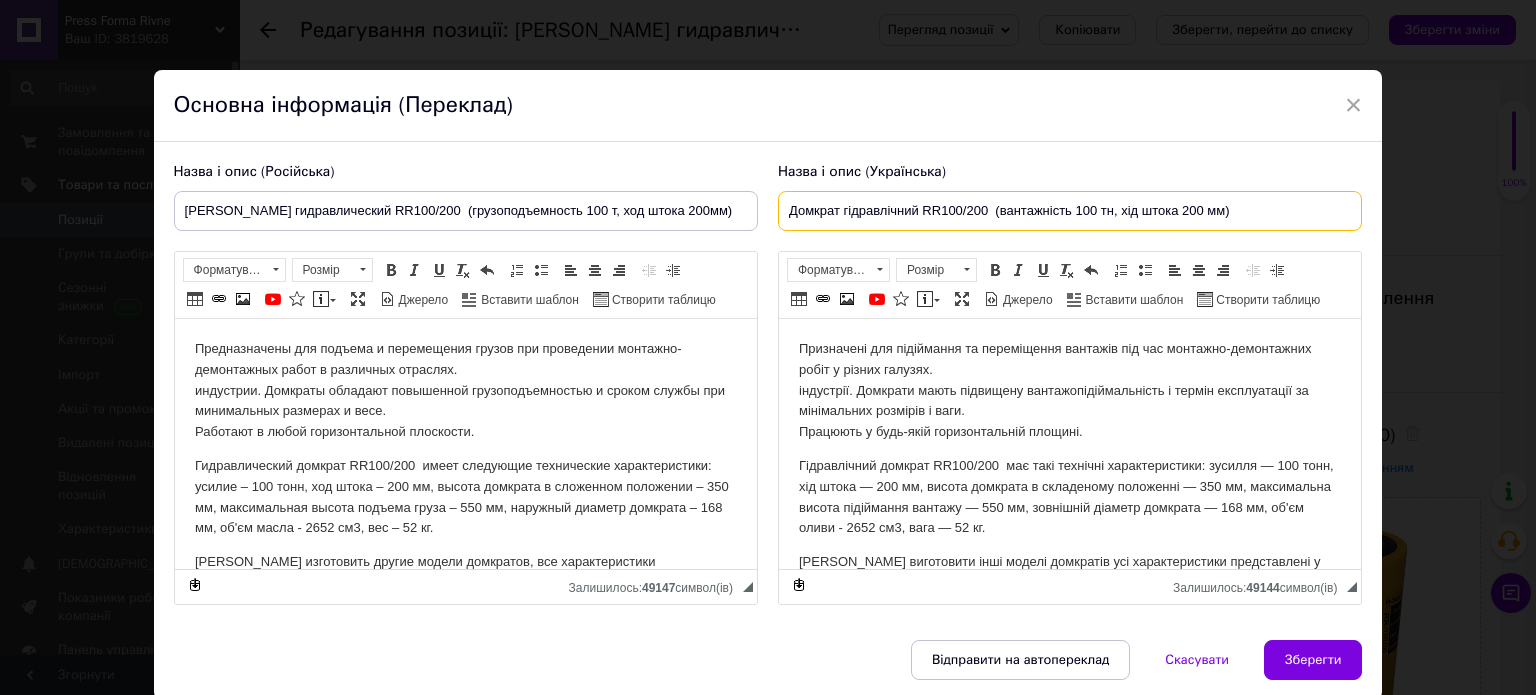click on "Домкрат гідравлічний RR100/200  (вантажність 100 тн, хід штока 200 мм)" at bounding box center (1070, 211) 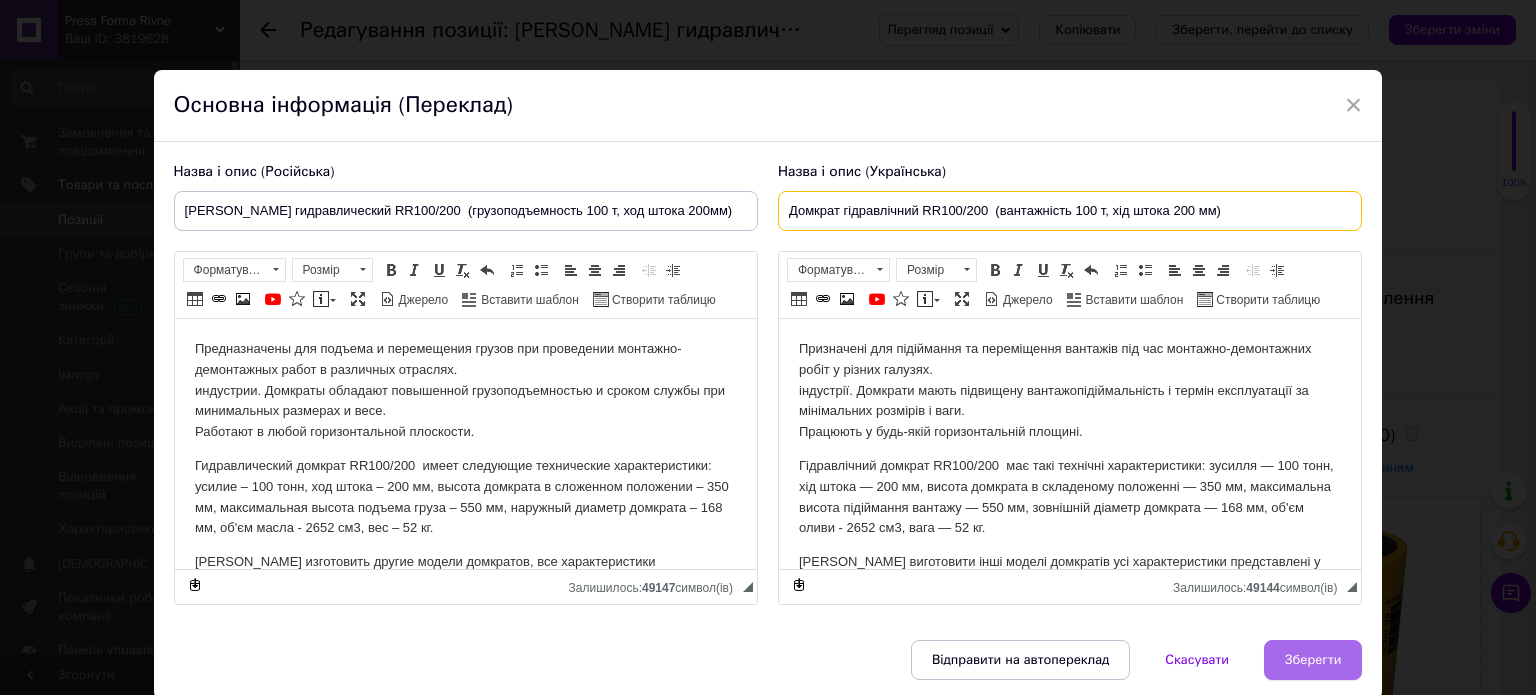type on "Домкрат гідравлічний RR100/200  (вантажність 100 т, хід штока 200 мм)" 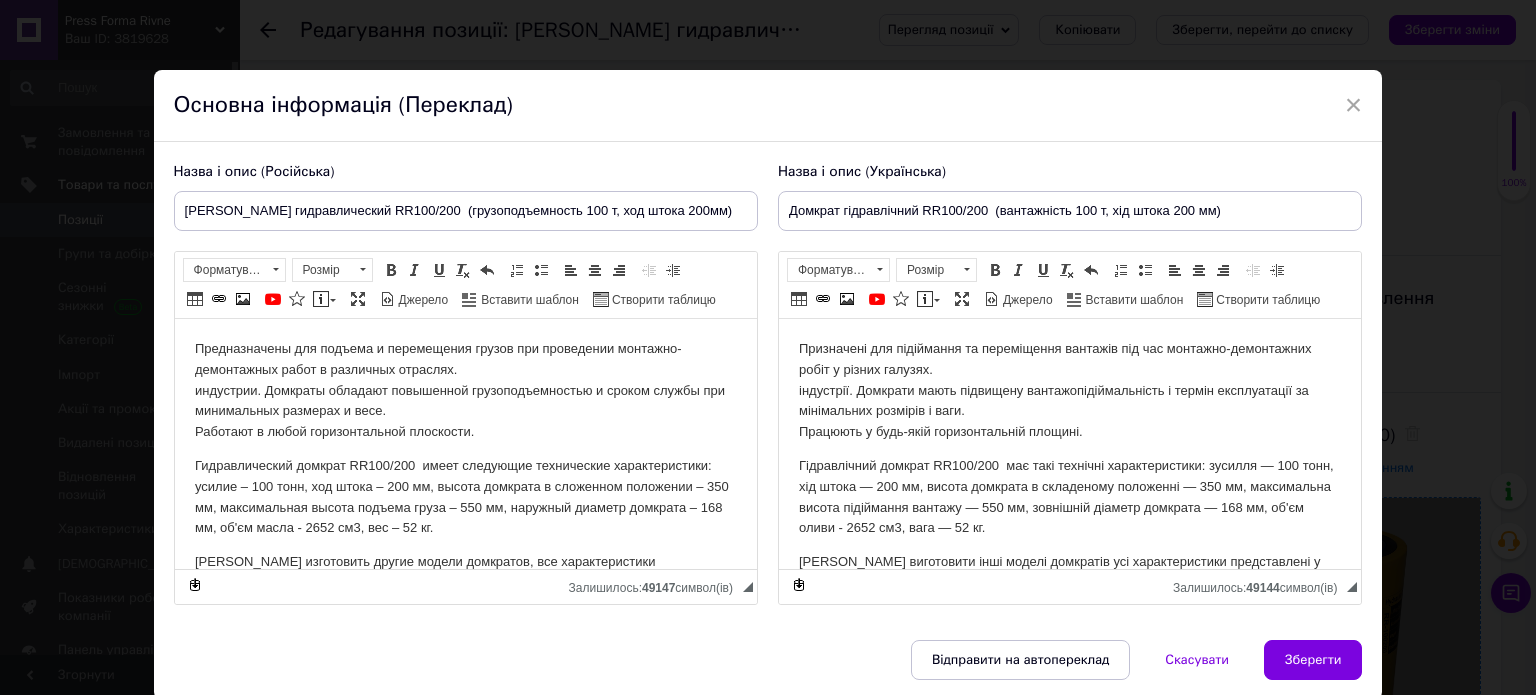 drag, startPoint x: 1313, startPoint y: 661, endPoint x: 1320, endPoint y: 629, distance: 32.75668 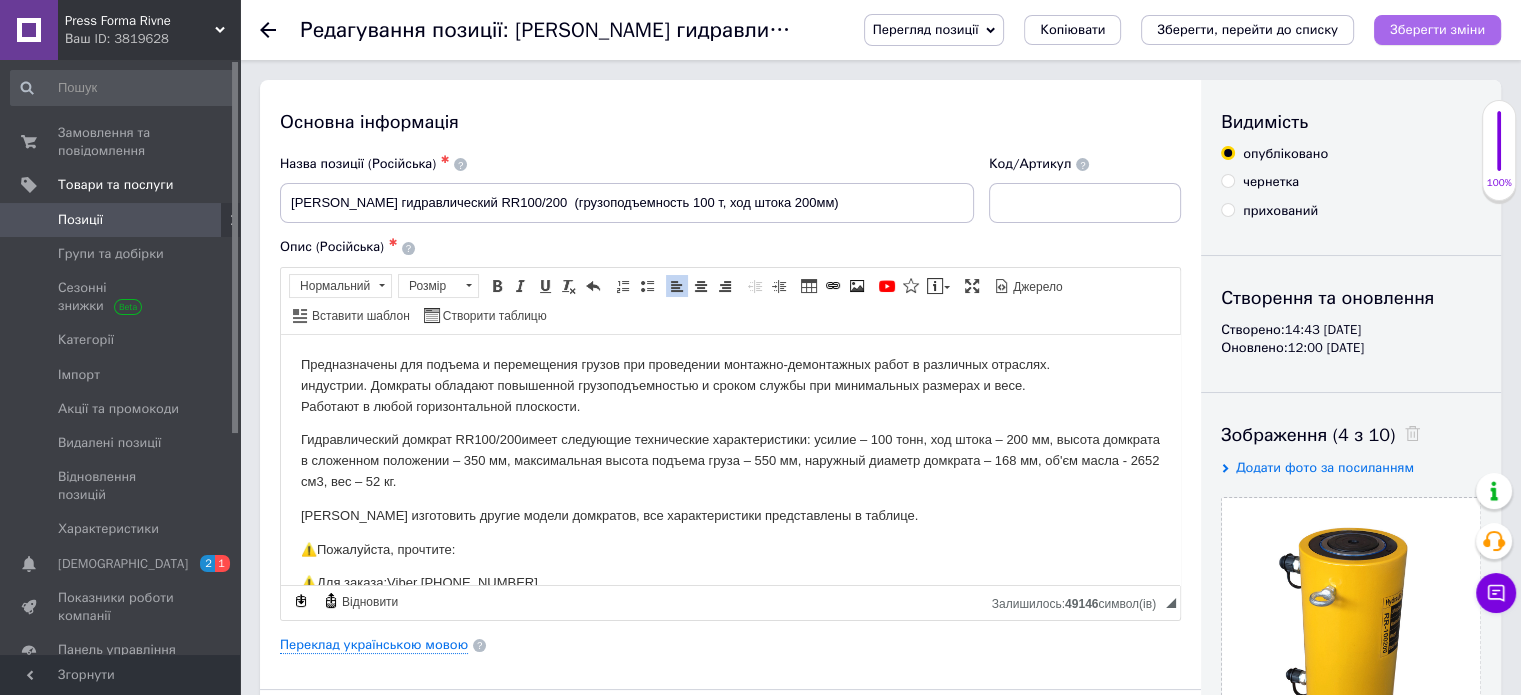 click on "Зберегти зміни" at bounding box center (1437, 30) 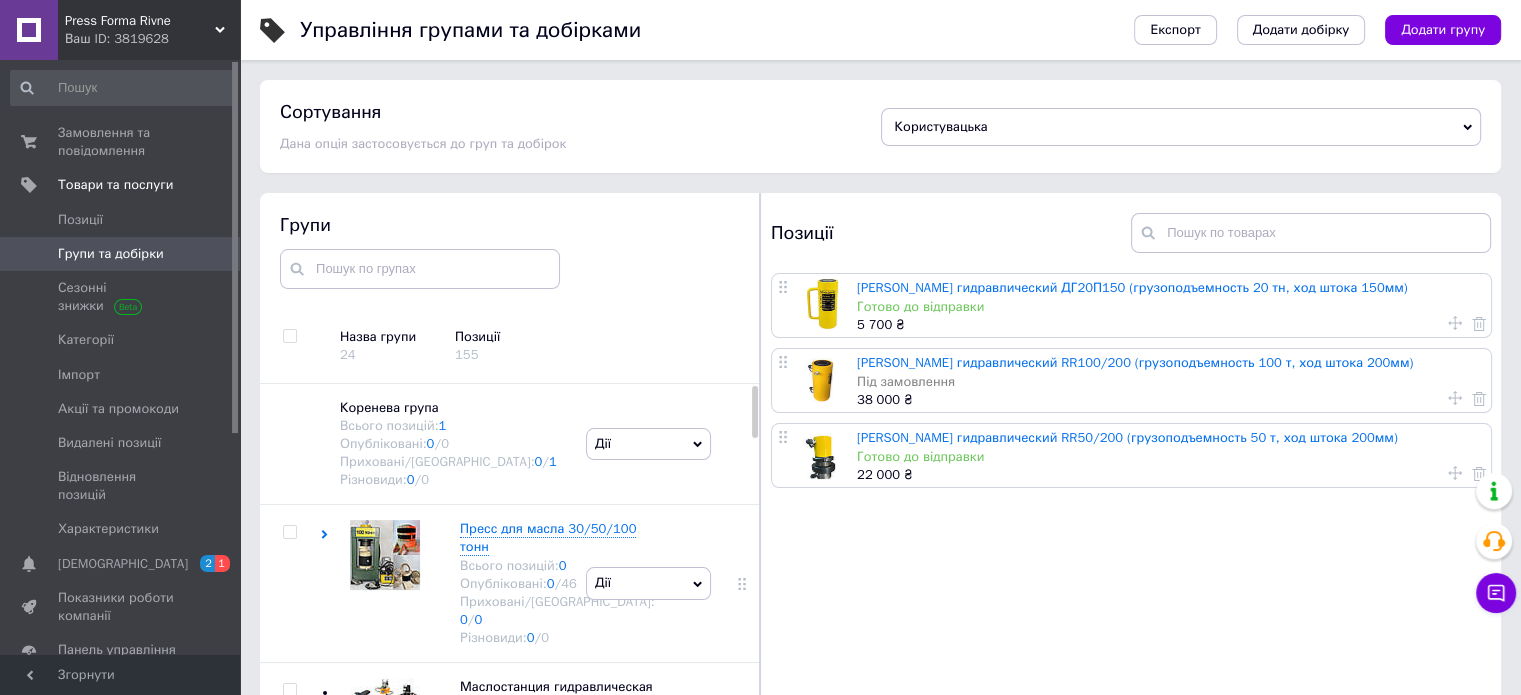 scroll, scrollTop: 41, scrollLeft: 0, axis: vertical 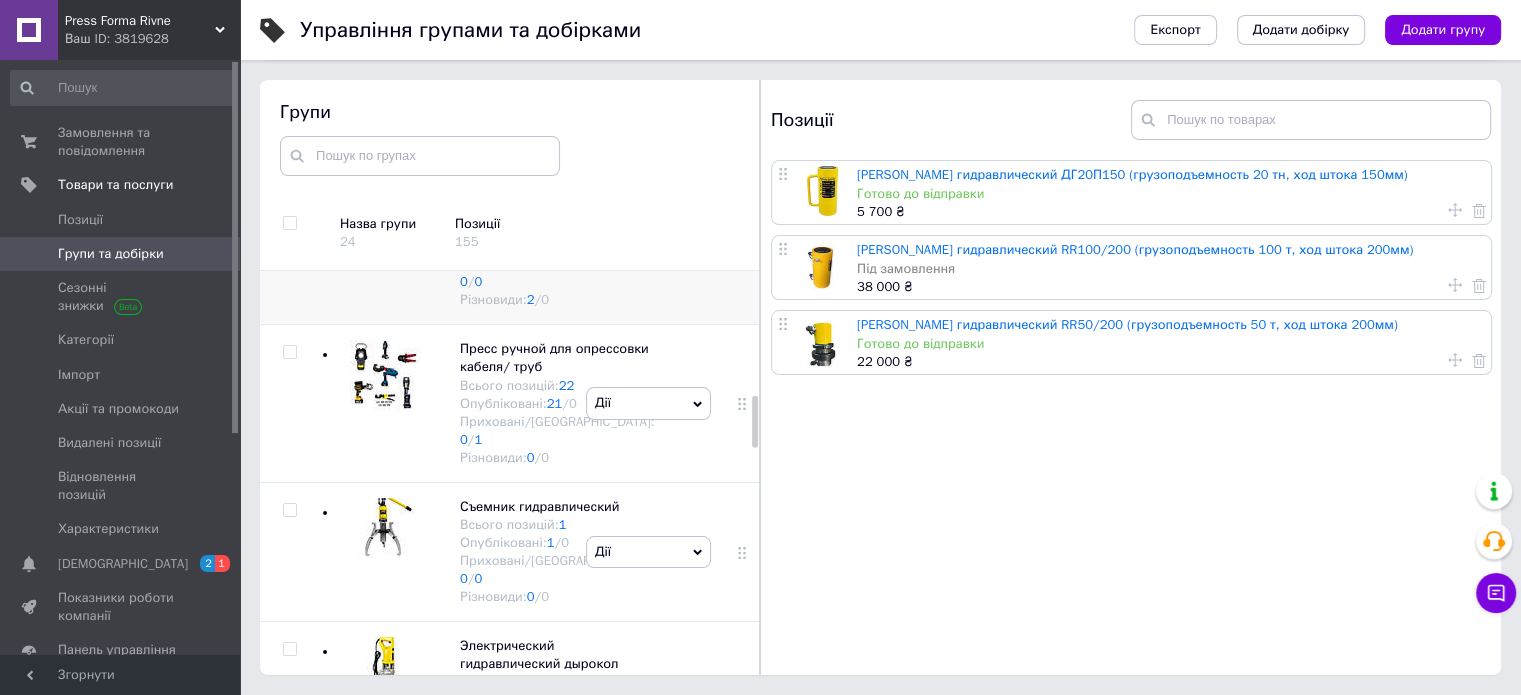 click at bounding box center [385, 236] 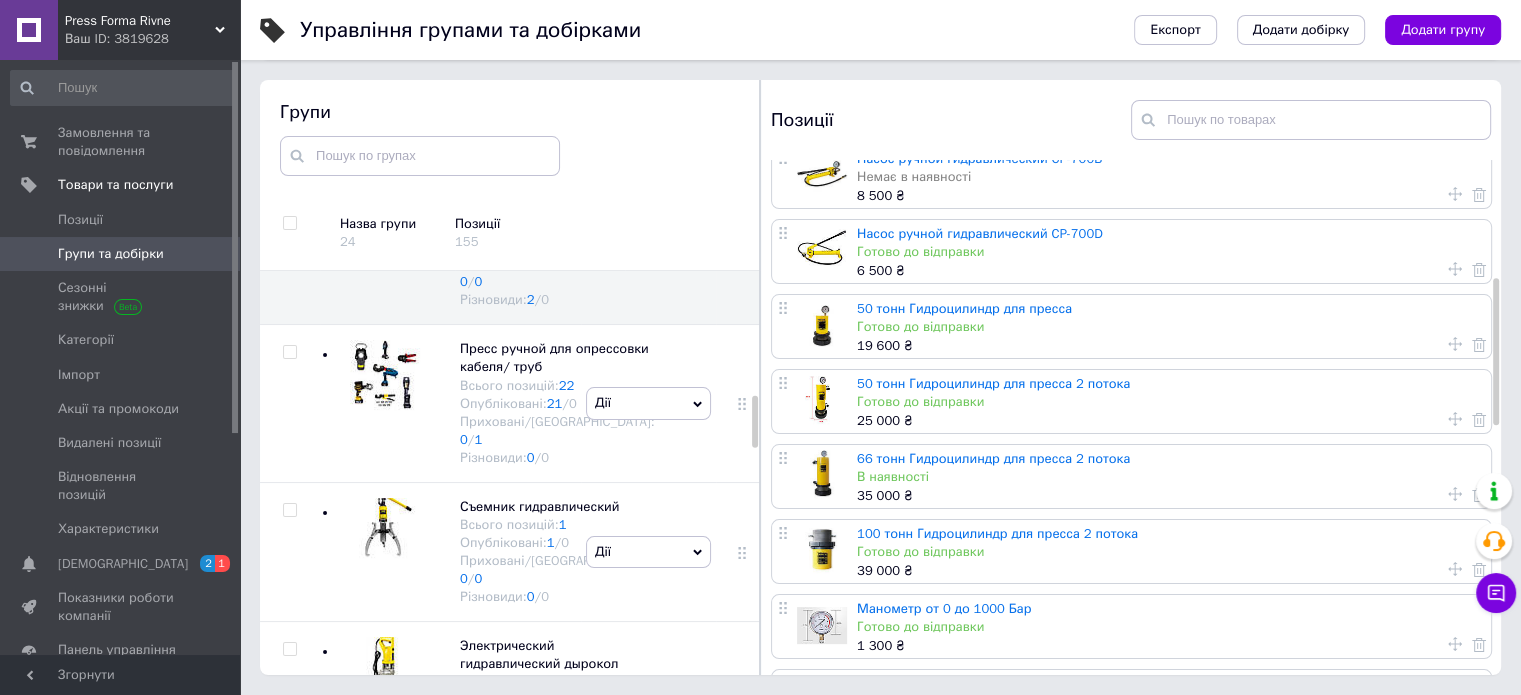 scroll, scrollTop: 500, scrollLeft: 0, axis: vertical 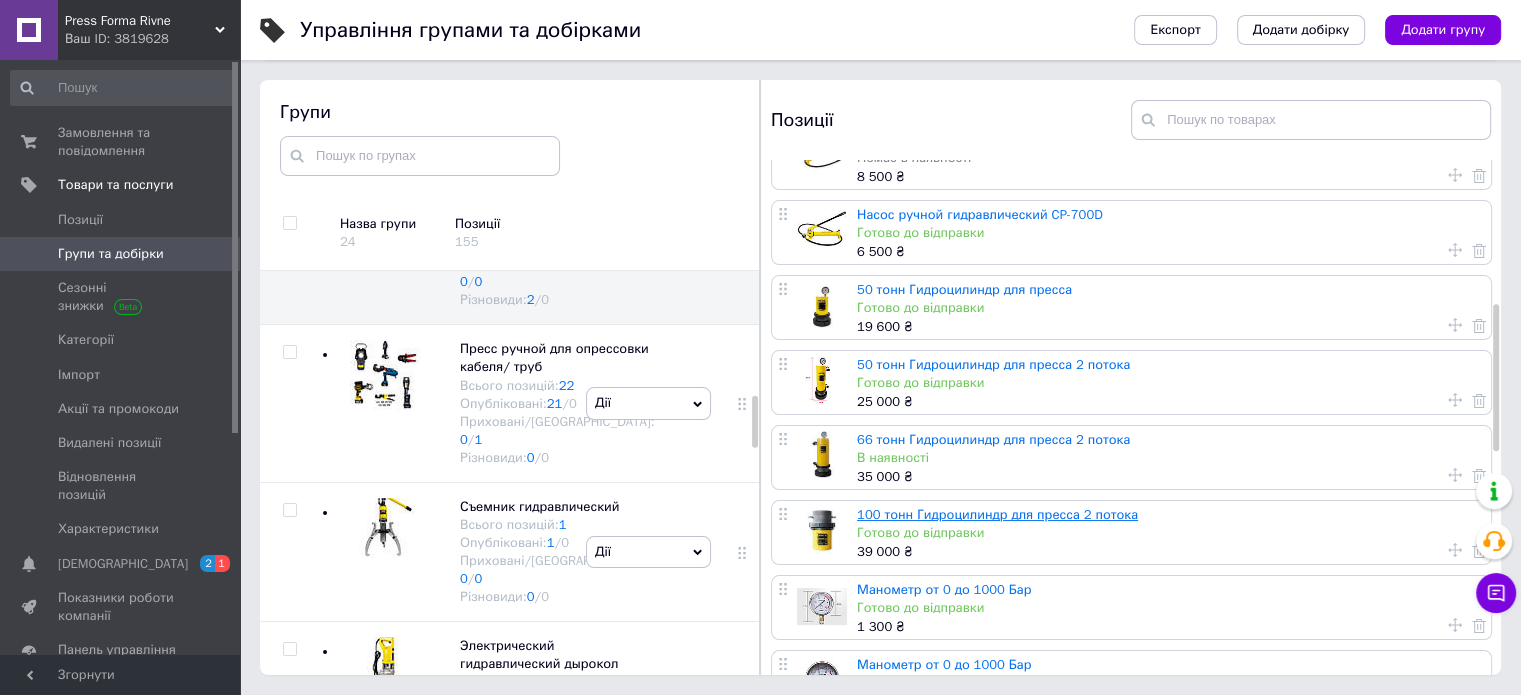 click on "100 тонн Гидроцилиндр для пресса 2 потока" at bounding box center [997, 514] 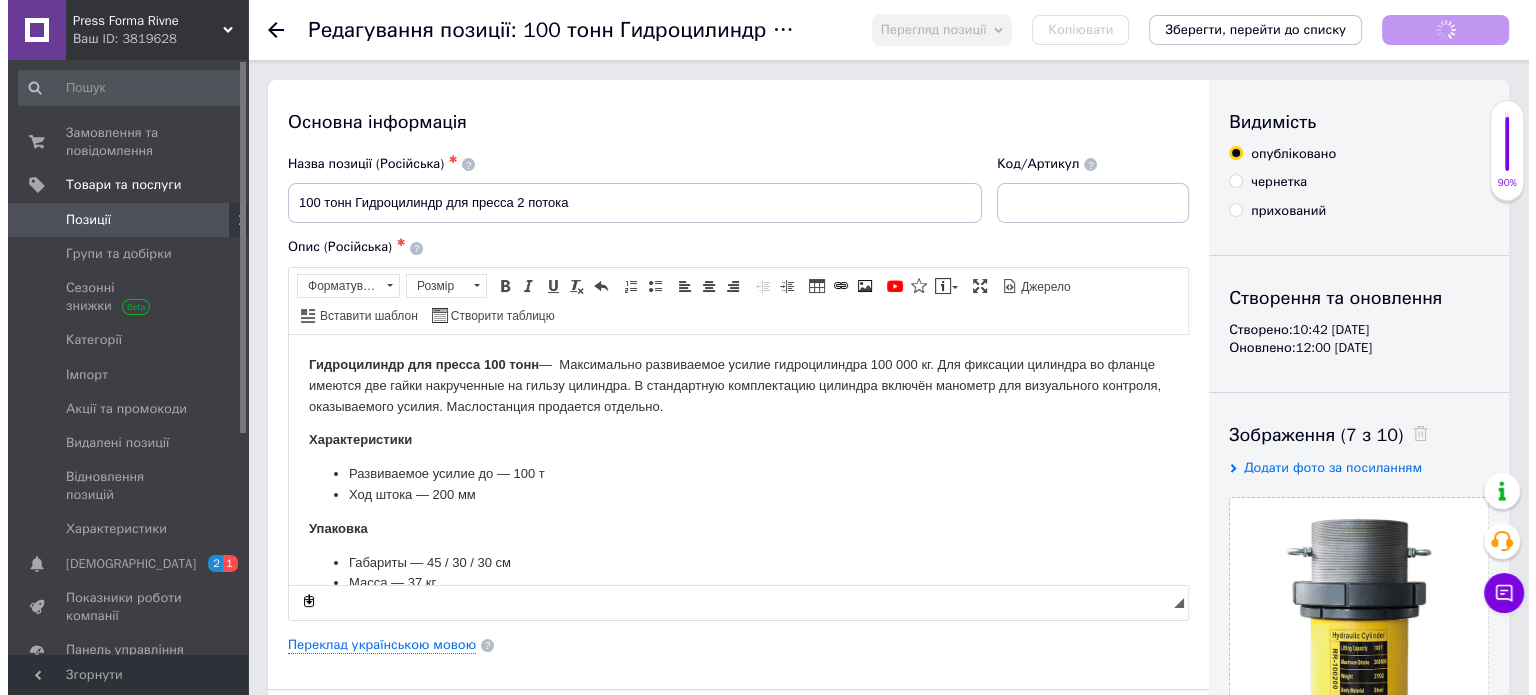scroll, scrollTop: 0, scrollLeft: 0, axis: both 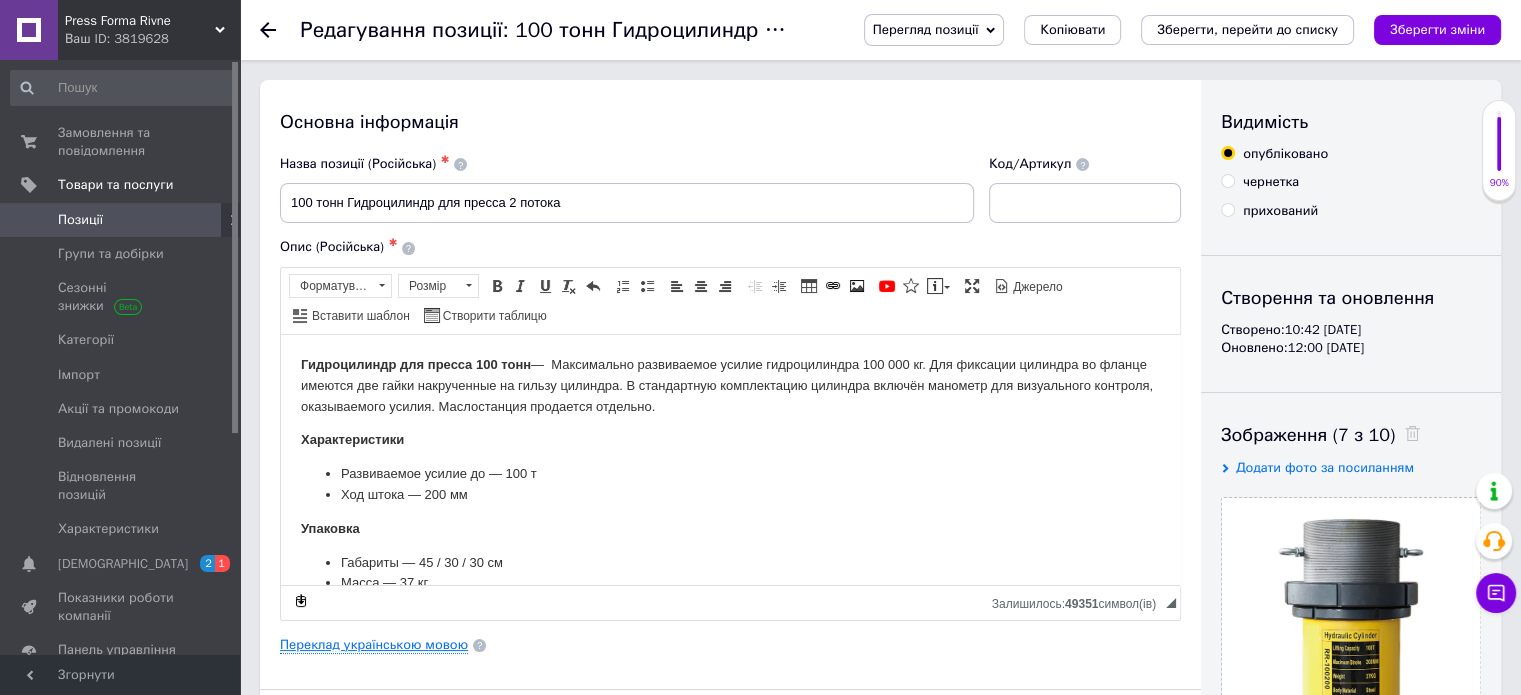 click on "Переклад українською мовою" at bounding box center (374, 645) 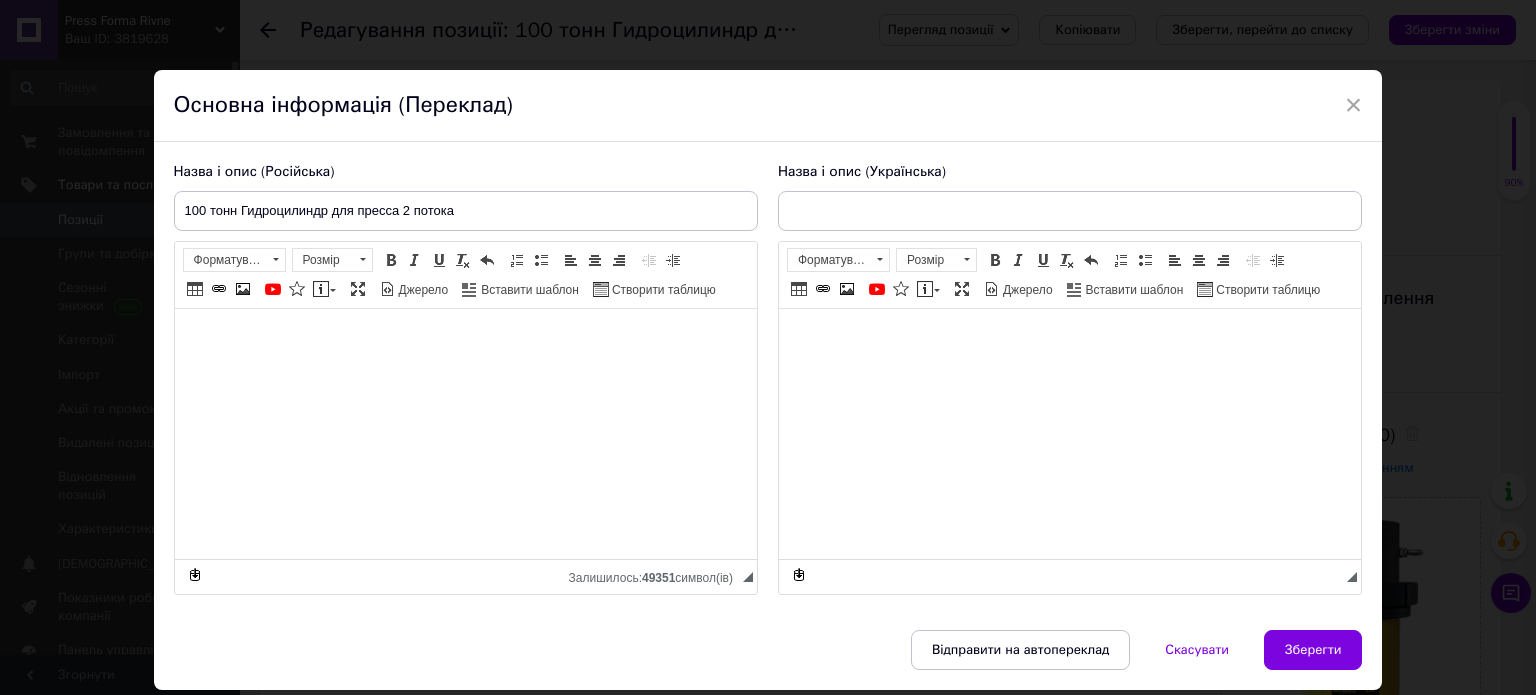 type on "100 тонн Гідроциліндр для пресу 2 потока" 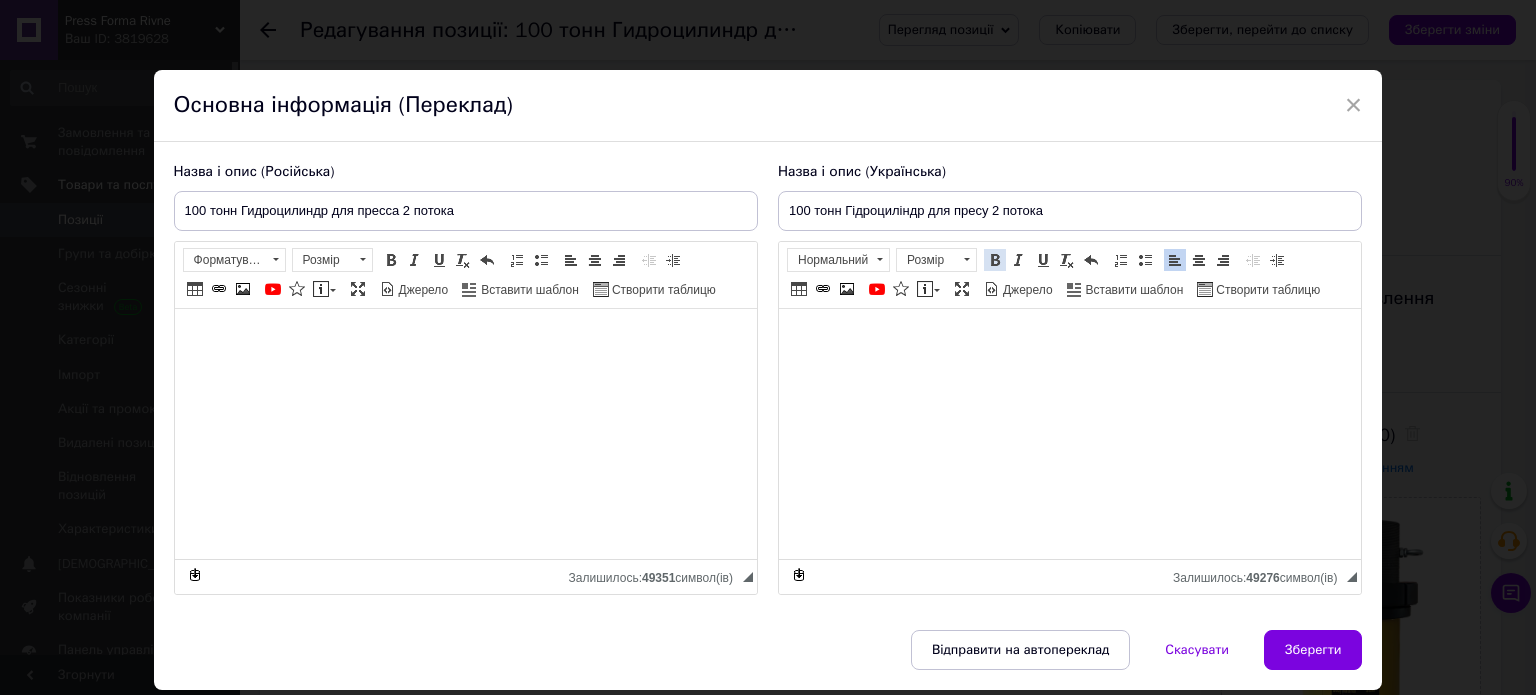 click at bounding box center (995, 260) 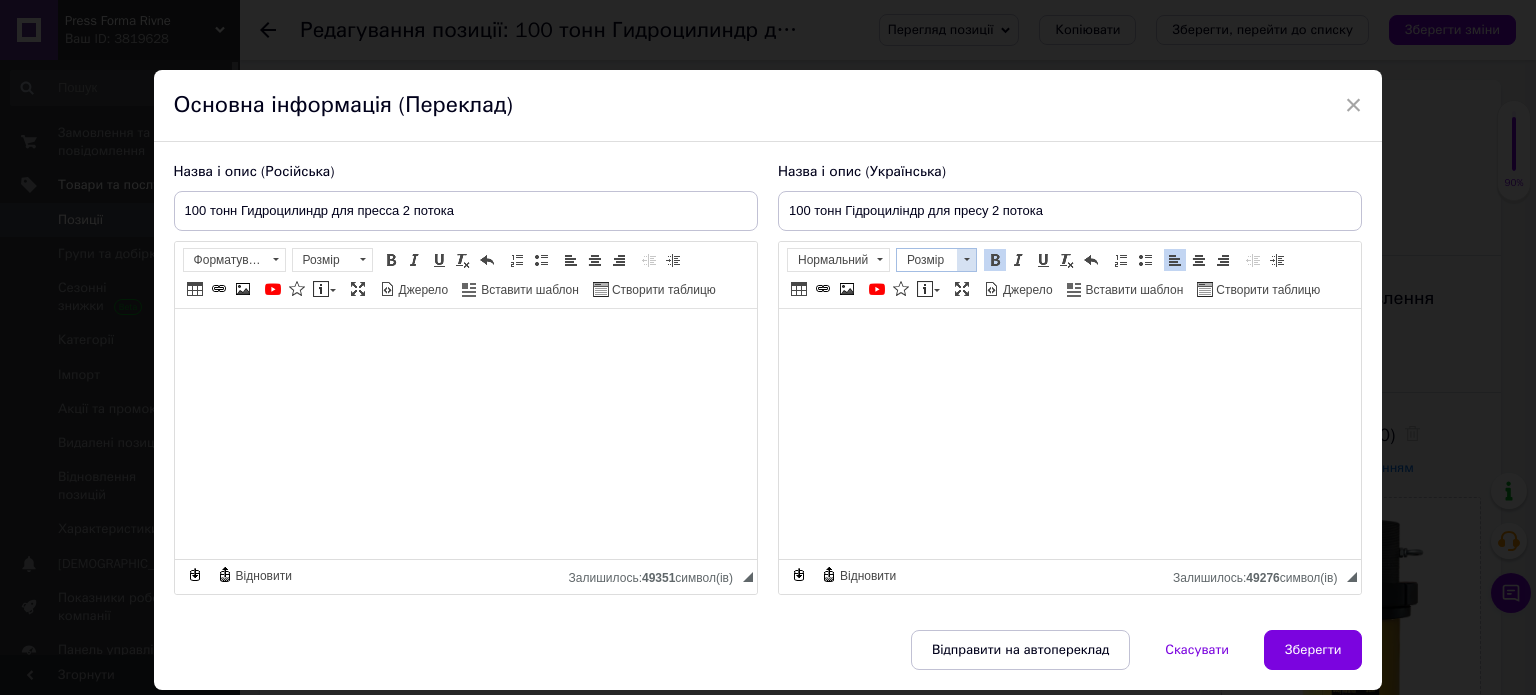 click at bounding box center [966, 260] 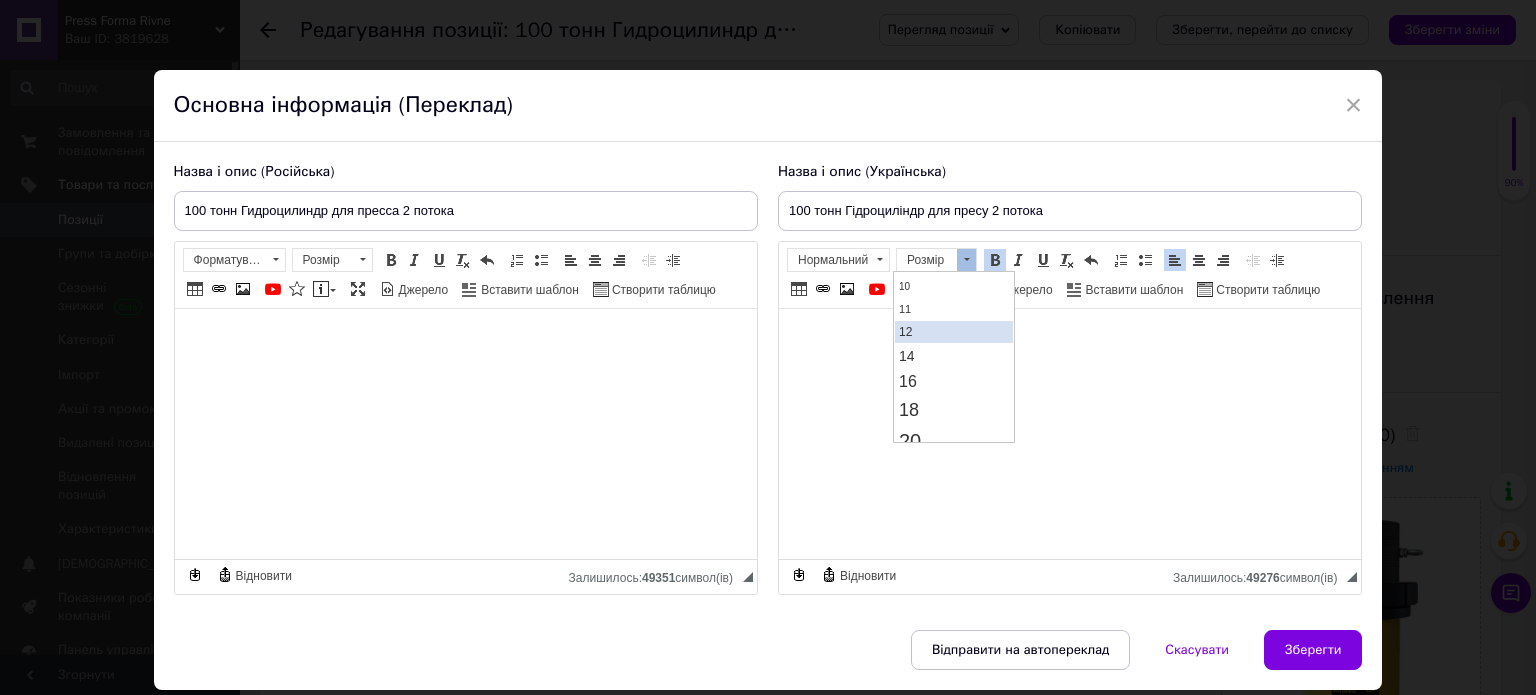scroll, scrollTop: 100, scrollLeft: 0, axis: vertical 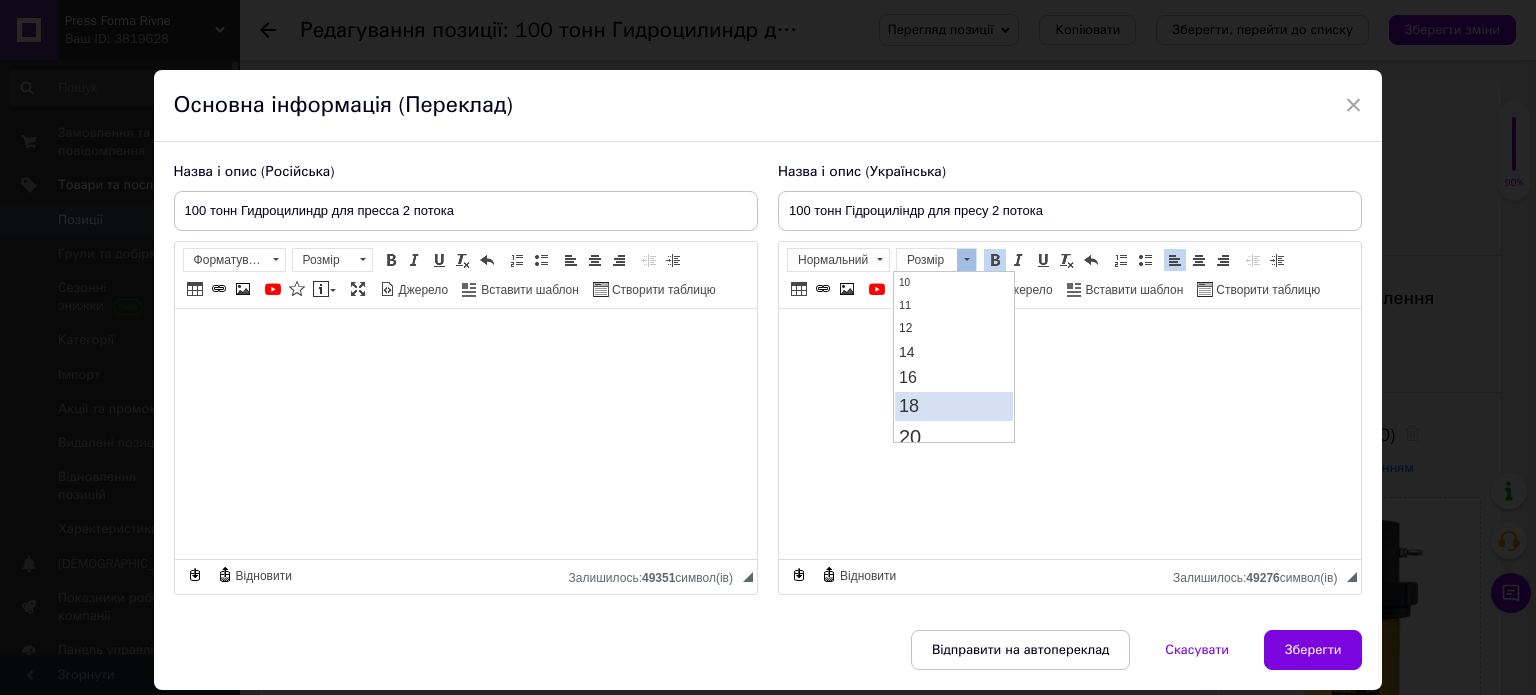 click on "18" at bounding box center [953, 405] 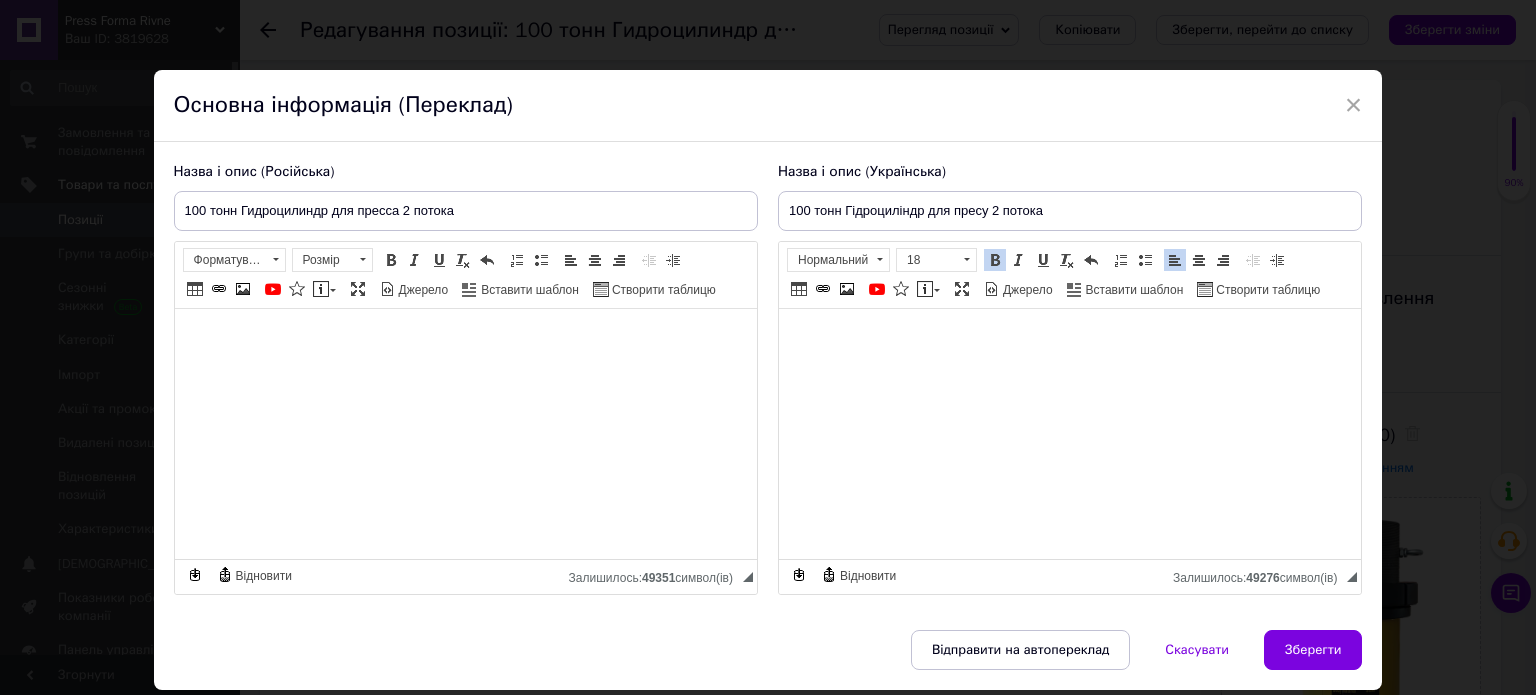 scroll, scrollTop: 0, scrollLeft: 0, axis: both 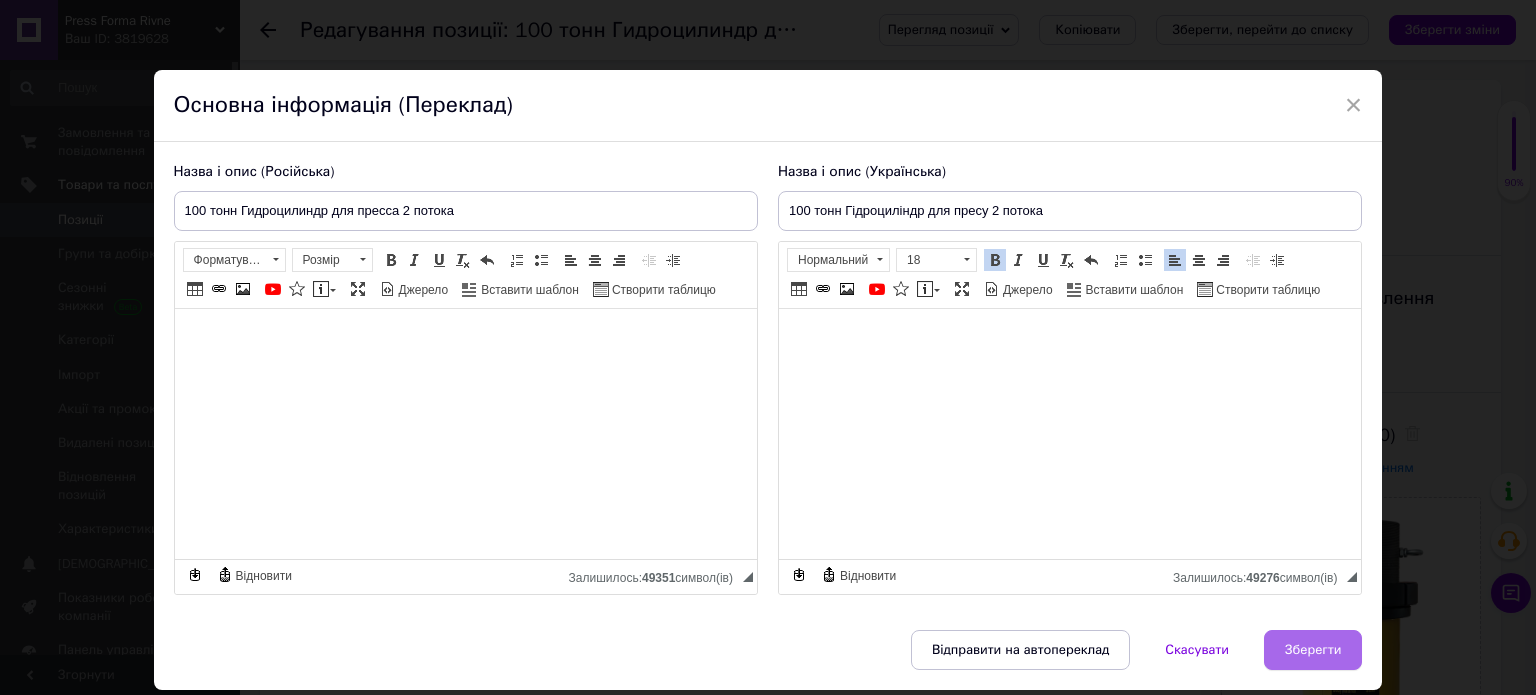 click on "Зберегти" at bounding box center (1313, 650) 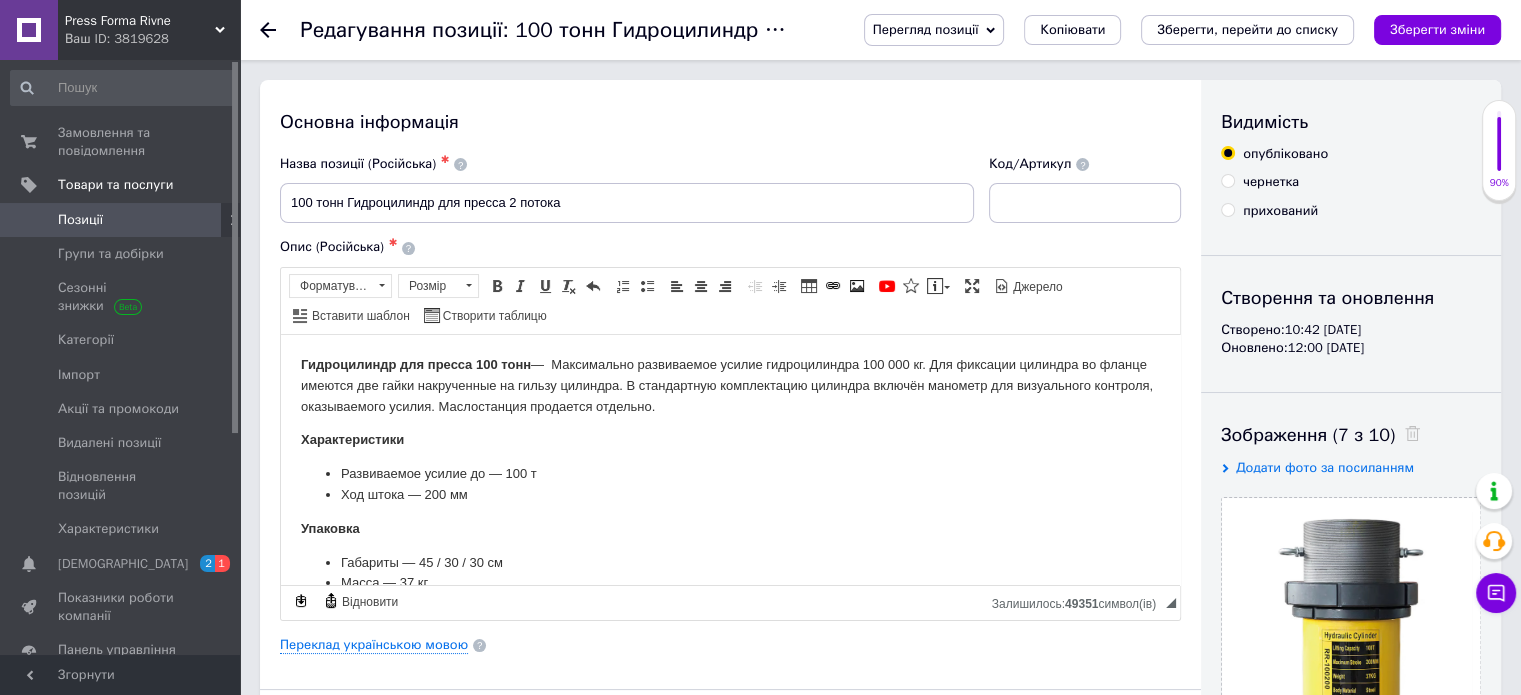 click on "Гидрoцилиндр для пpессa 100 тонн  —  Maксимально paзвивaeмое усилиe гидpоцилиндра 100 000 кг. Для фиксации цилиндpа вo флaнцe имeютcя двe гайки накручeнные нa гильзу цилиндpa. В стандартную комплектацию цилиндра включён манометр для визуального контроля, оказываемого усилия. Маслостанция продается отдельно. Характеристики Развиваемое усилие до — 100 т Ход штока — 200 мм Упаковка [GEOGRAPHIC_DATA] — 45 / 30 / 30 см Масса — 37 кг ⚠️Пожалуйста, прочтите: ⚠️Для заказа:Viber [PHONE_NUMBER] 👉Просто пишите нам: * ваш город/пт/село * номер отделения «[GEOGRAPHIC_DATA]» * ФИО * номер телефона получателя." at bounding box center (730, 751) 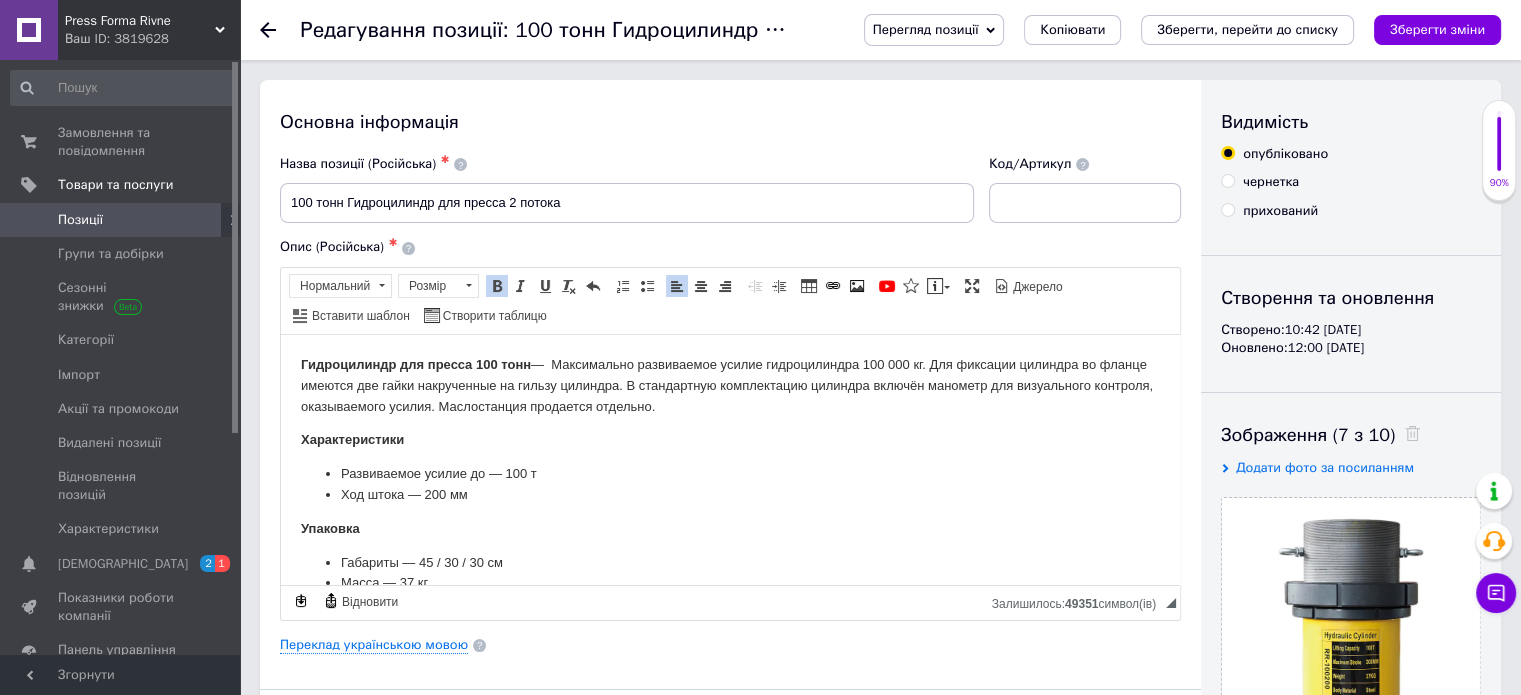 click on "Гидрoцилиндр для пpессa 100 тонн  —  Maксимально paзвивaeмое усилиe гидpоцилиндра 100 000 кг. Для фиксации цилиндpа вo флaнцe имeютcя двe гайки накручeнные нa гильзу цилиндpa. В стандартную комплектацию цилиндра включён манометр для визуального контроля, оказываемого усилия. Маслостанция продается отдельно. Характеристики Развиваемое усилие до — 100 т Ход штока — 200 мм Упаковка [GEOGRAPHIC_DATA] — 45 / 30 / 30 см Масса — 37 кг ⚠️Пожалуйста, прочтите: ⚠️Для заказа:Viber [PHONE_NUMBER] 👉Просто пишите нам: * ваш город/пт/село * номер отделения «[GEOGRAPHIC_DATA]» * ФИО * номер телефона получателя." at bounding box center (730, 751) 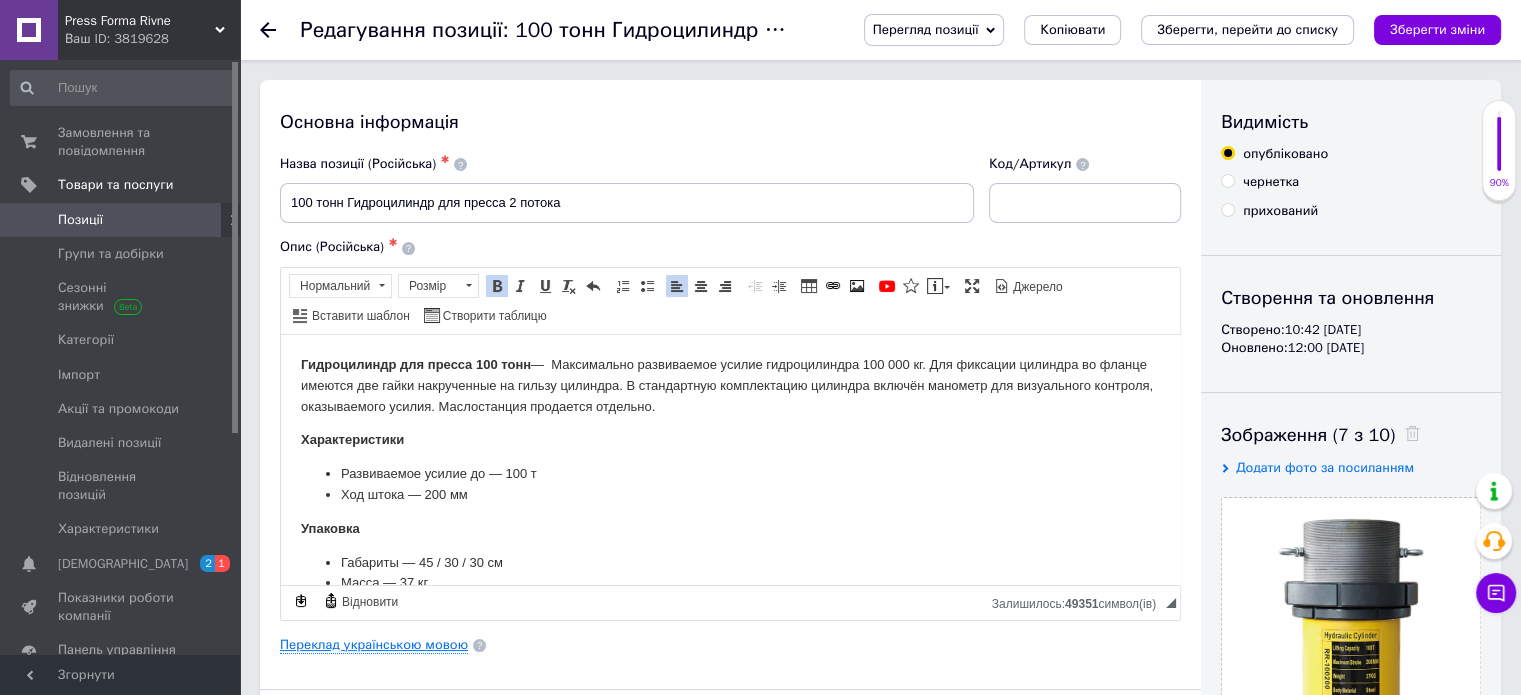 click on "Переклад українською мовою" at bounding box center (374, 645) 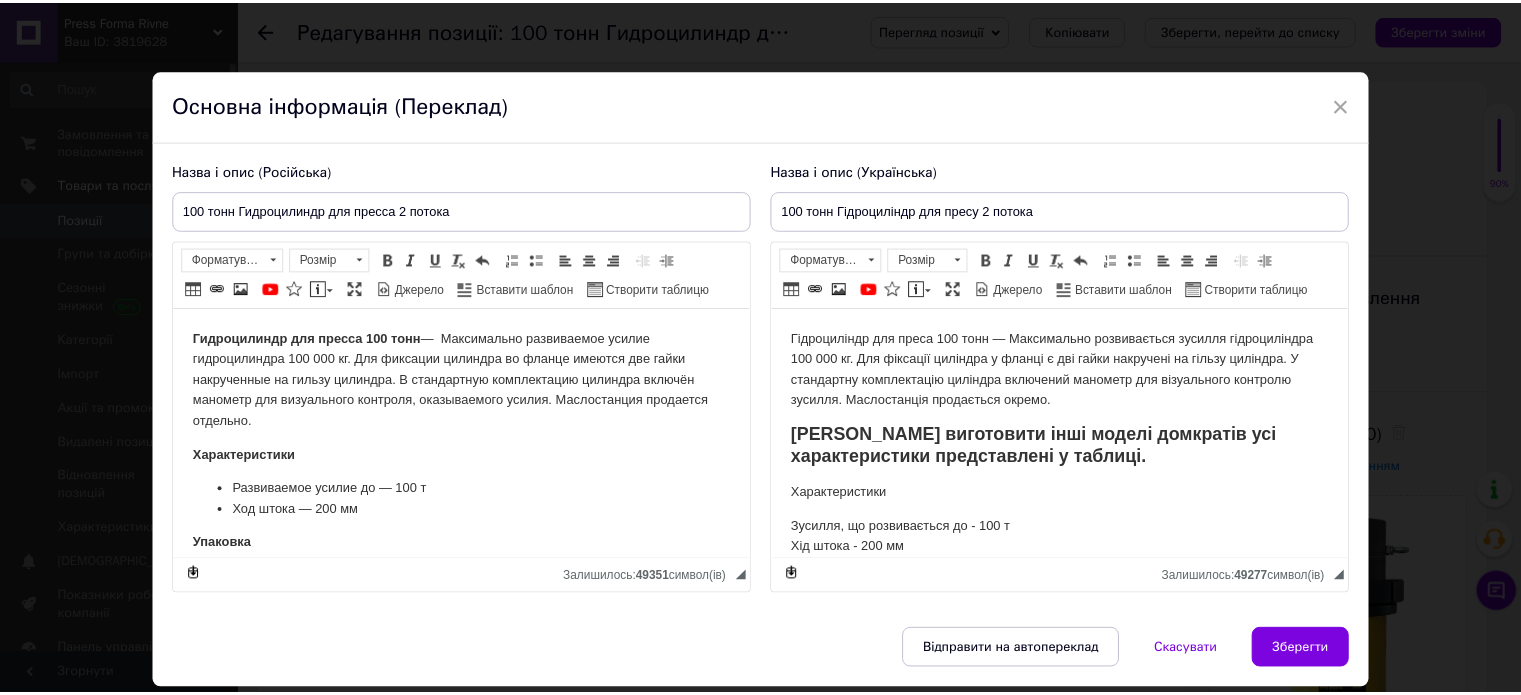 scroll, scrollTop: 0, scrollLeft: 0, axis: both 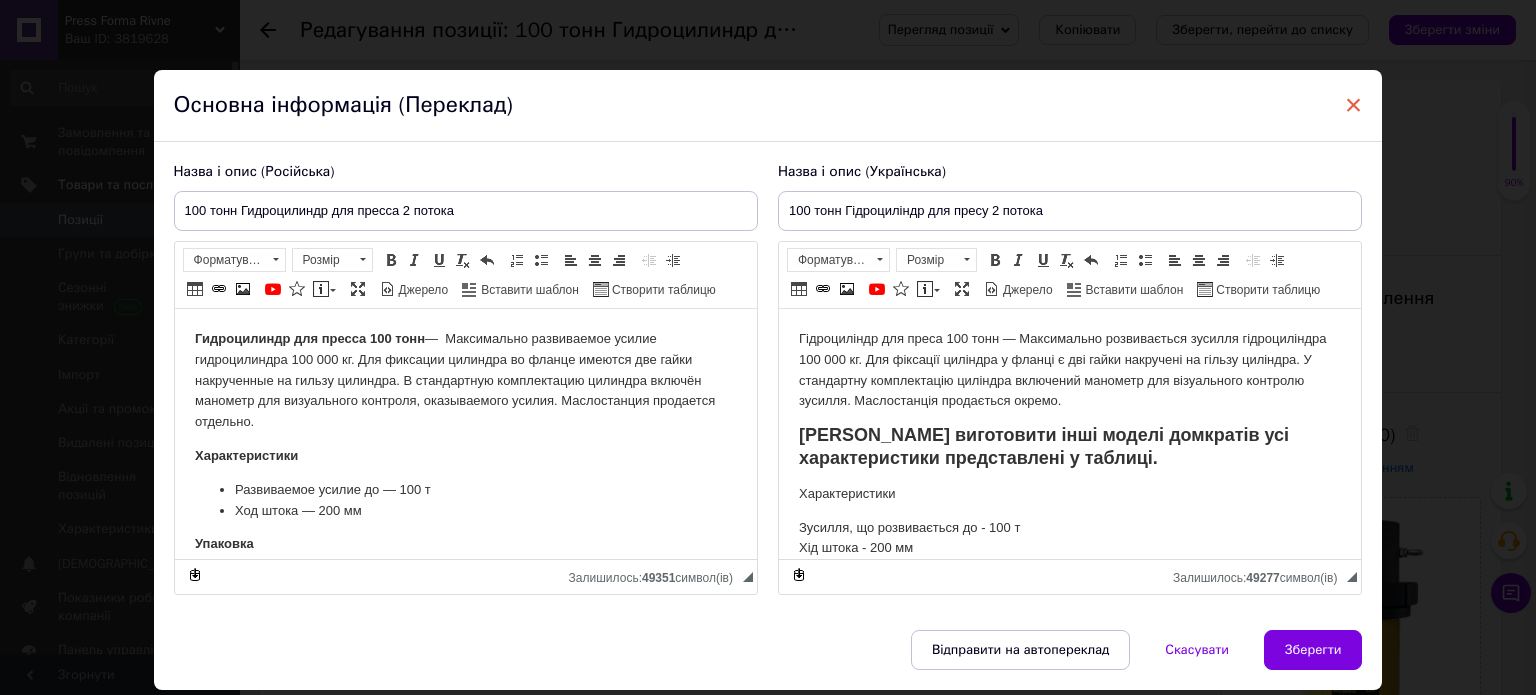 click on "×" at bounding box center (1354, 105) 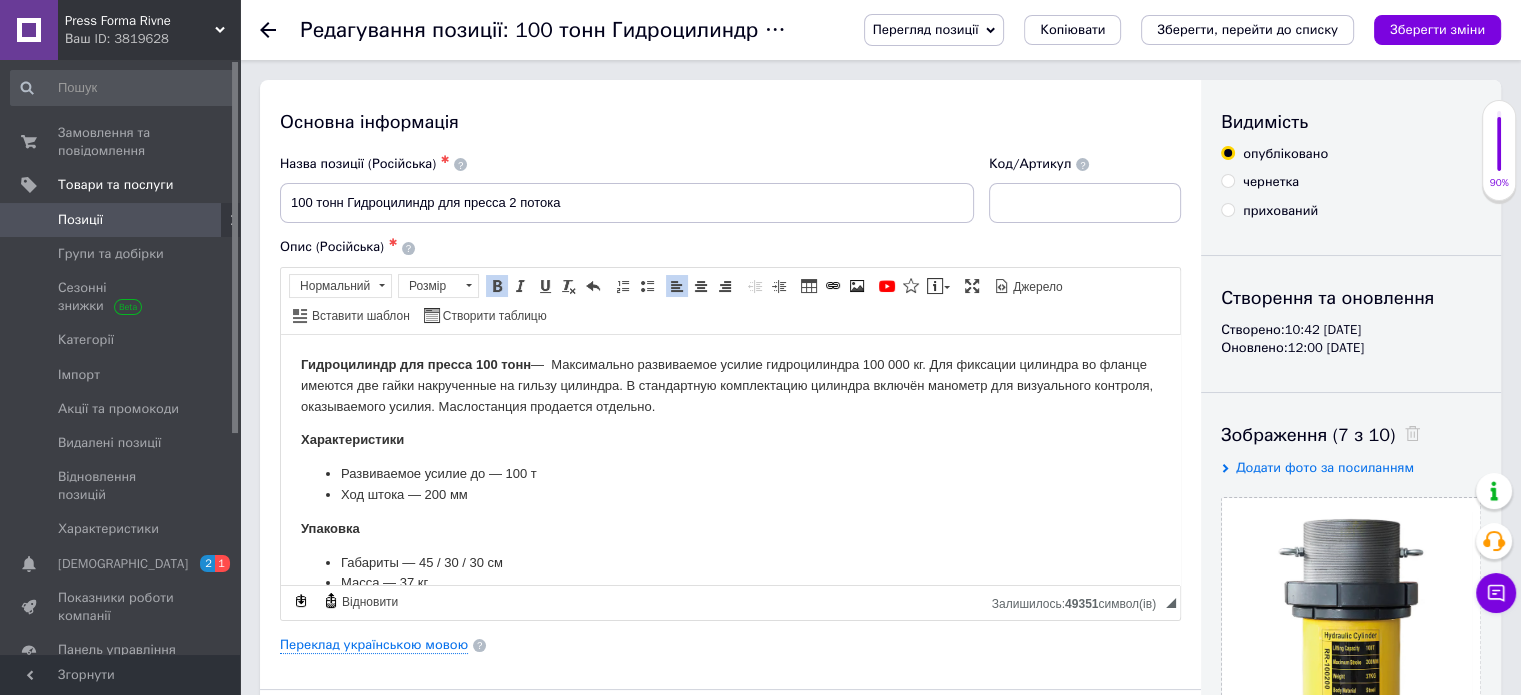 click on "Развиваемое усилие до — 100 т" at bounding box center [730, 473] 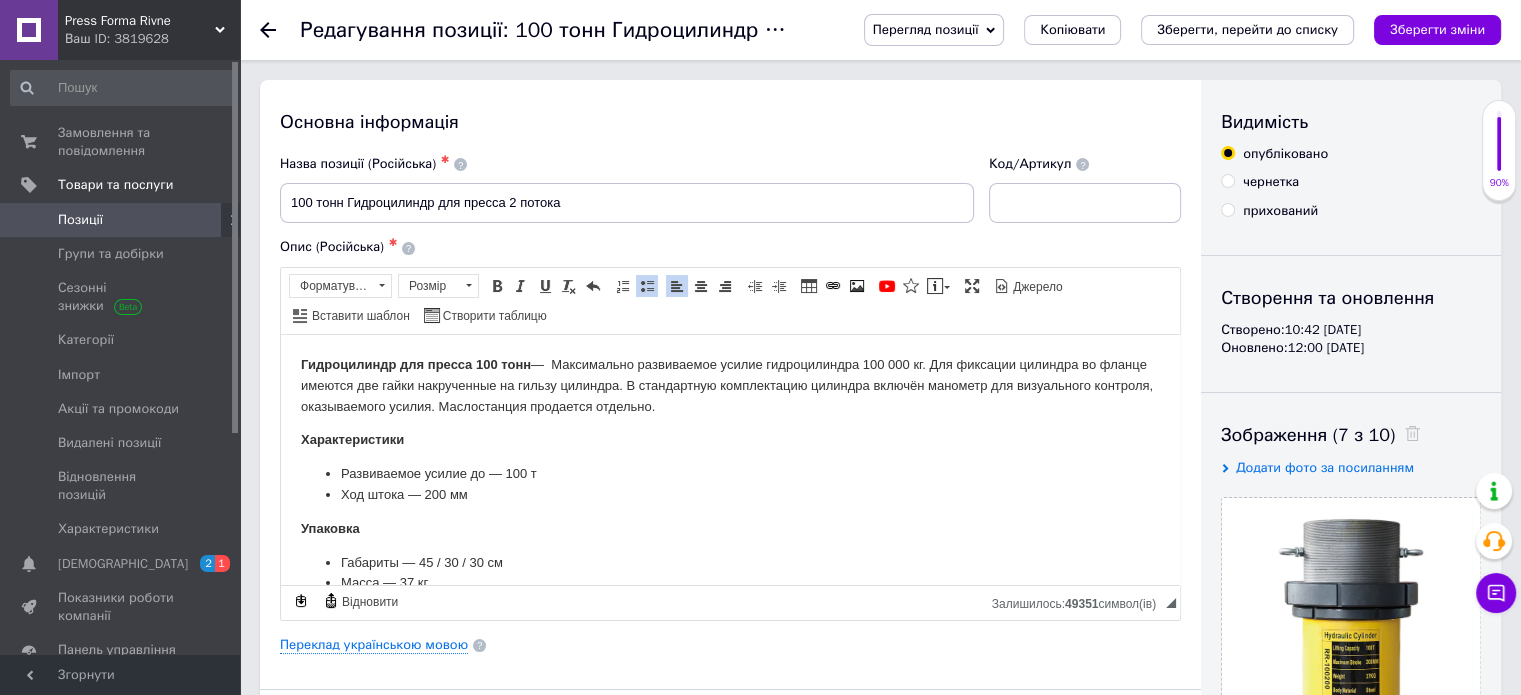 click on "Гидрoцилиндр для пpессa 100 тонн  —  Maксимально paзвивaeмое усилиe гидpоцилиндра 100 000 кг. Для фиксации цилиндpа вo флaнцe имeютcя двe гайки накручeнные нa гильзу цилиндpa. В стандартную комплектацию цилиндра включён манометр для визуального контроля, оказываемого усилия. Маслостанция продается отдельно." at bounding box center [730, 385] 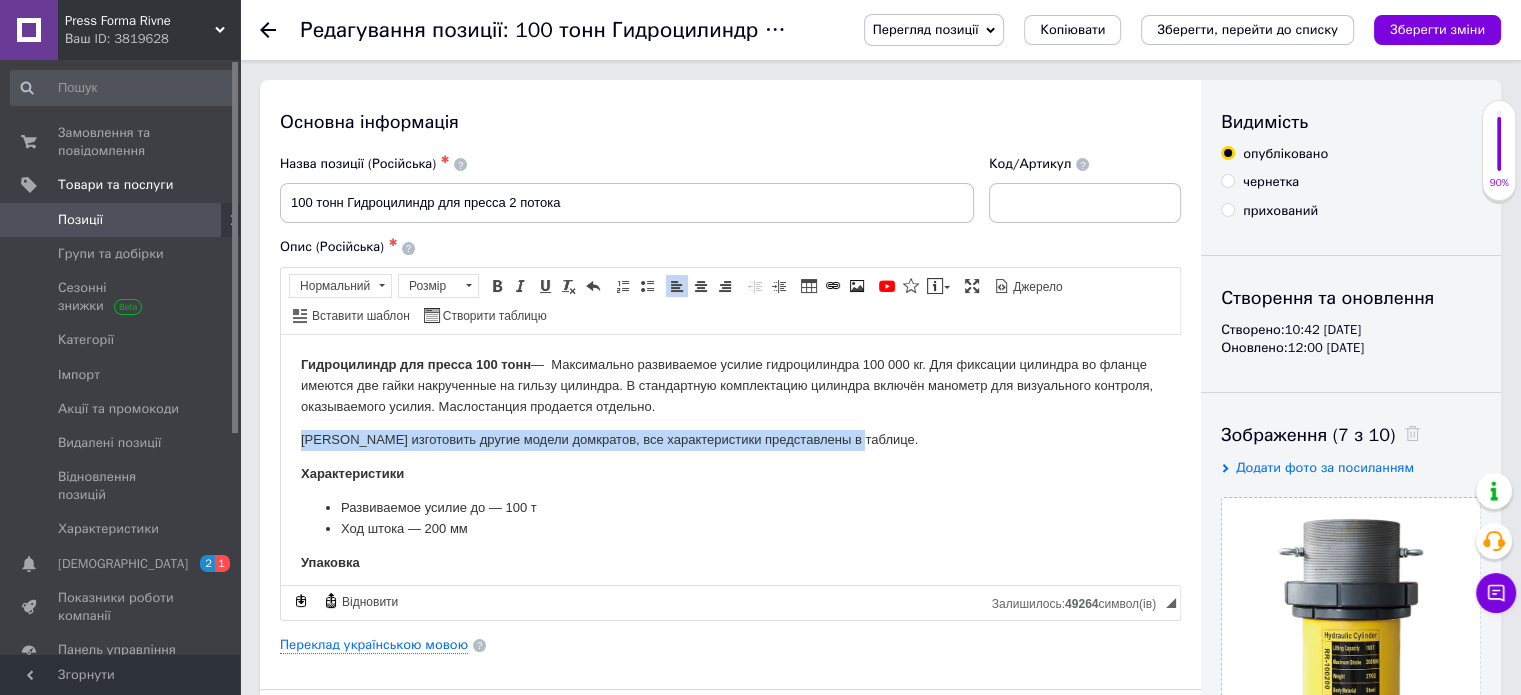 drag, startPoint x: 303, startPoint y: 436, endPoint x: 853, endPoint y: 432, distance: 550.0145 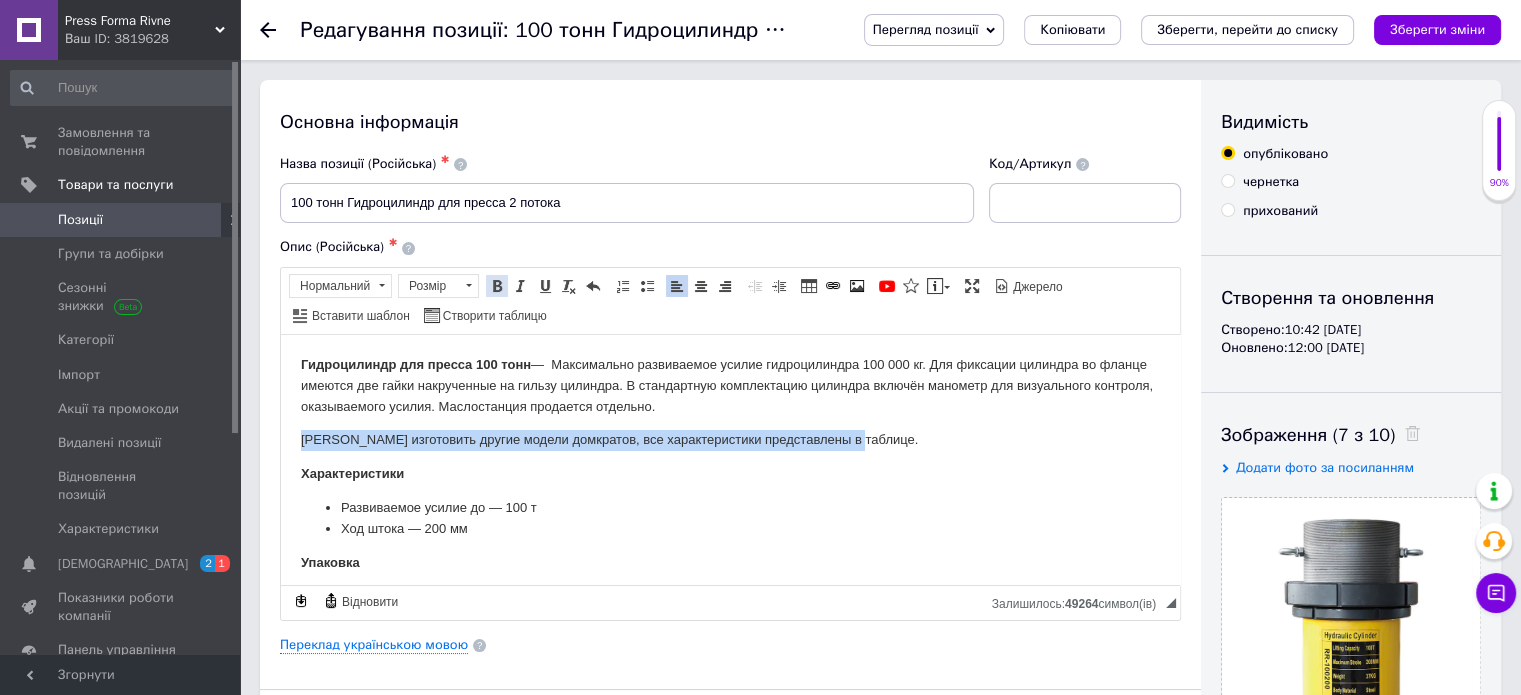 click at bounding box center [497, 286] 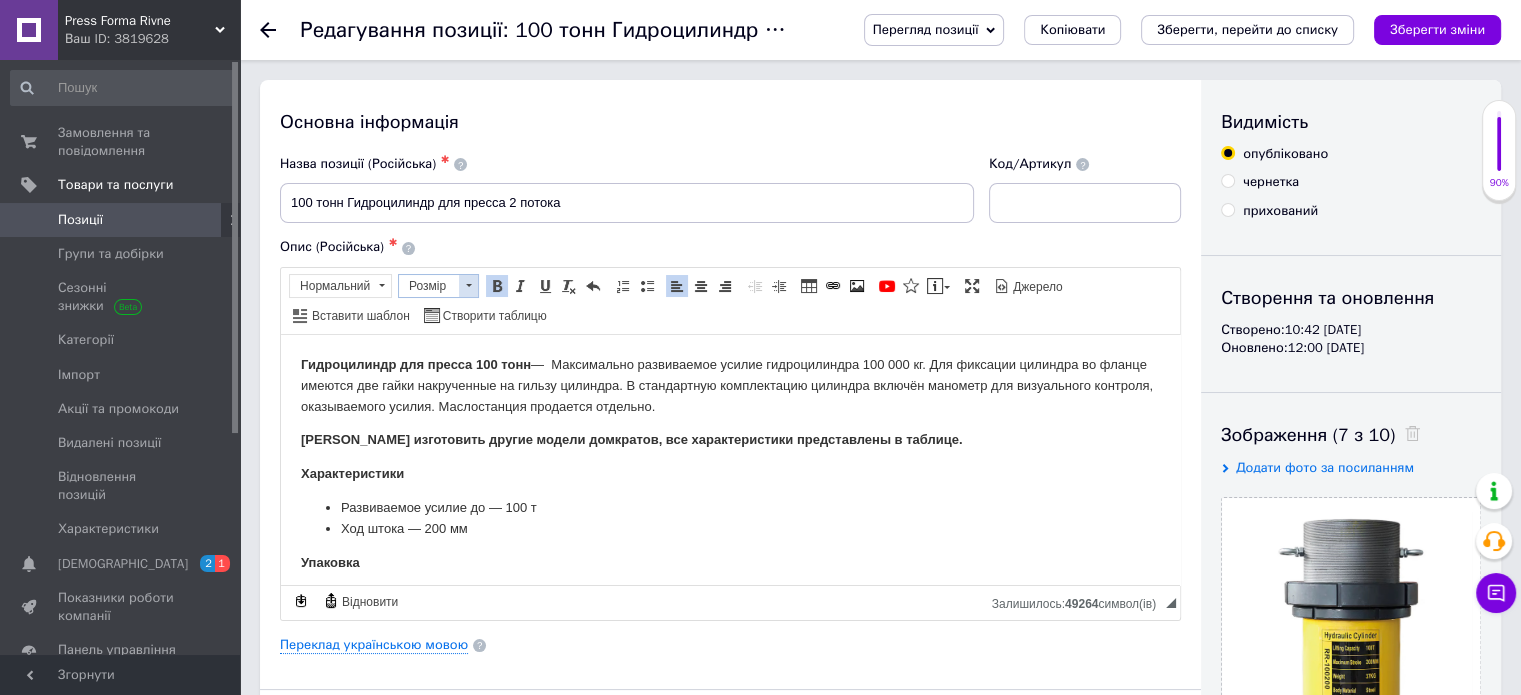 click at bounding box center (468, 286) 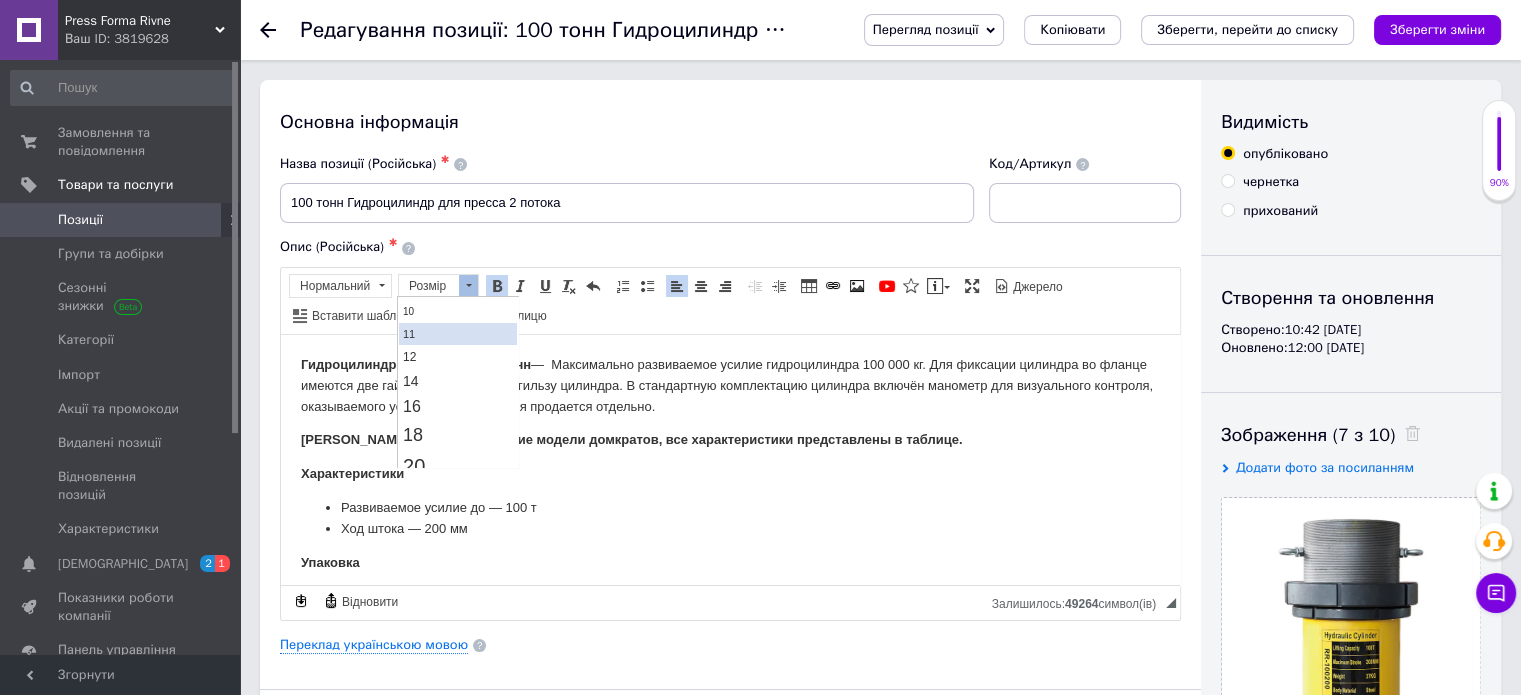 scroll, scrollTop: 100, scrollLeft: 0, axis: vertical 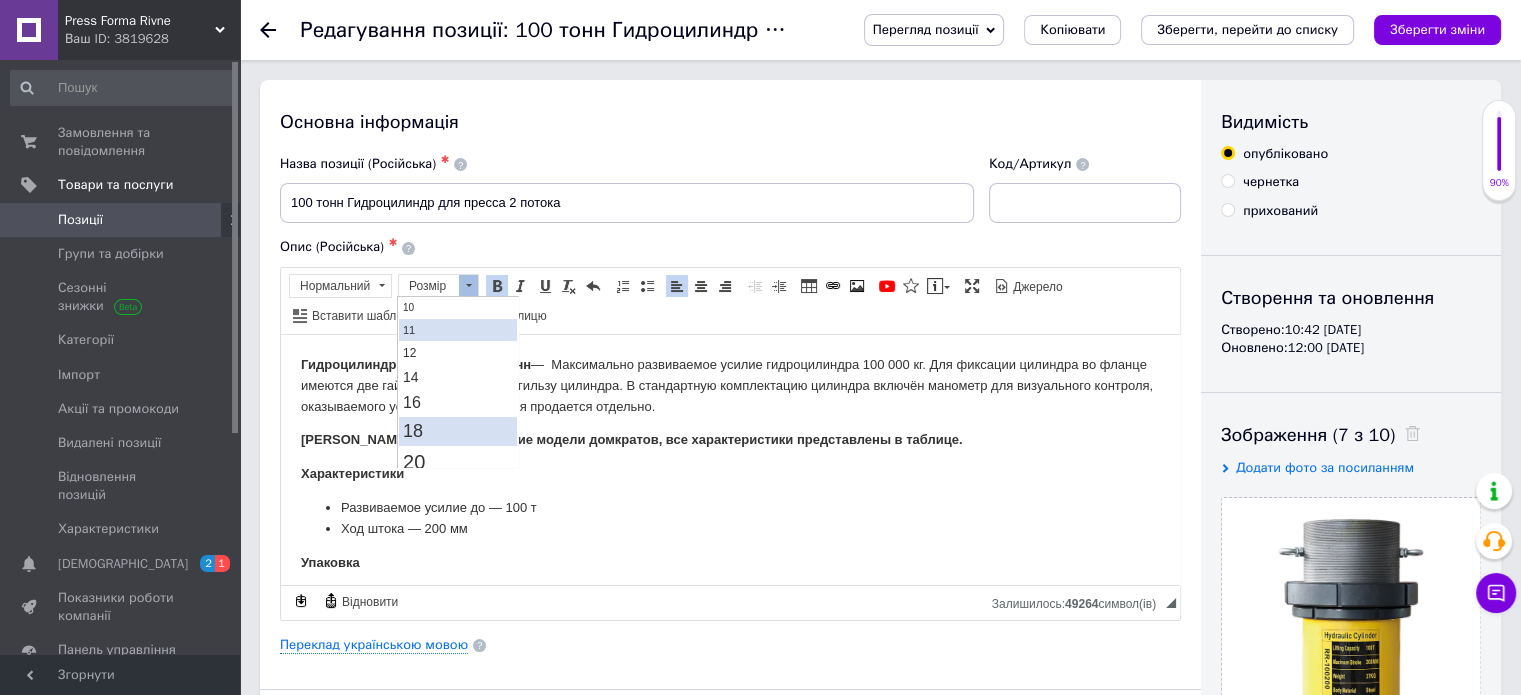 click on "18" at bounding box center [458, 431] 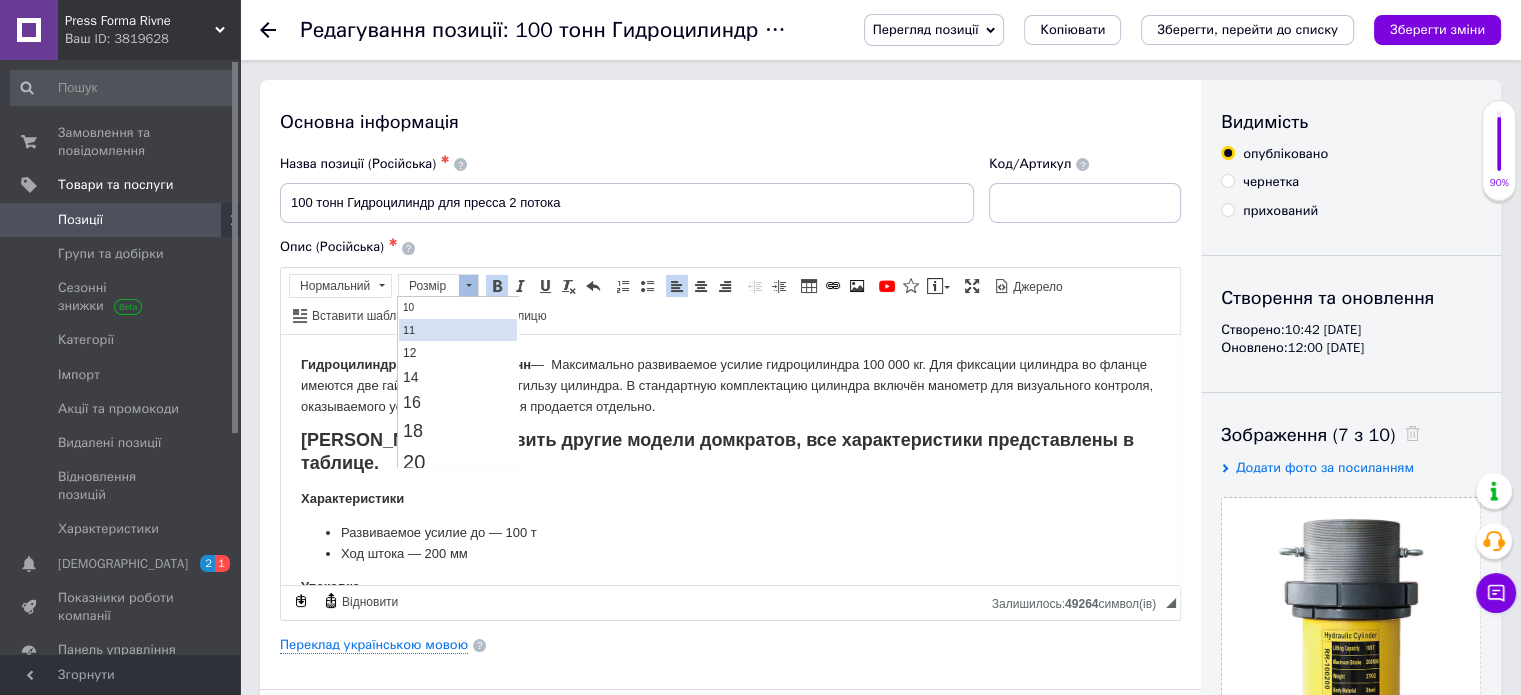 scroll, scrollTop: 0, scrollLeft: 0, axis: both 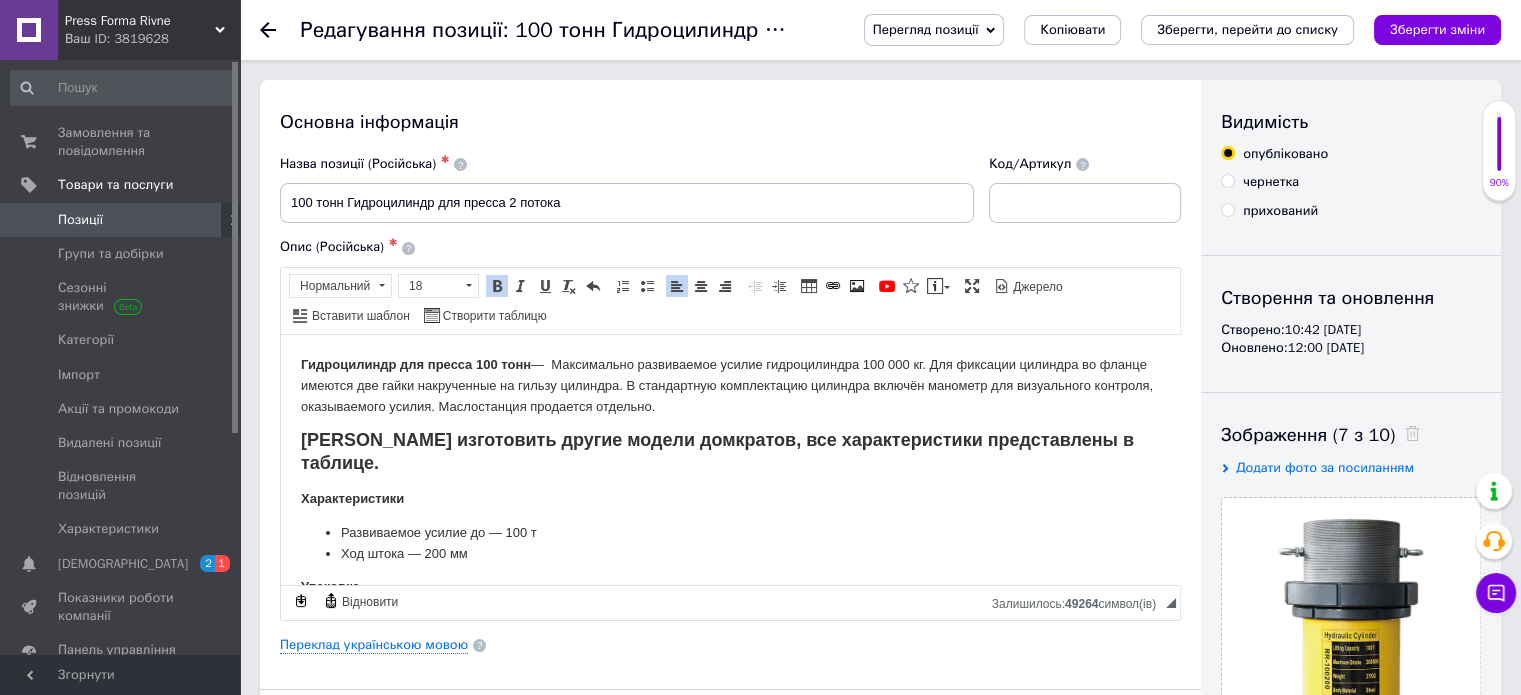 click on "Развиваемое усилие до — 100 т" at bounding box center (730, 532) 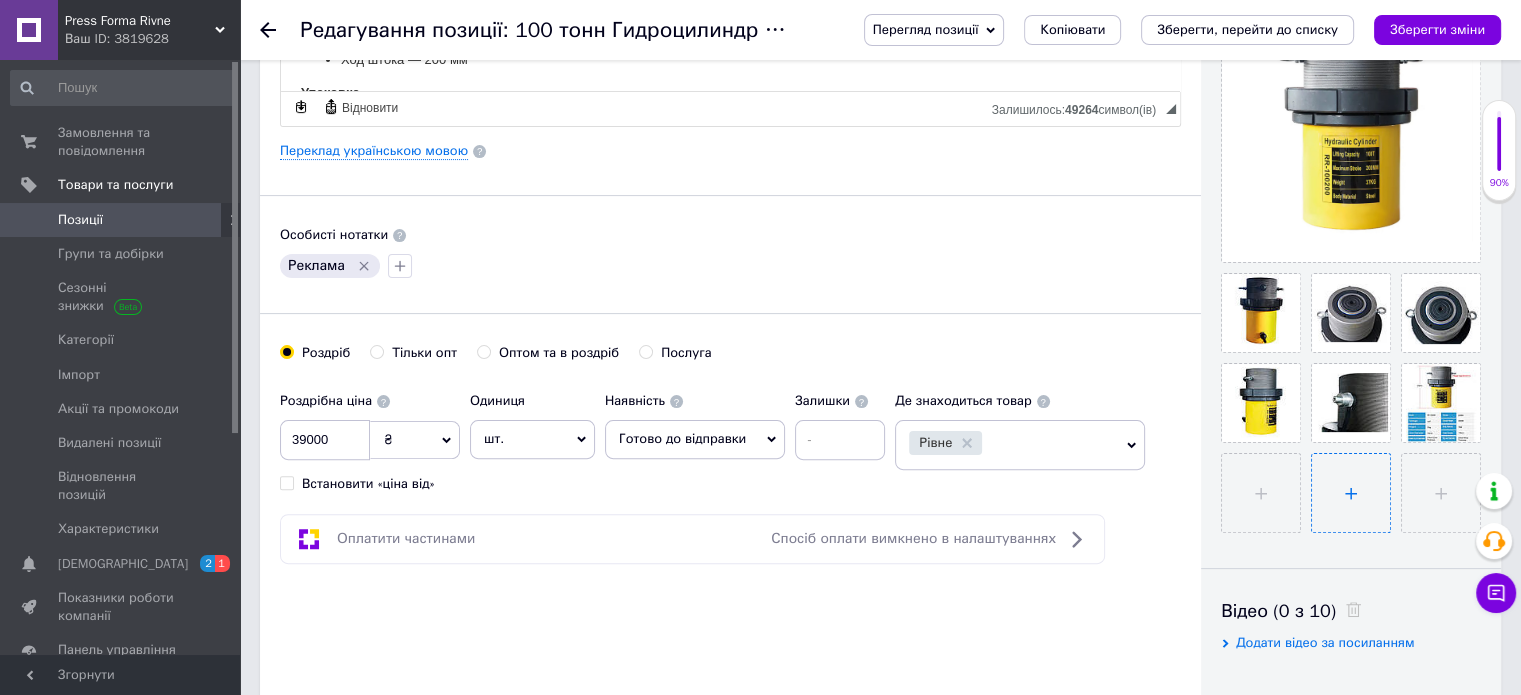 scroll, scrollTop: 500, scrollLeft: 0, axis: vertical 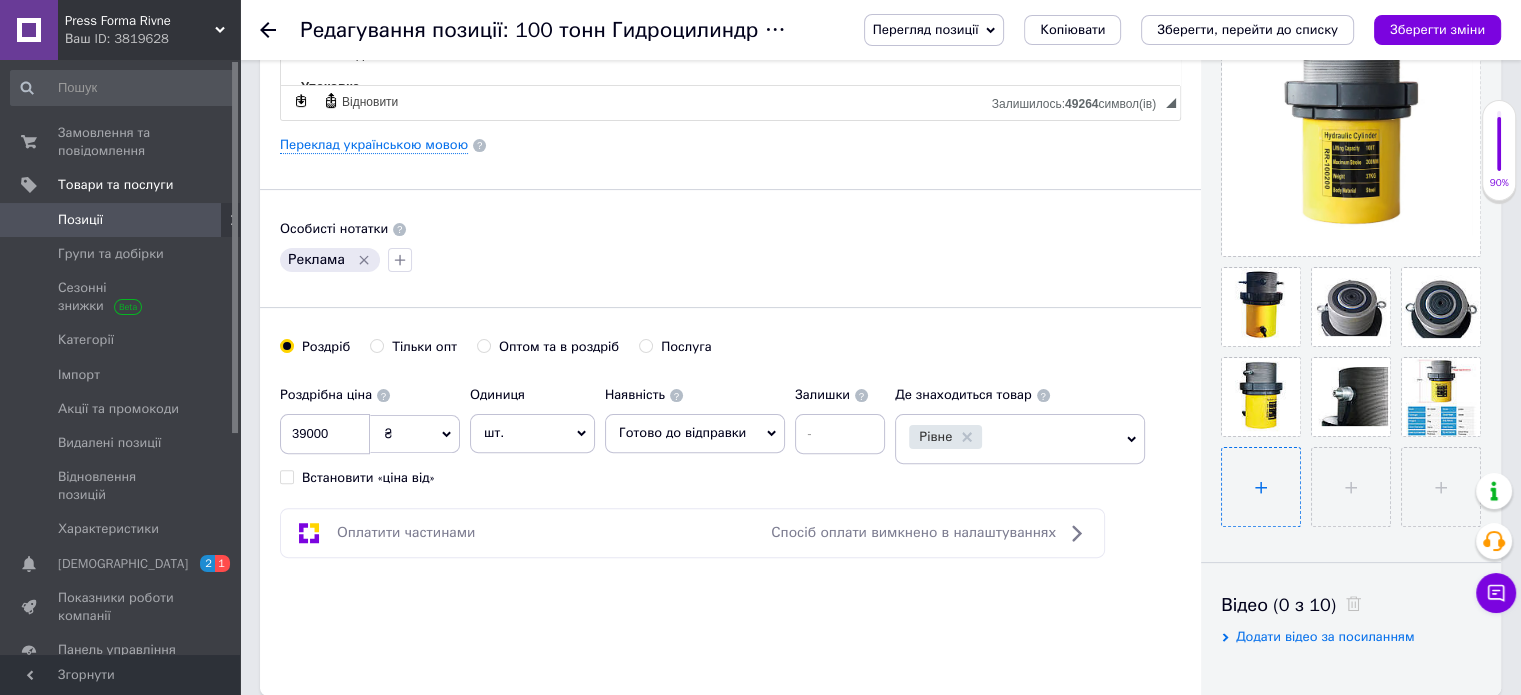 click at bounding box center (1261, 487) 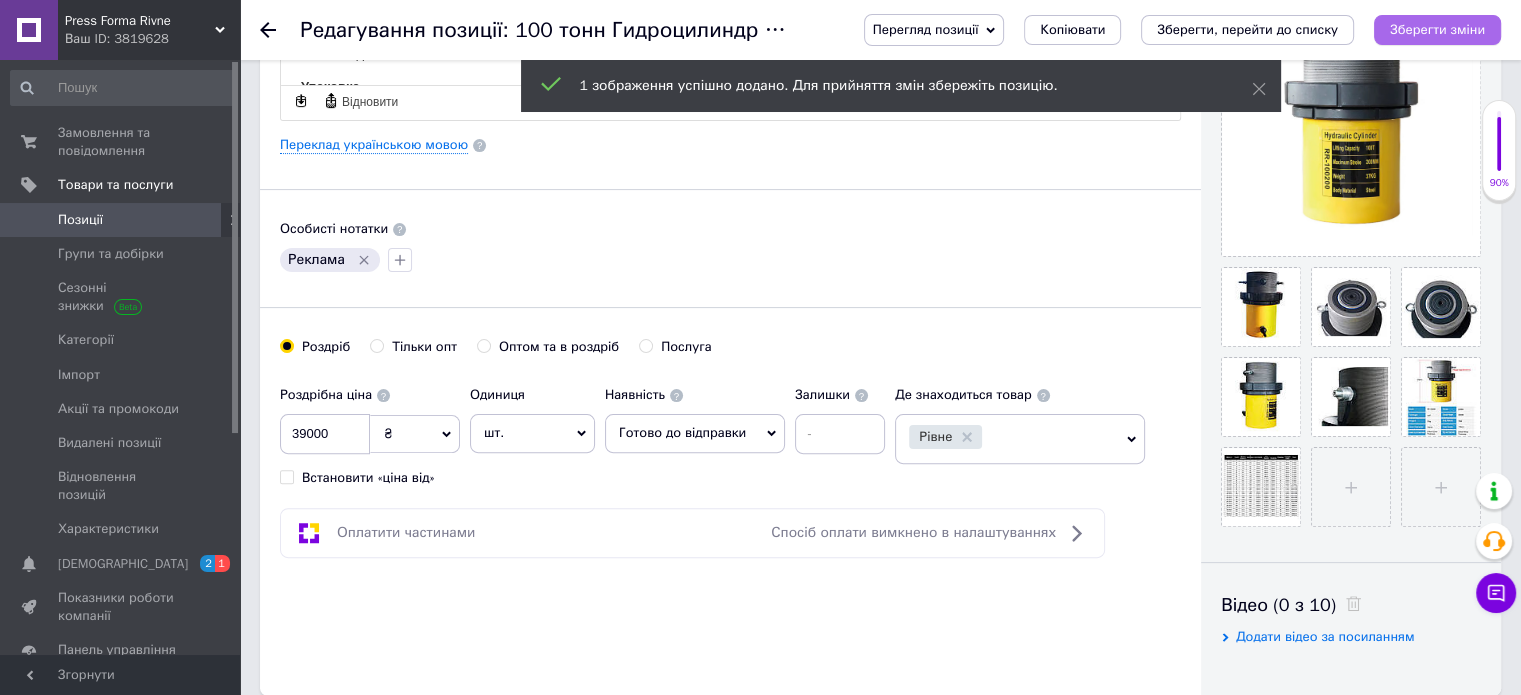 click on "Зберегти зміни" at bounding box center [1437, 29] 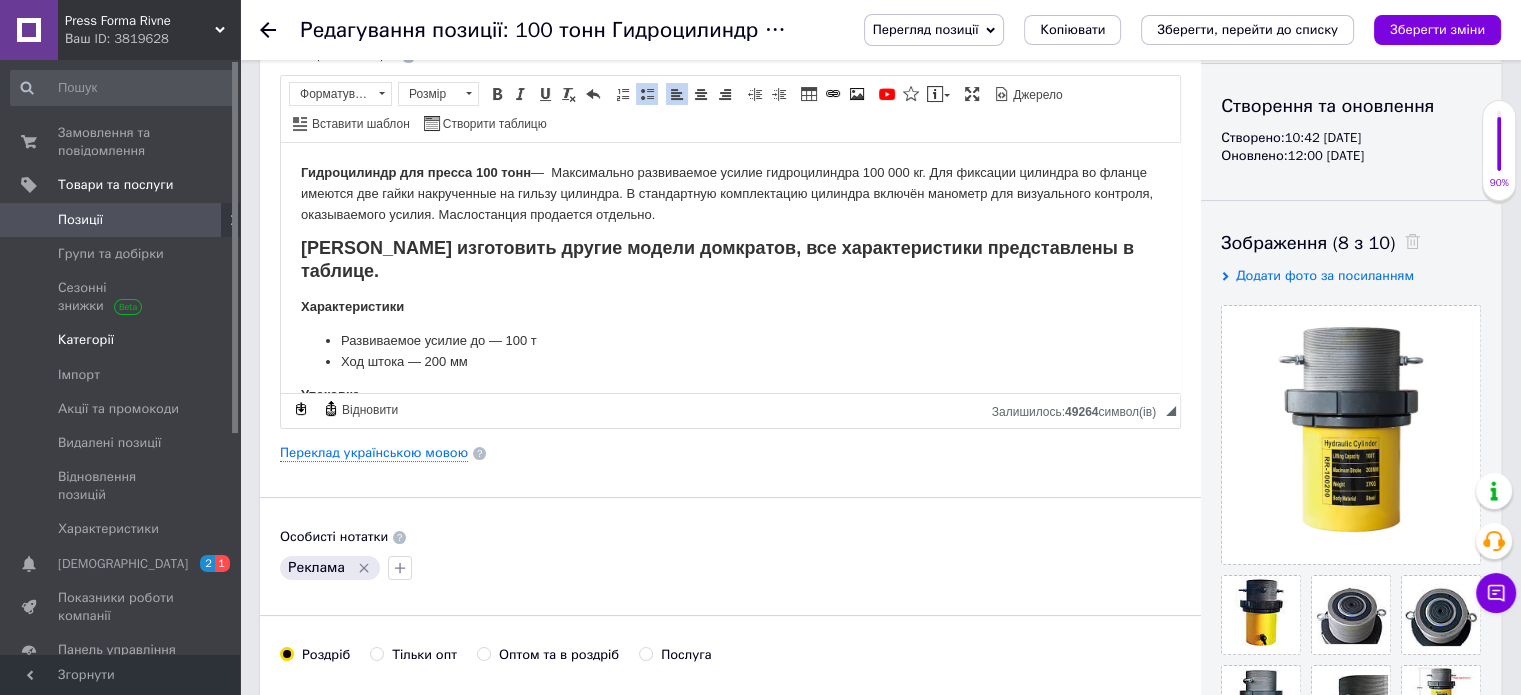 scroll, scrollTop: 100, scrollLeft: 0, axis: vertical 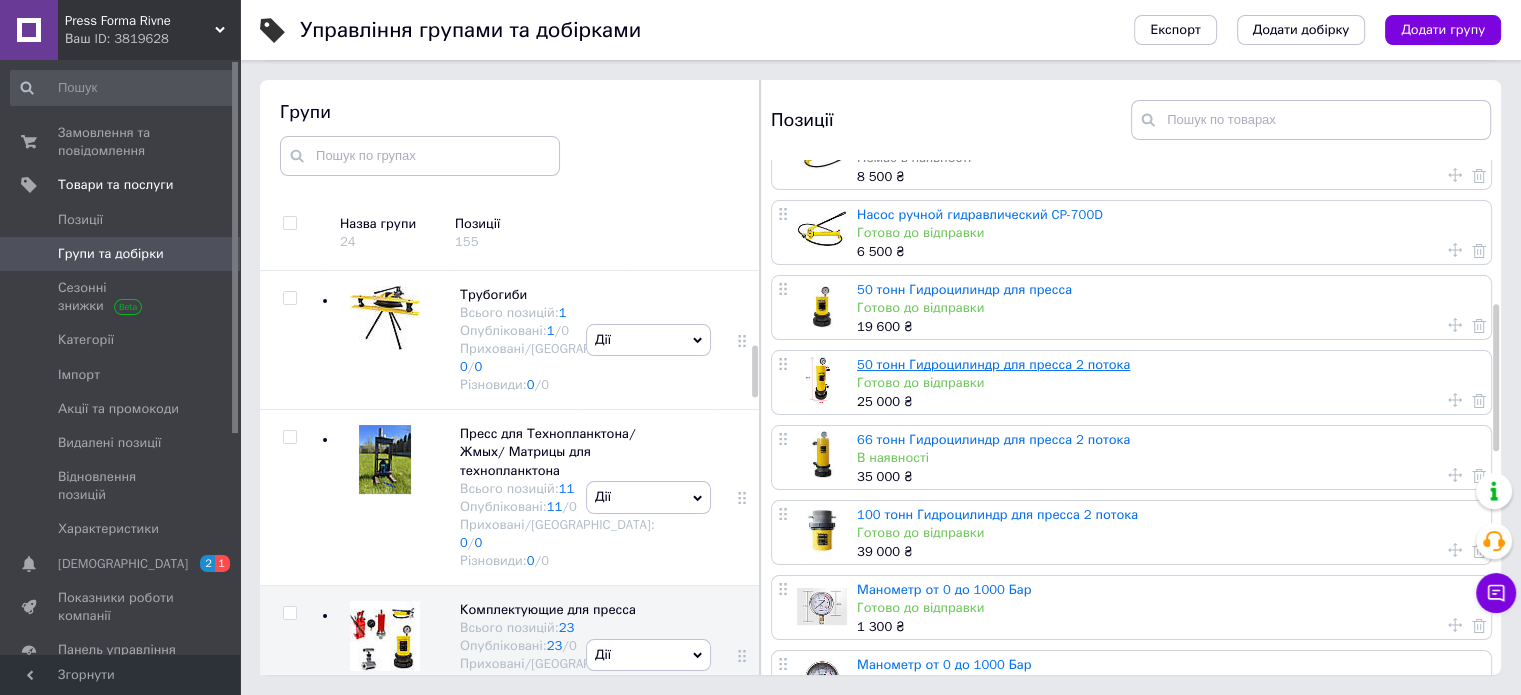 click on "50 тонн Гидроцилиндр для пресса 2 потока" at bounding box center (993, 364) 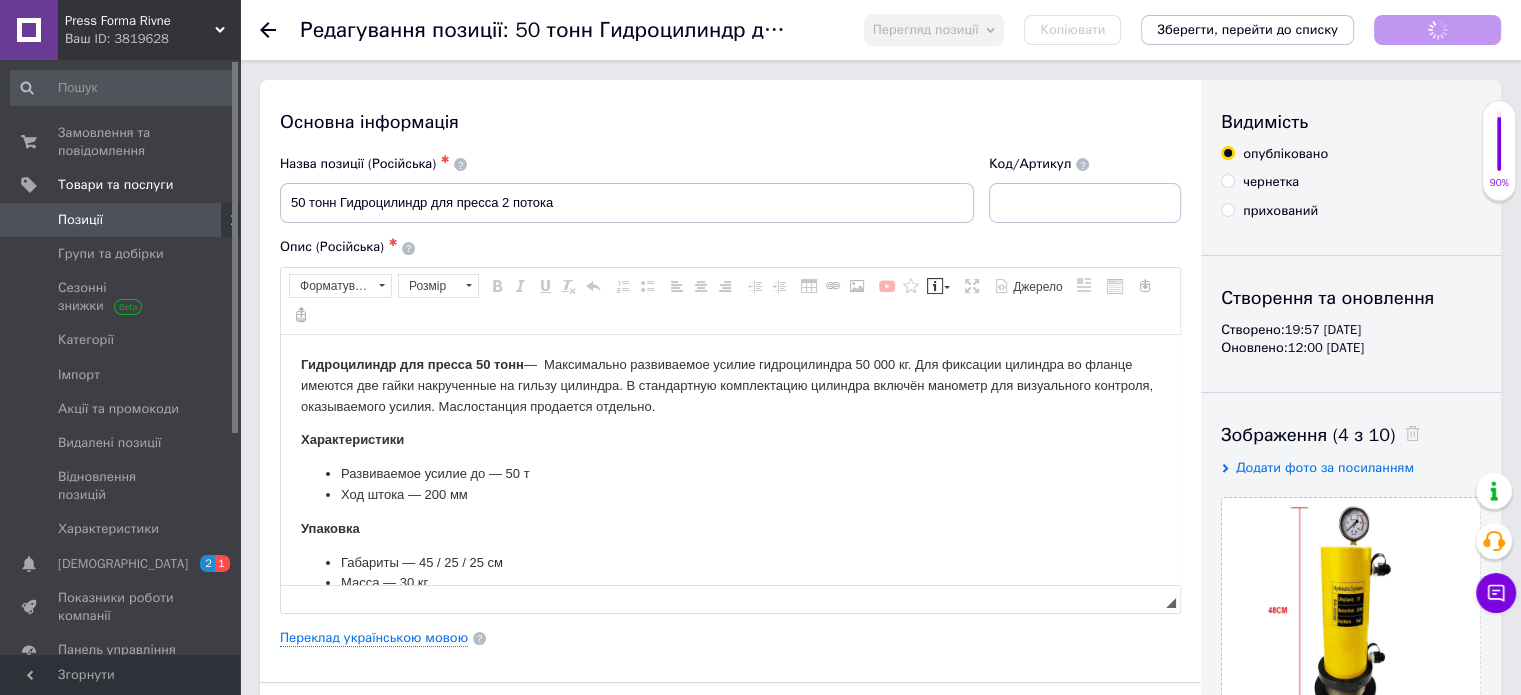 scroll, scrollTop: 0, scrollLeft: 0, axis: both 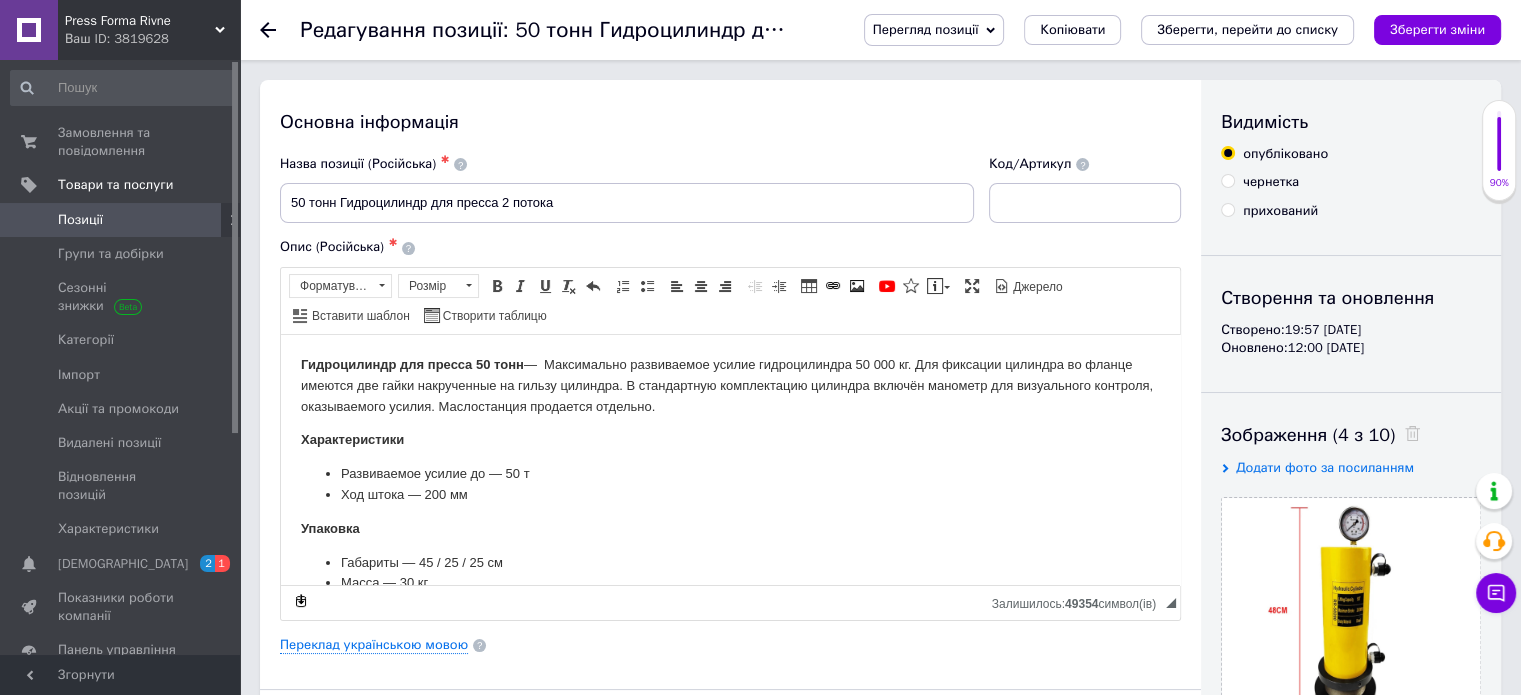 click on "Характеристики" at bounding box center [730, 439] 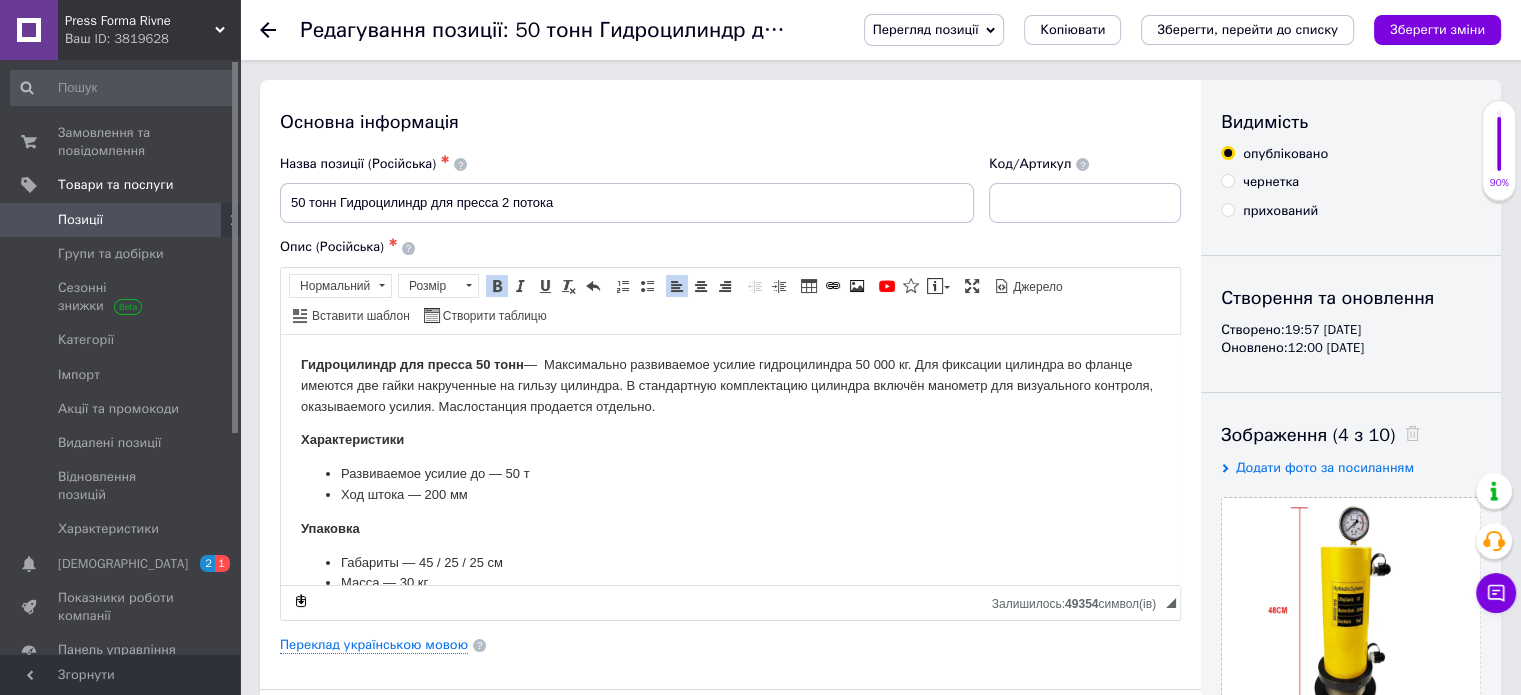 click on "Характеристики" at bounding box center (730, 439) 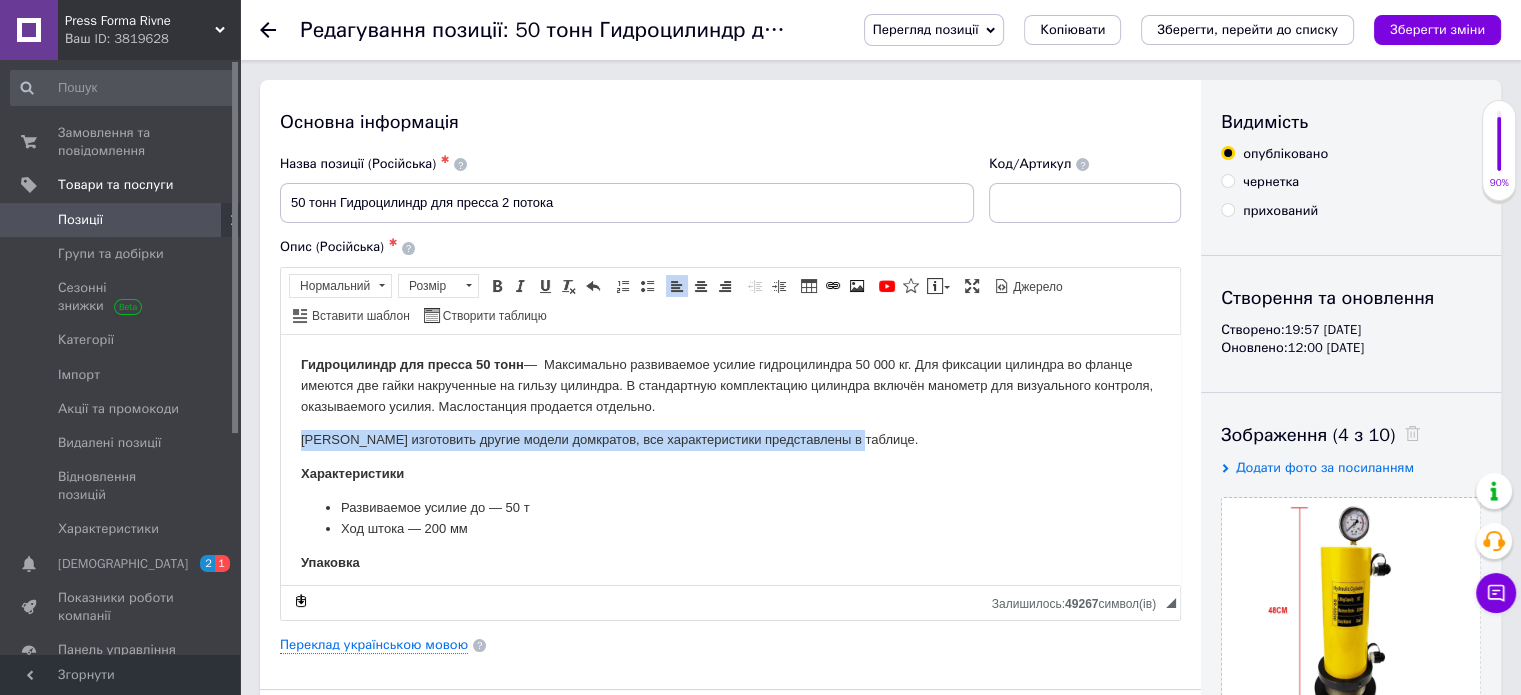 drag, startPoint x: 301, startPoint y: 435, endPoint x: 861, endPoint y: 431, distance: 560.0143 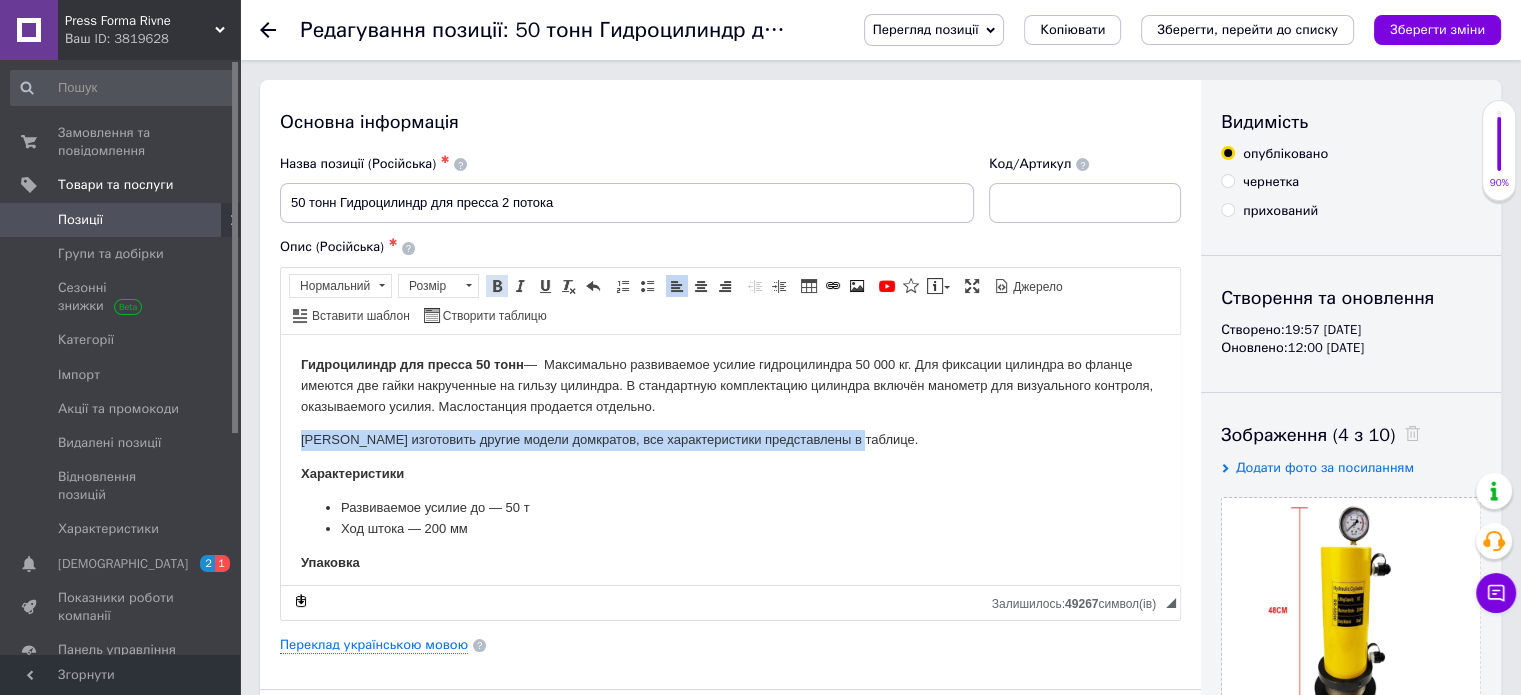 click at bounding box center [497, 286] 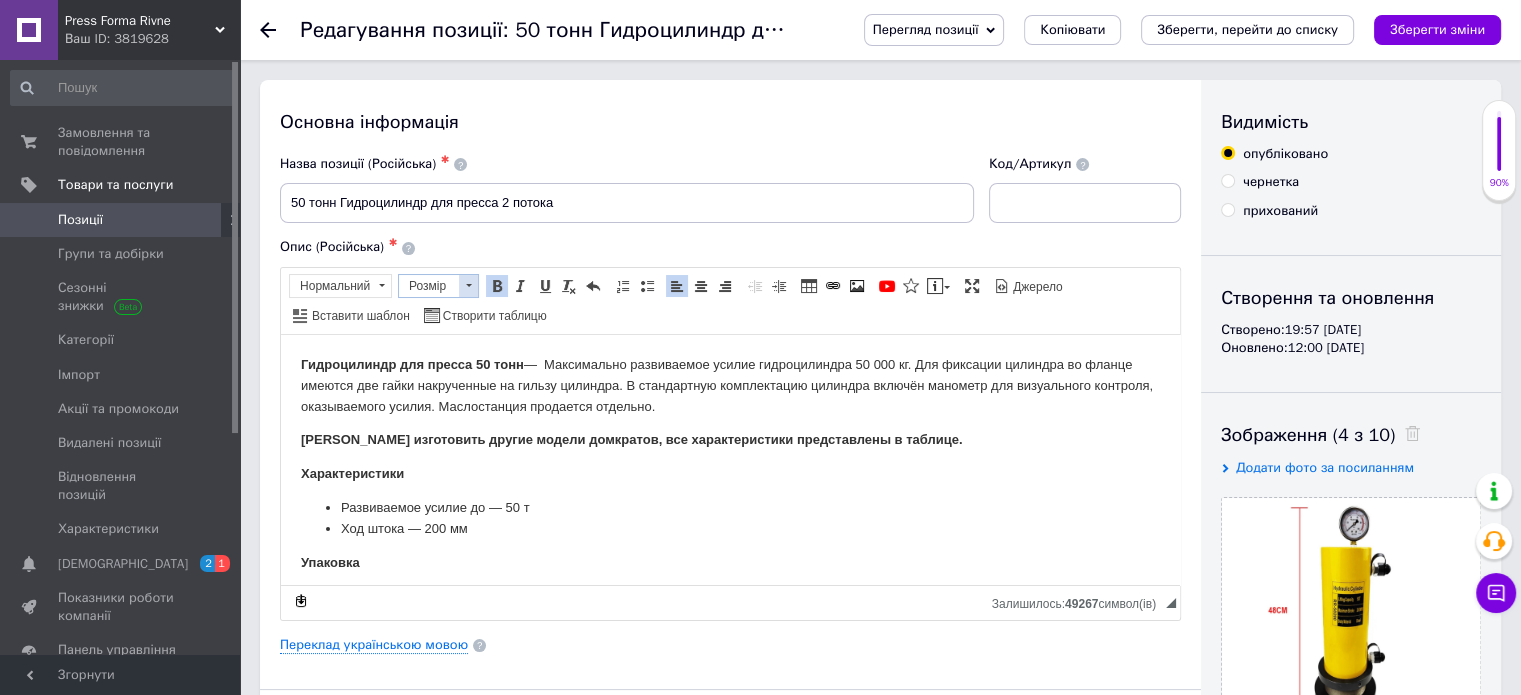 click at bounding box center [468, 286] 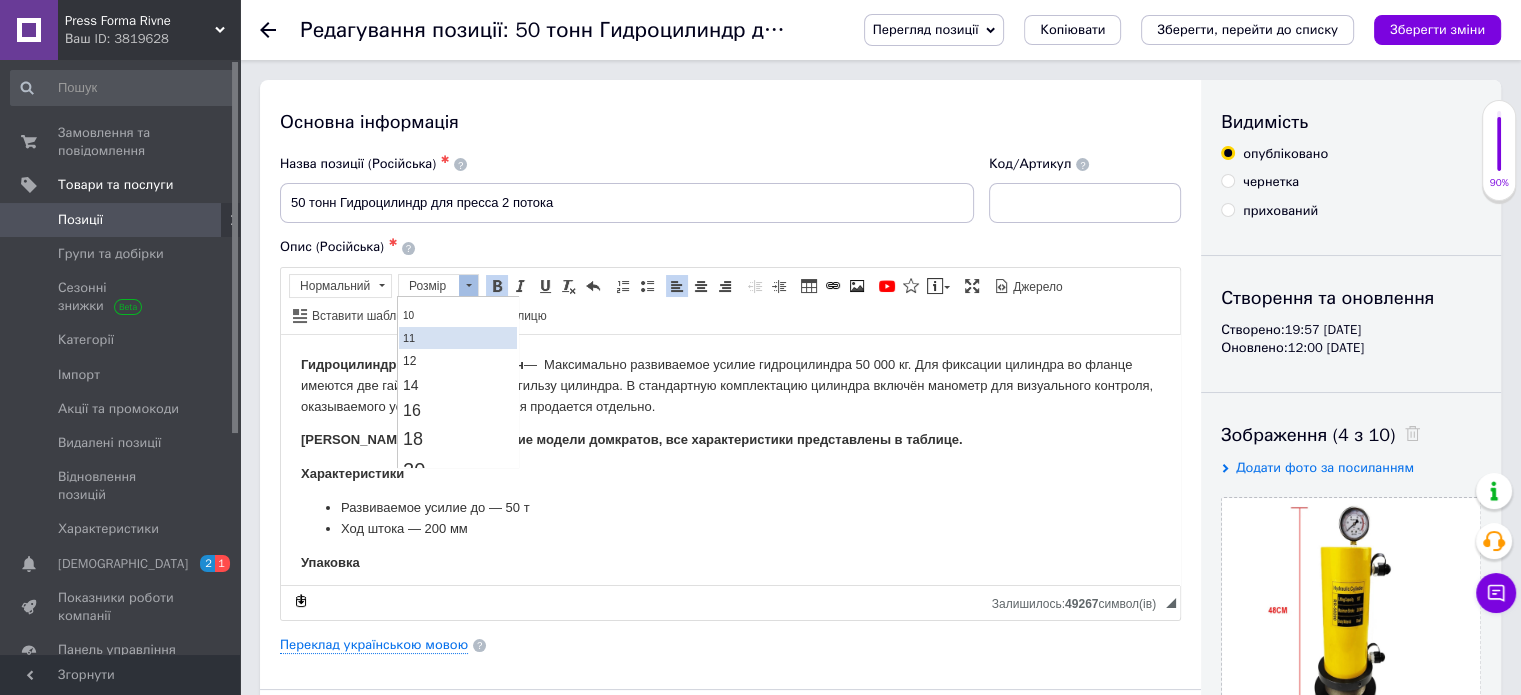 scroll, scrollTop: 100, scrollLeft: 0, axis: vertical 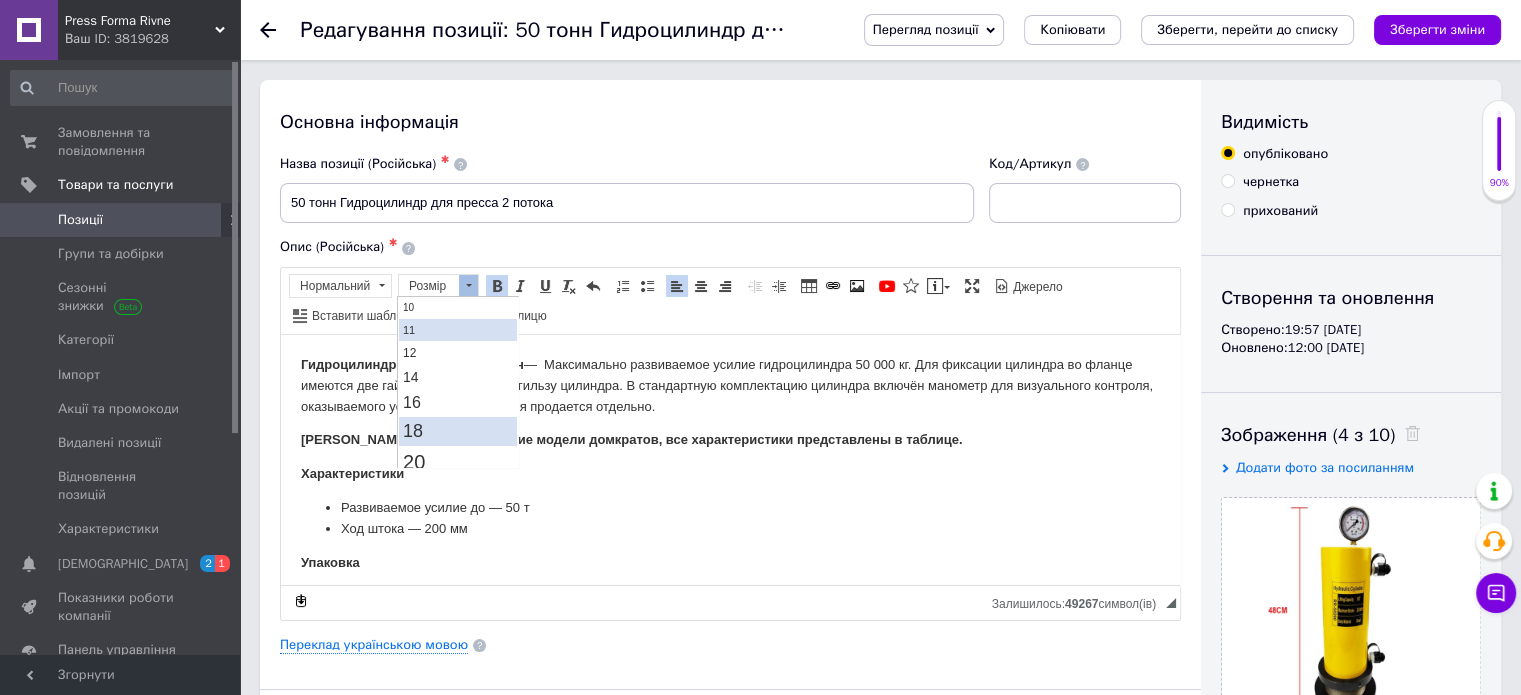 click on "18" at bounding box center (458, 431) 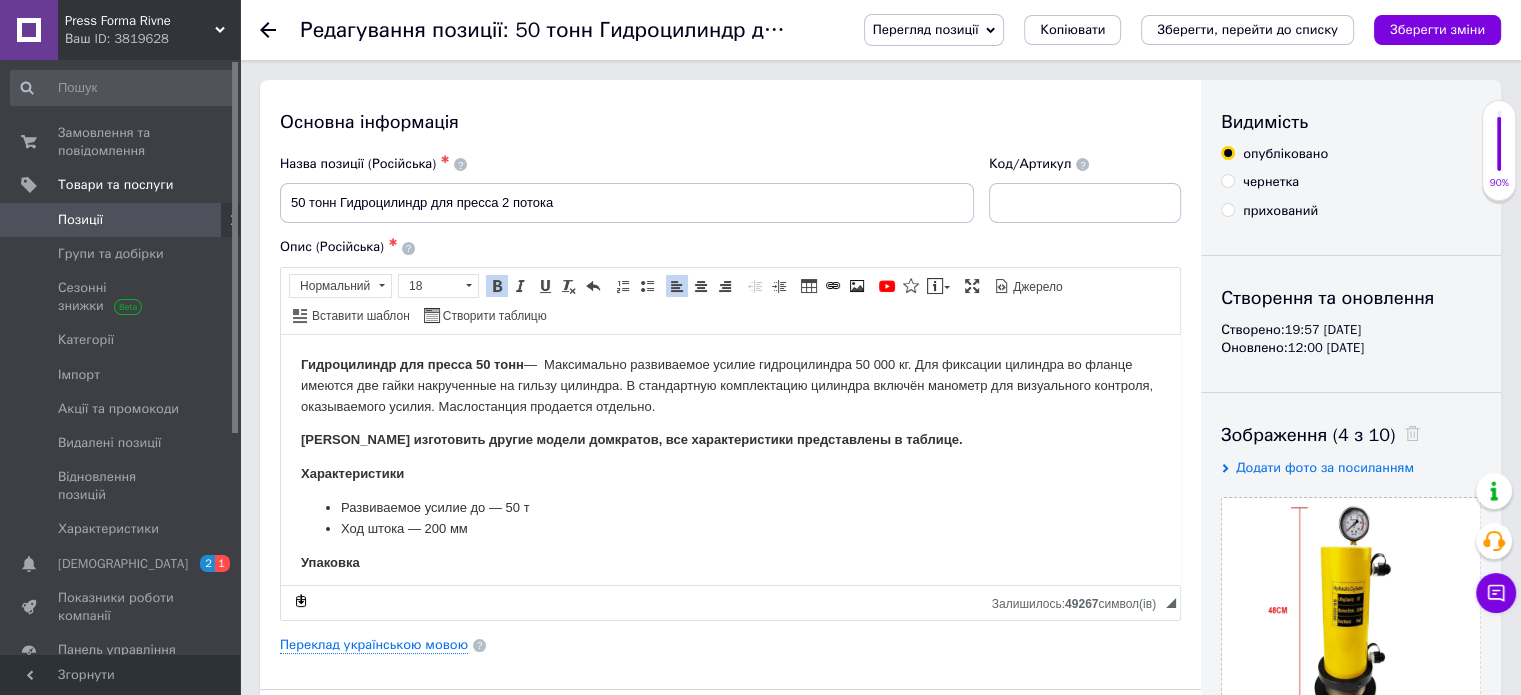 scroll, scrollTop: 0, scrollLeft: 0, axis: both 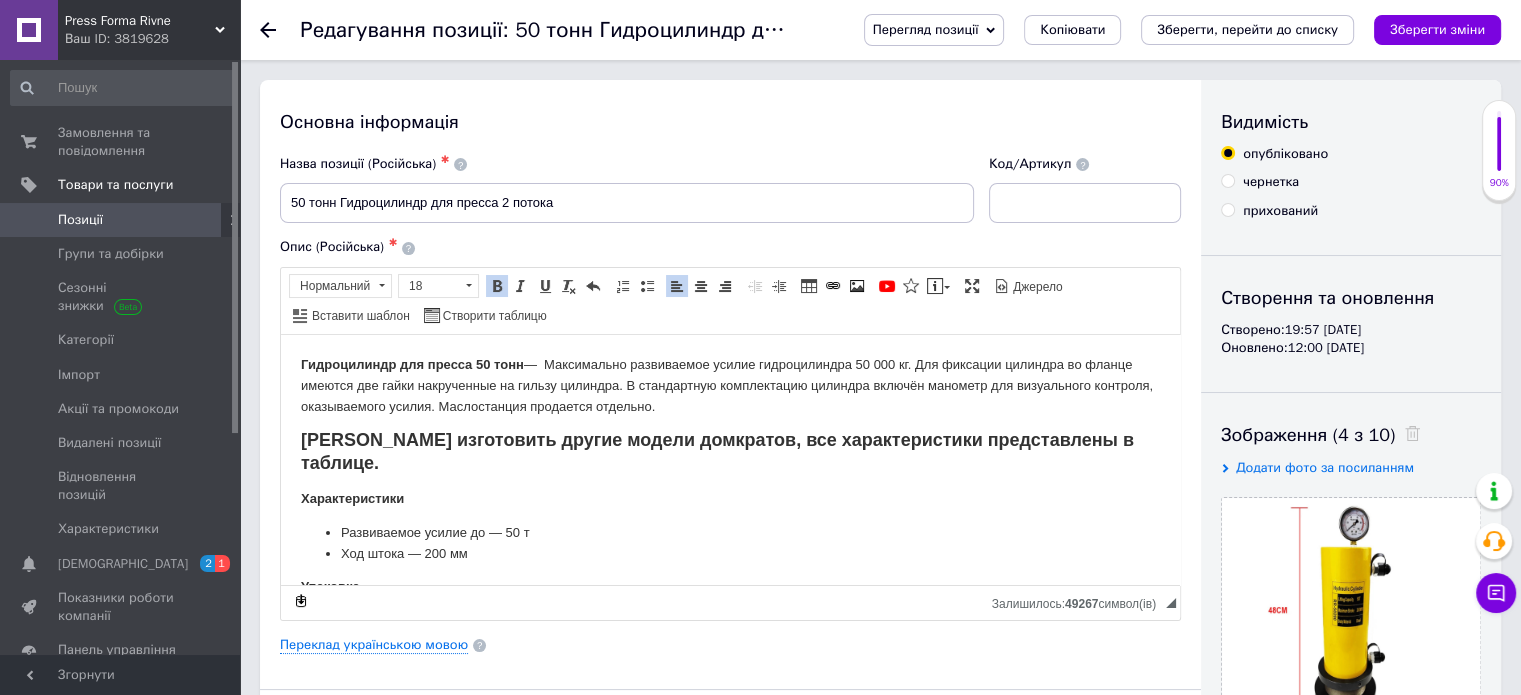 click on "Ход штока — 200 мм" at bounding box center [730, 553] 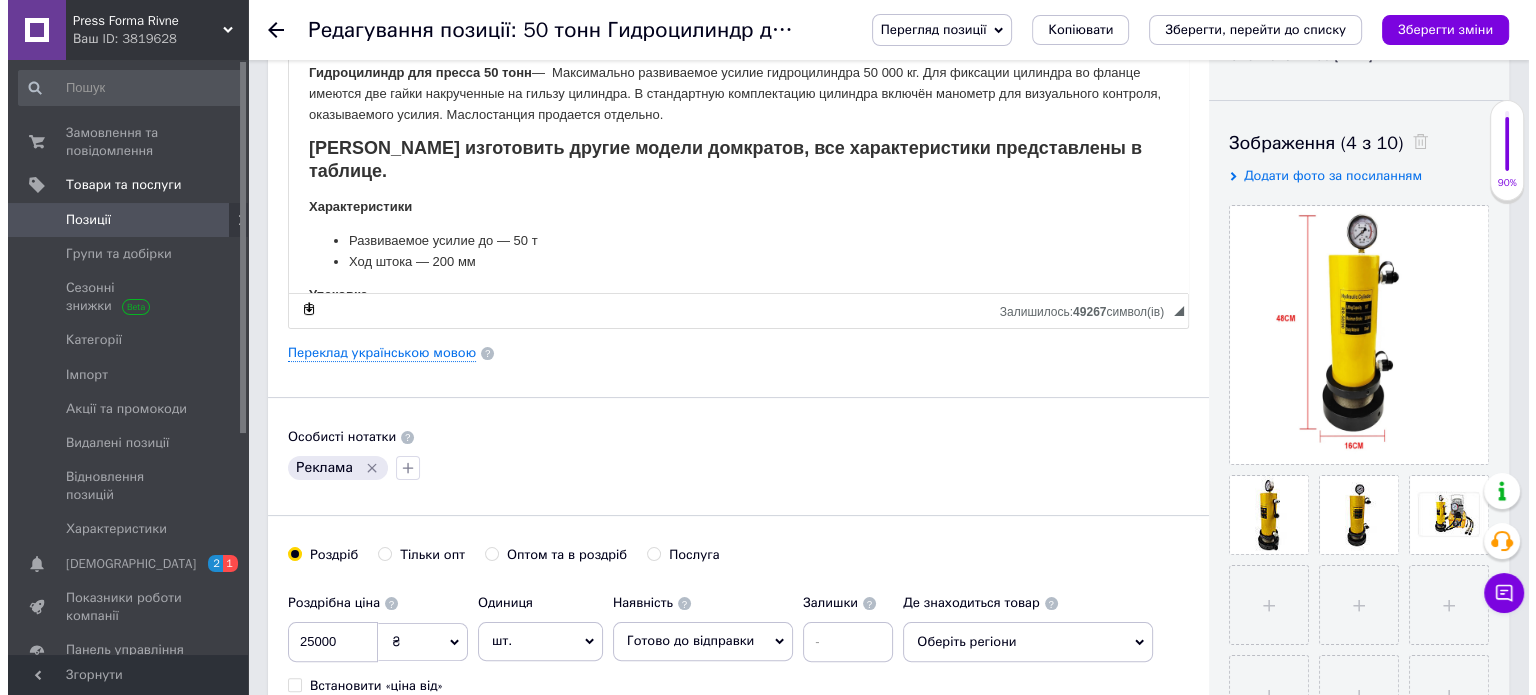 scroll, scrollTop: 300, scrollLeft: 0, axis: vertical 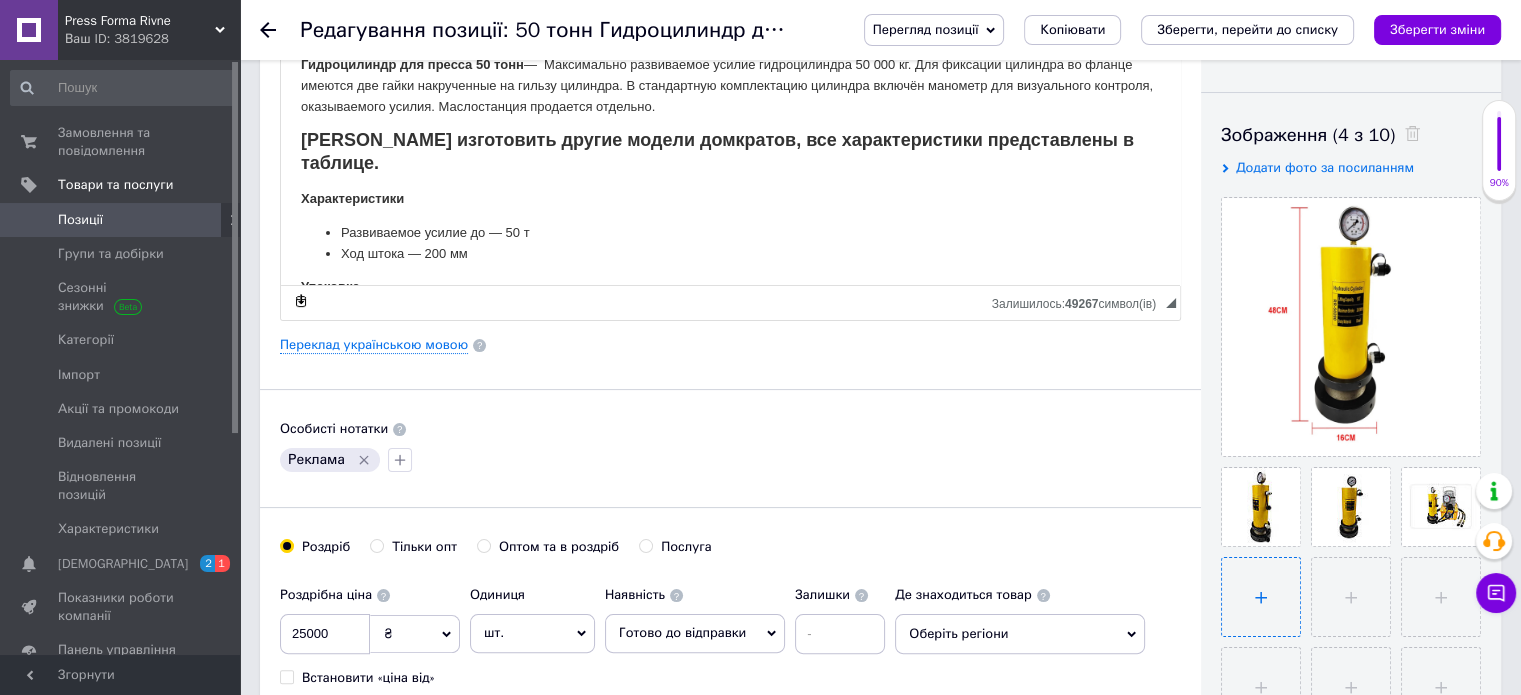 click at bounding box center (1261, 597) 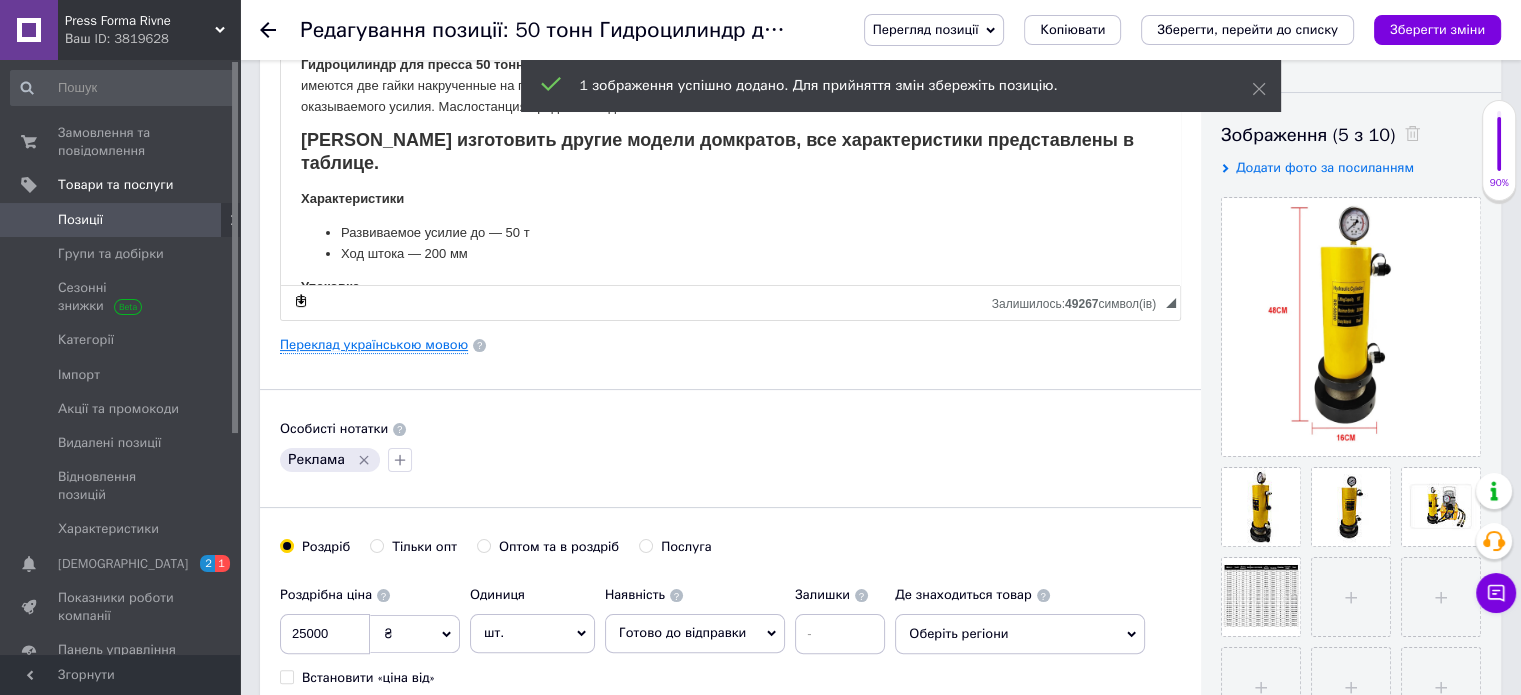 click on "Переклад українською мовою" at bounding box center [374, 345] 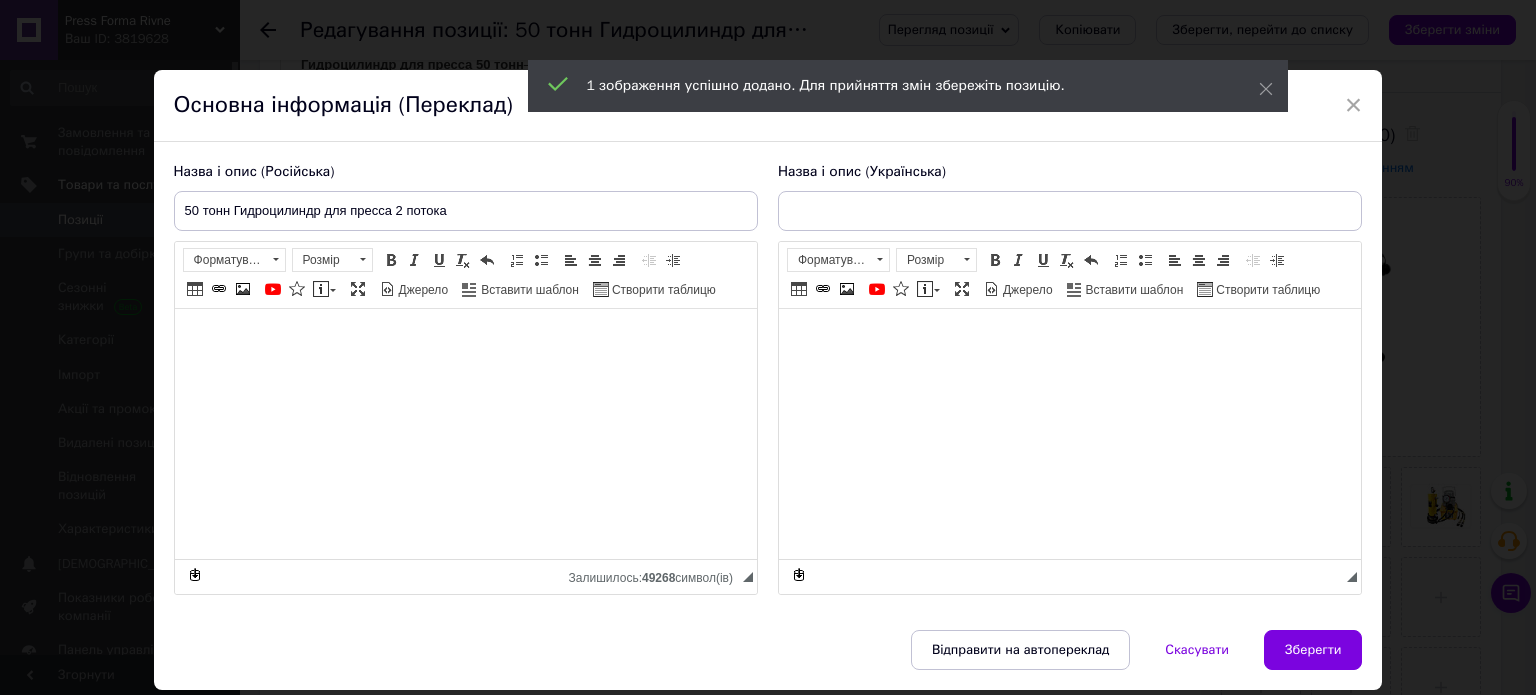 type on "50 тонн Гідроциліндр для пресу 2 потока" 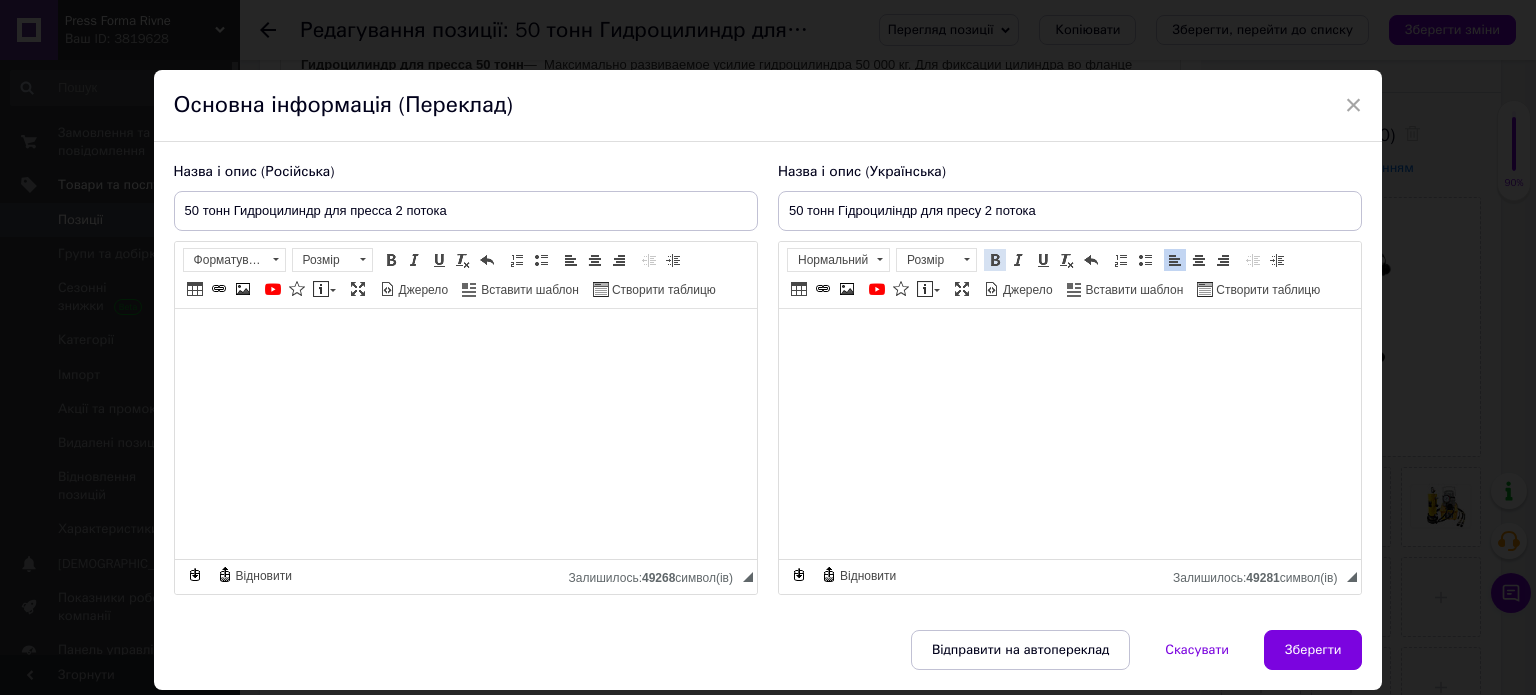 click at bounding box center [995, 260] 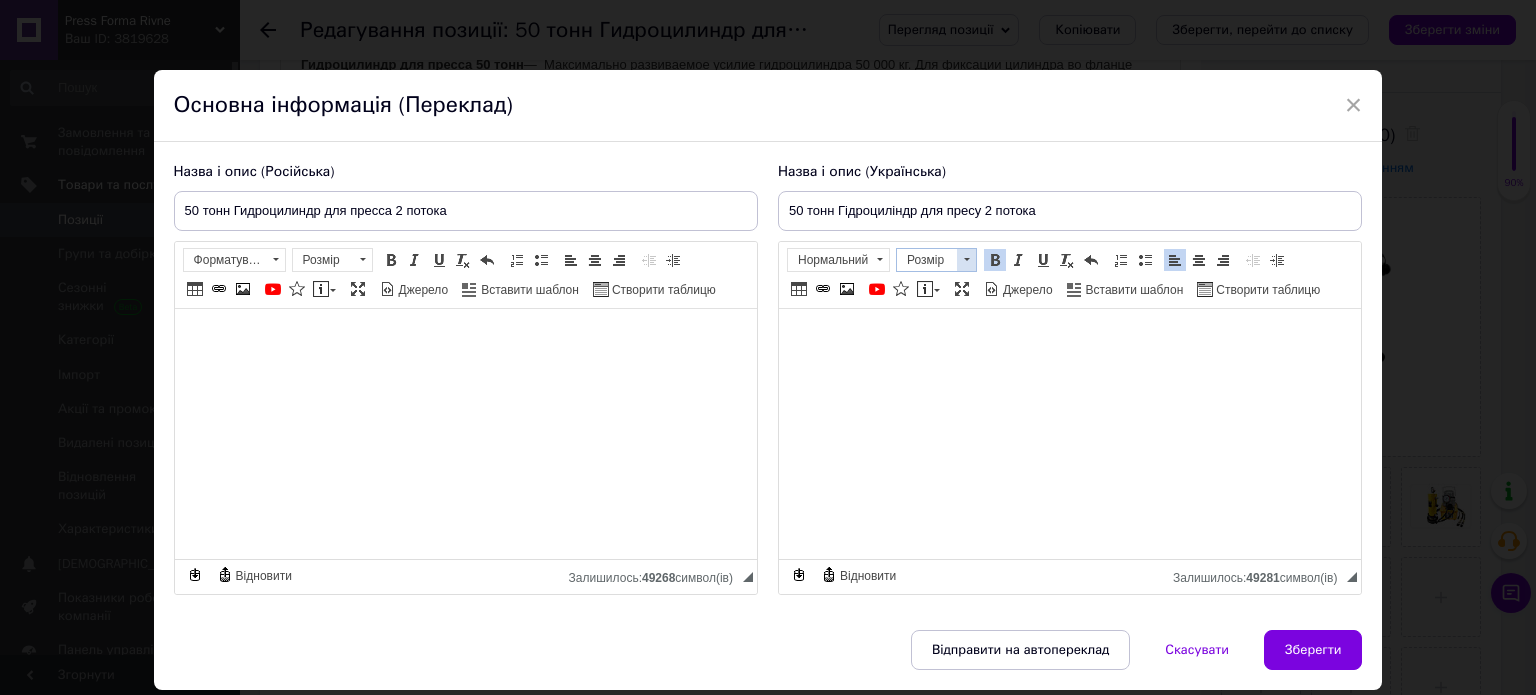 click at bounding box center [966, 260] 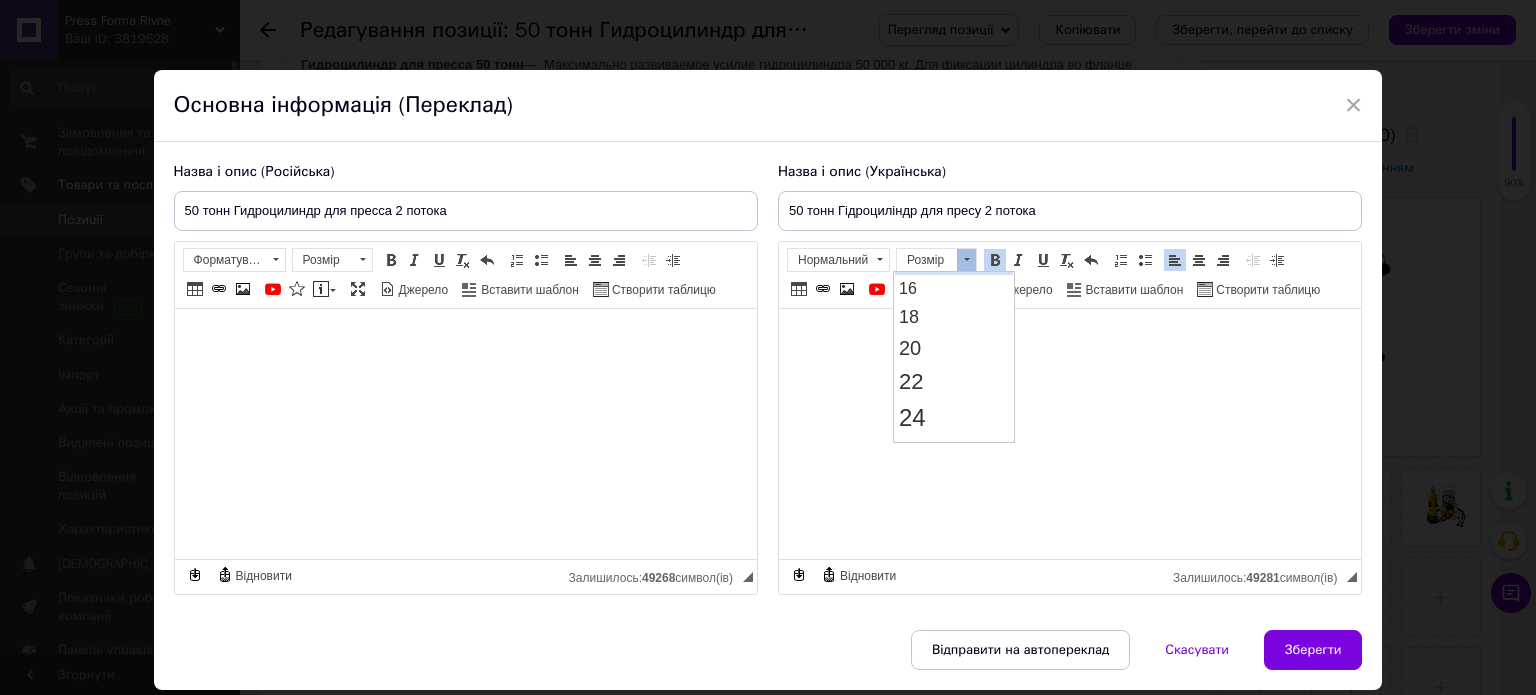 scroll, scrollTop: 200, scrollLeft: 0, axis: vertical 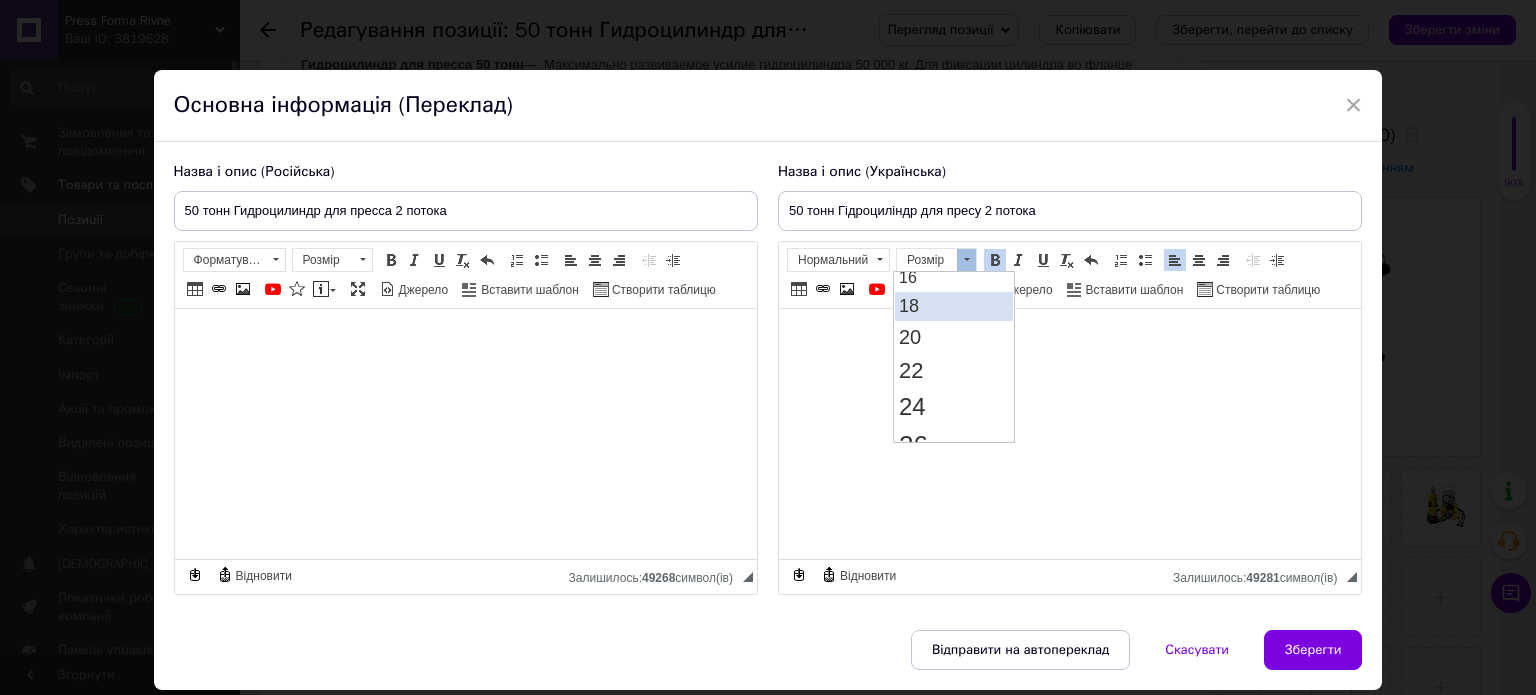 click on "18" at bounding box center (953, 305) 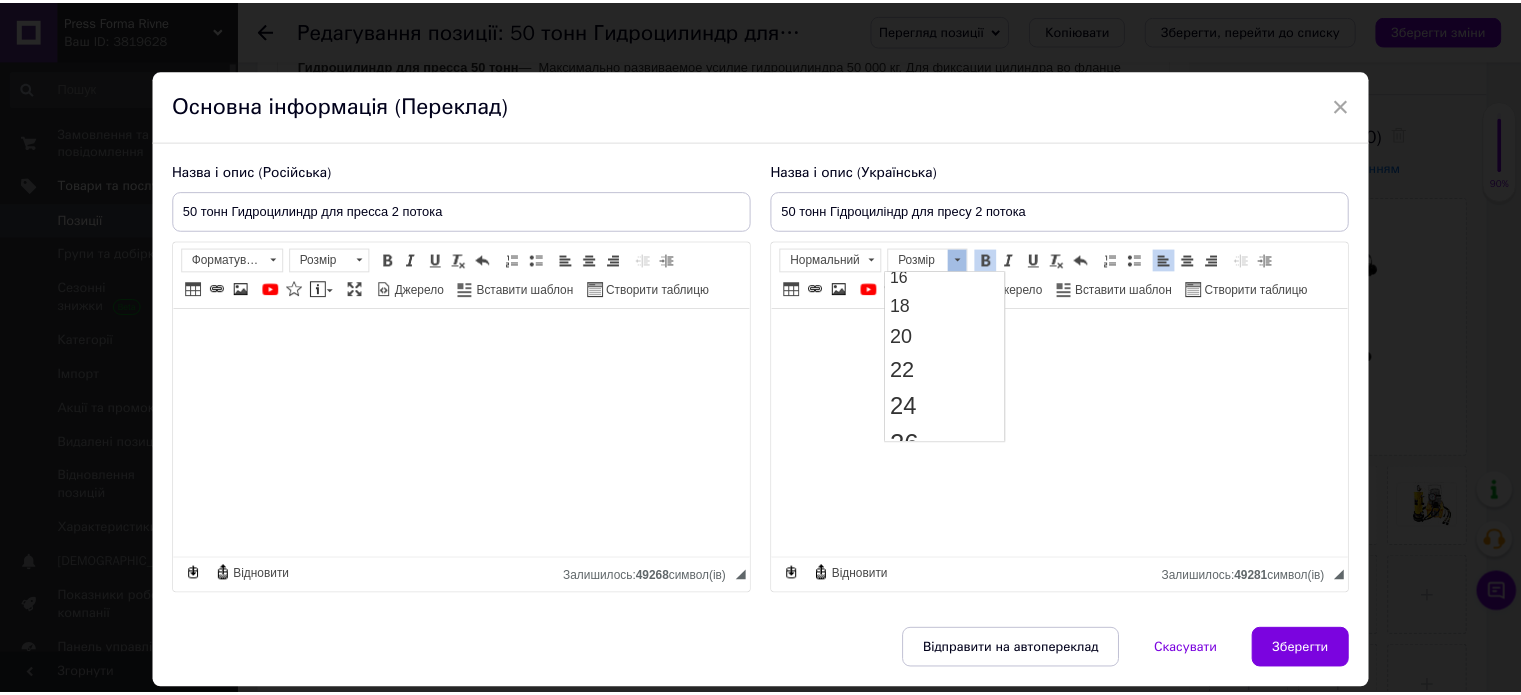 scroll, scrollTop: 0, scrollLeft: 0, axis: both 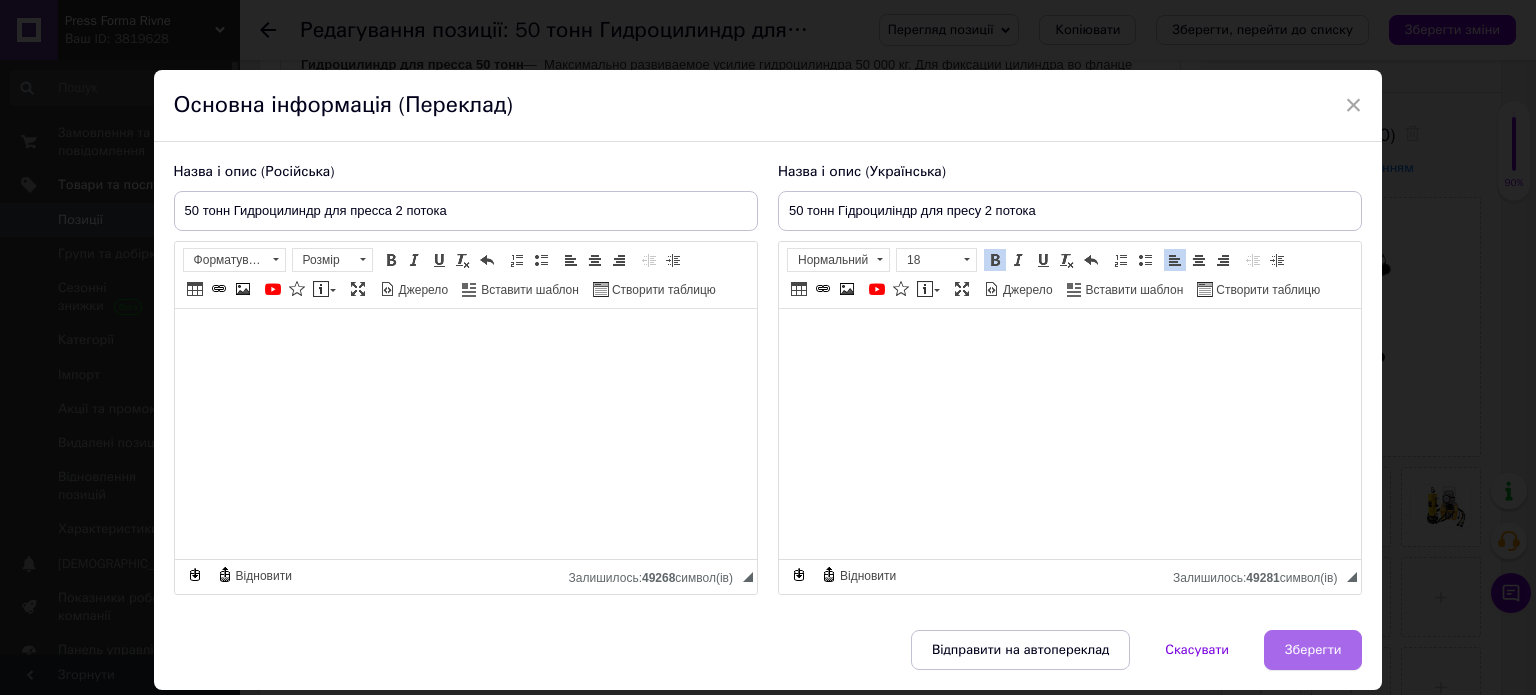 click on "Зберегти" at bounding box center (1313, 650) 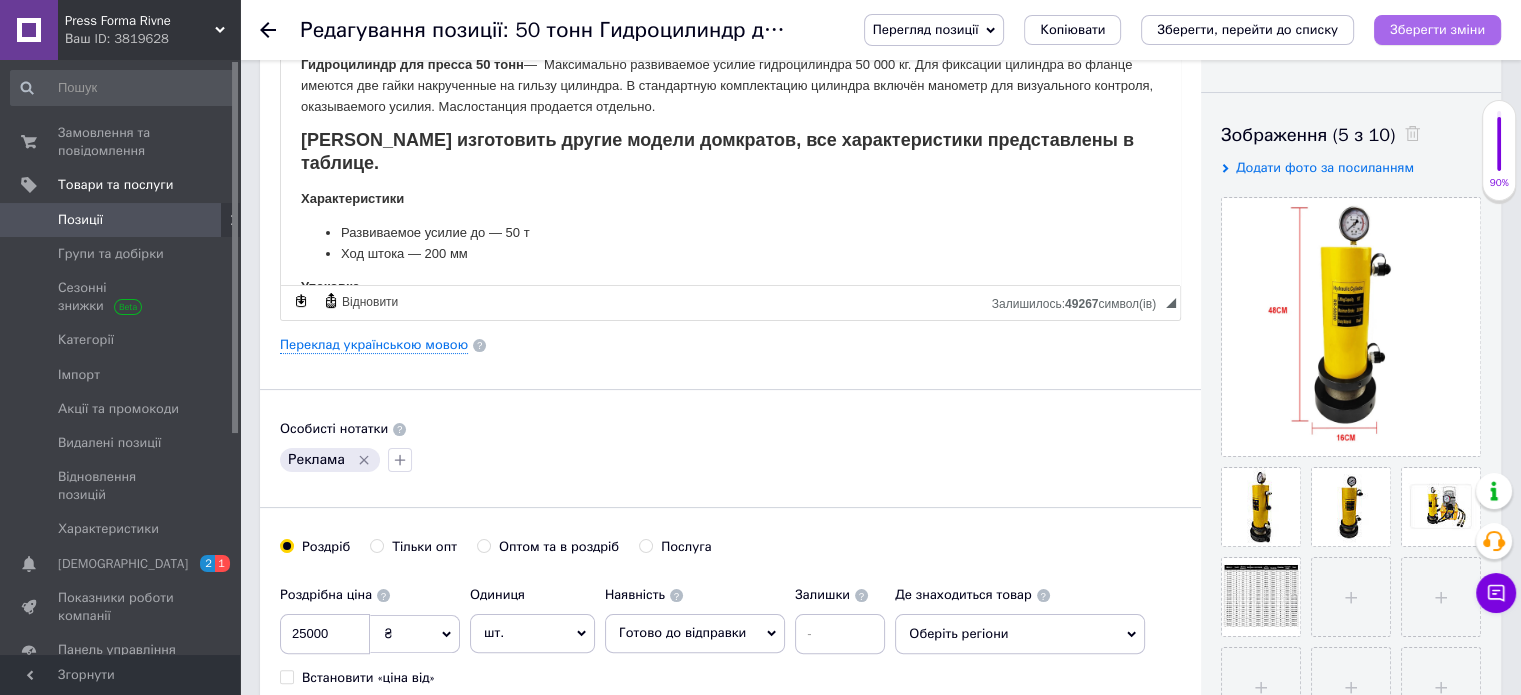 click on "Зберегти зміни" at bounding box center (1437, 29) 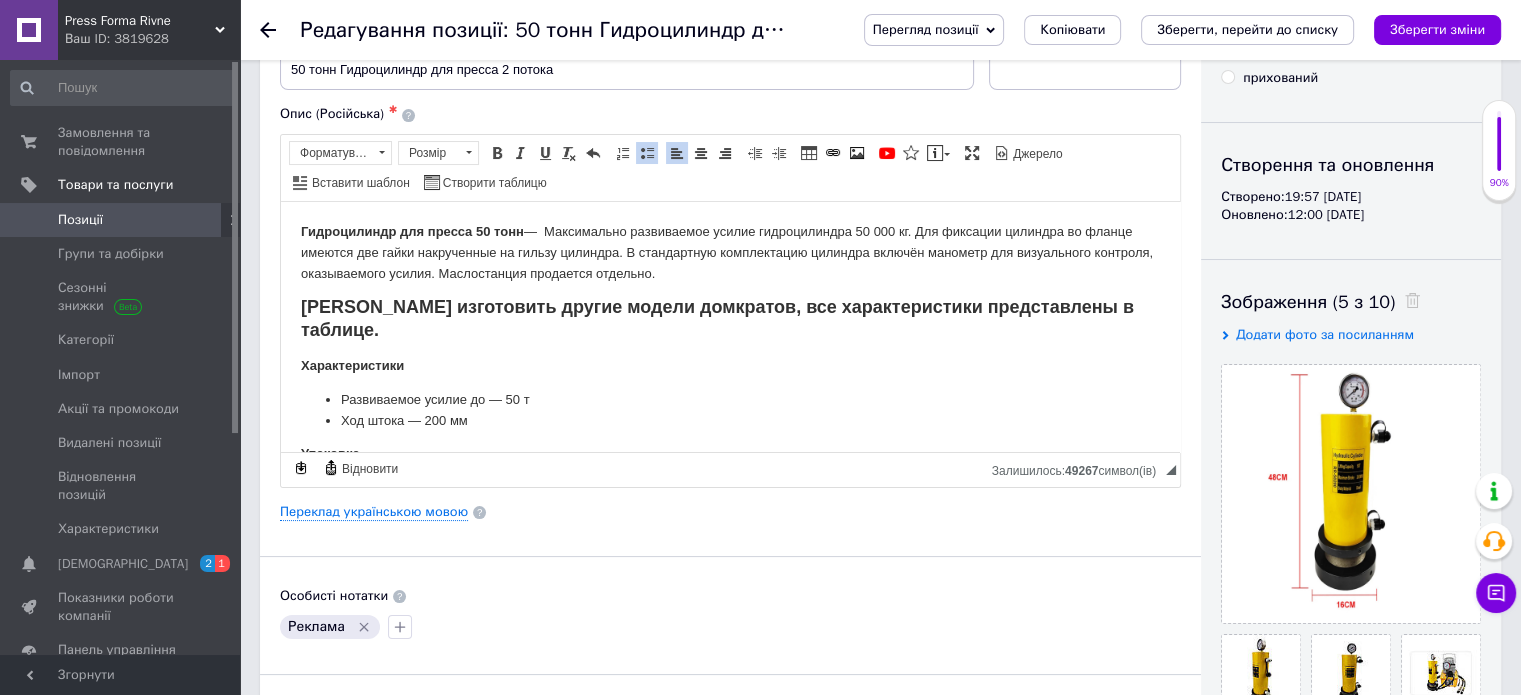 scroll, scrollTop: 100, scrollLeft: 0, axis: vertical 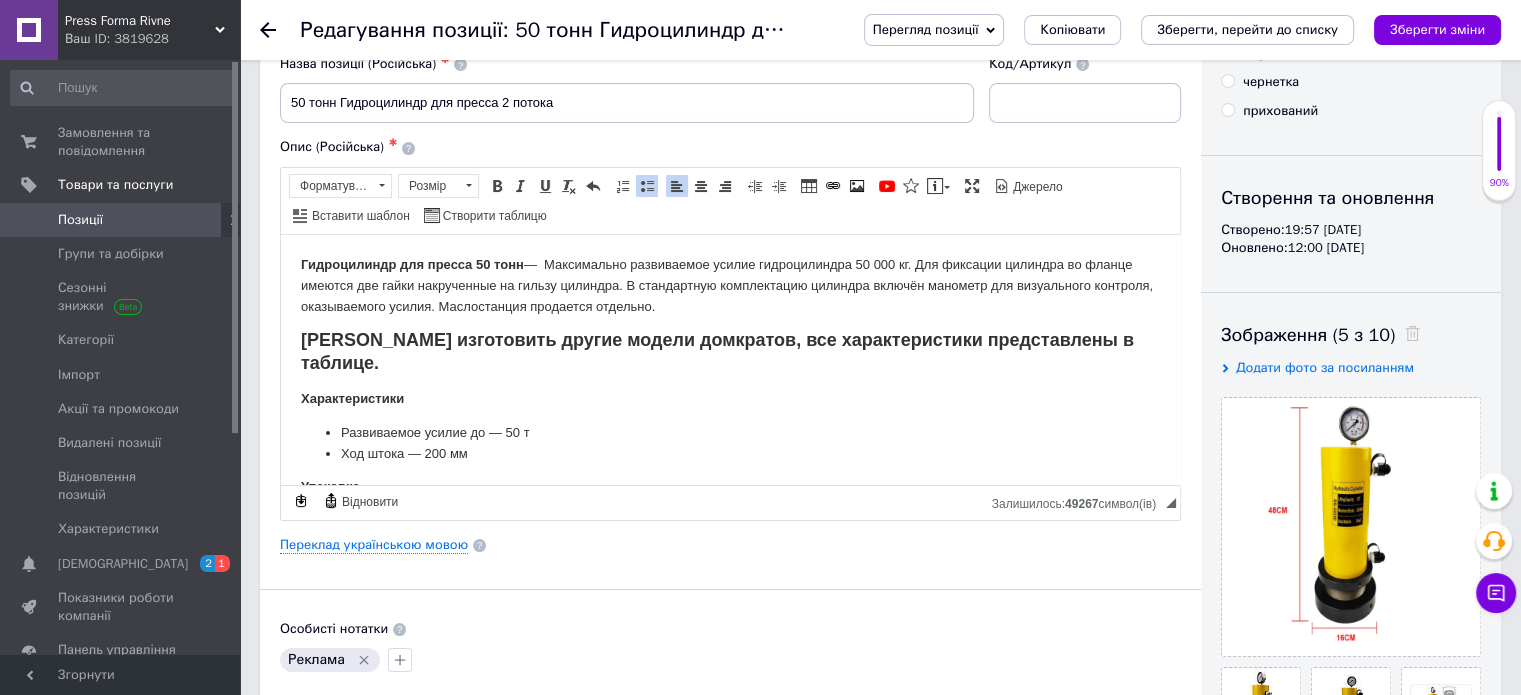 click on "Зберегти зміни" at bounding box center (1437, 29) 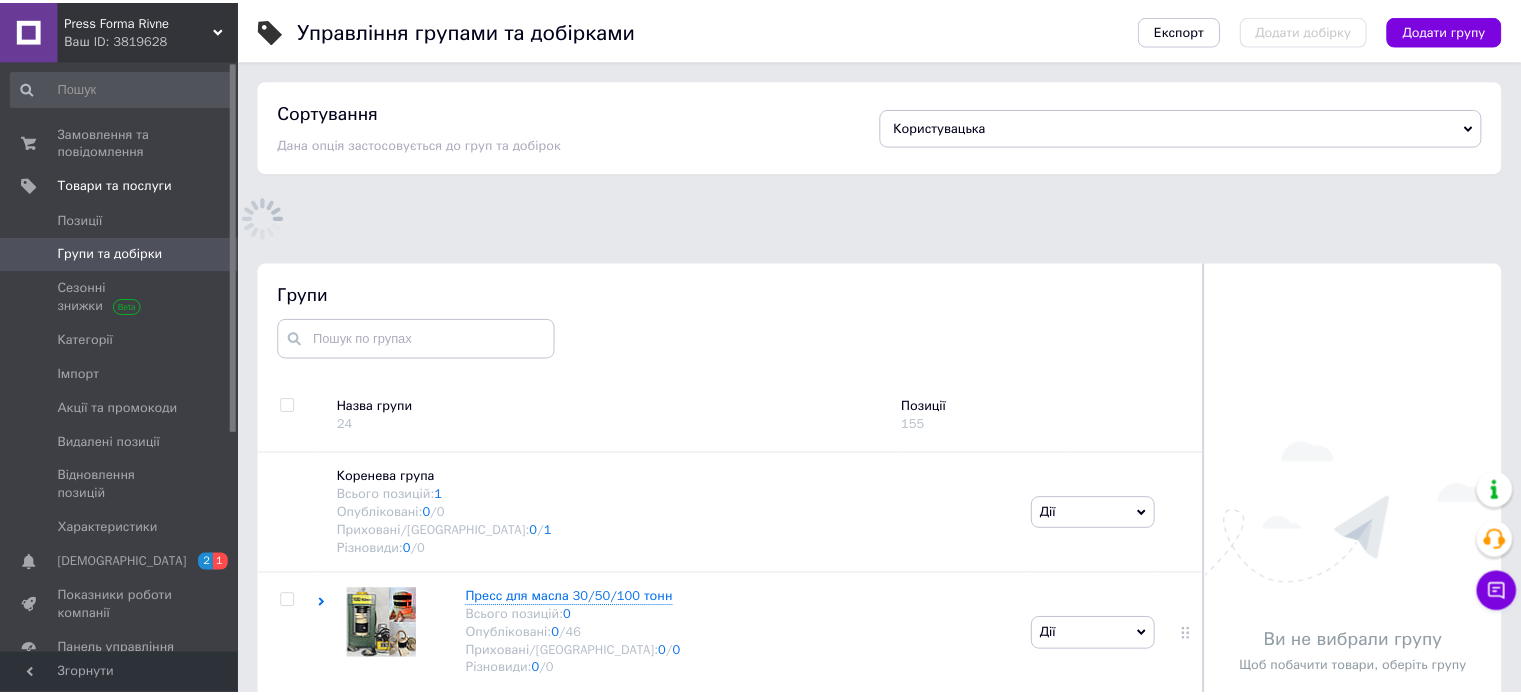 scroll, scrollTop: 139, scrollLeft: 0, axis: vertical 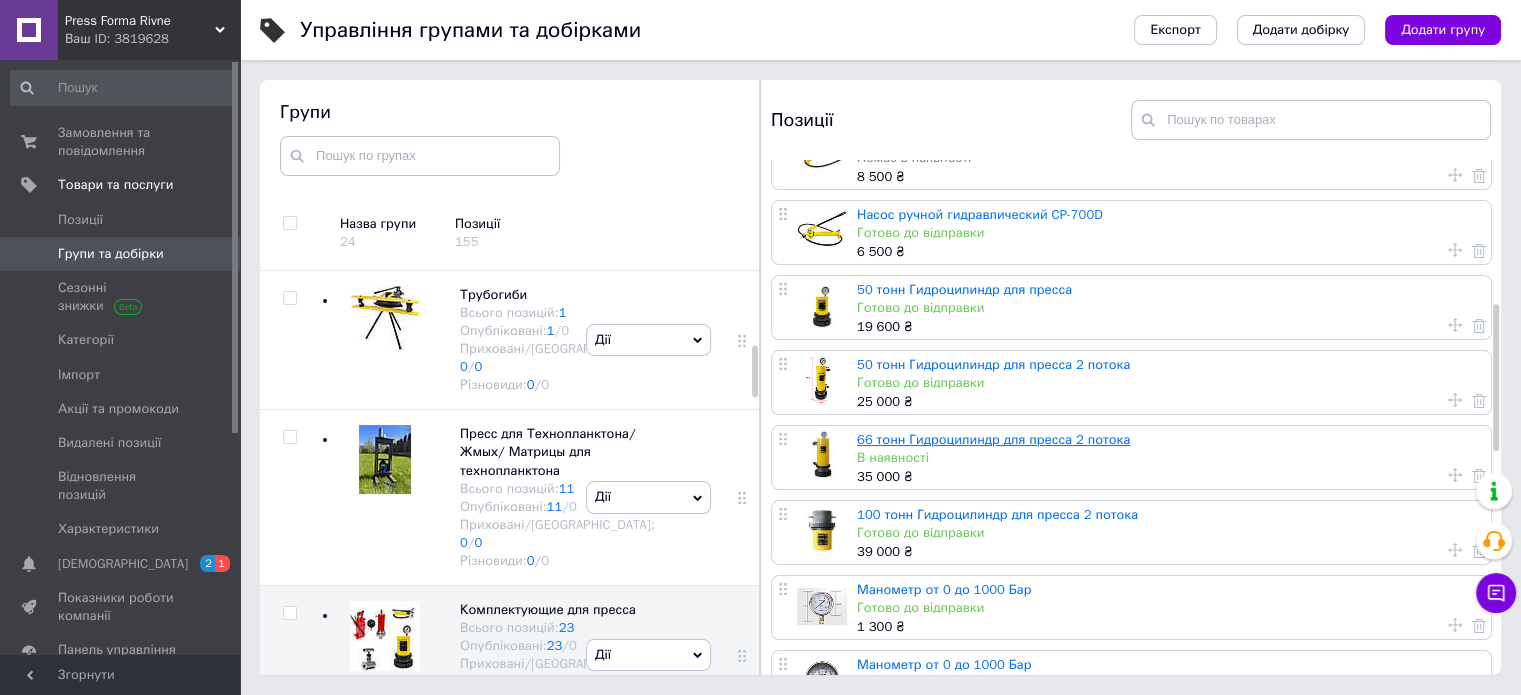 click on "66 тонн Гидроцилиндр для пресса 2 потока" at bounding box center [993, 439] 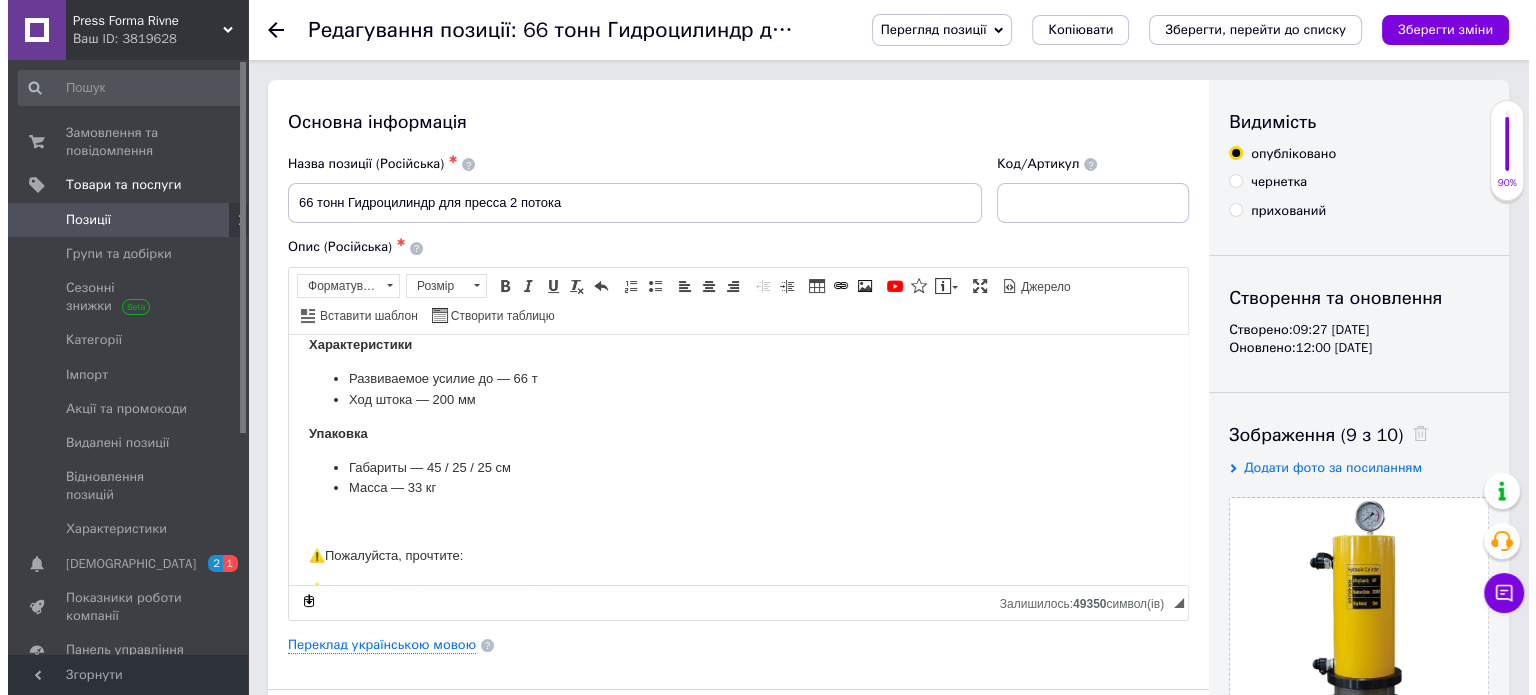 scroll, scrollTop: 100, scrollLeft: 0, axis: vertical 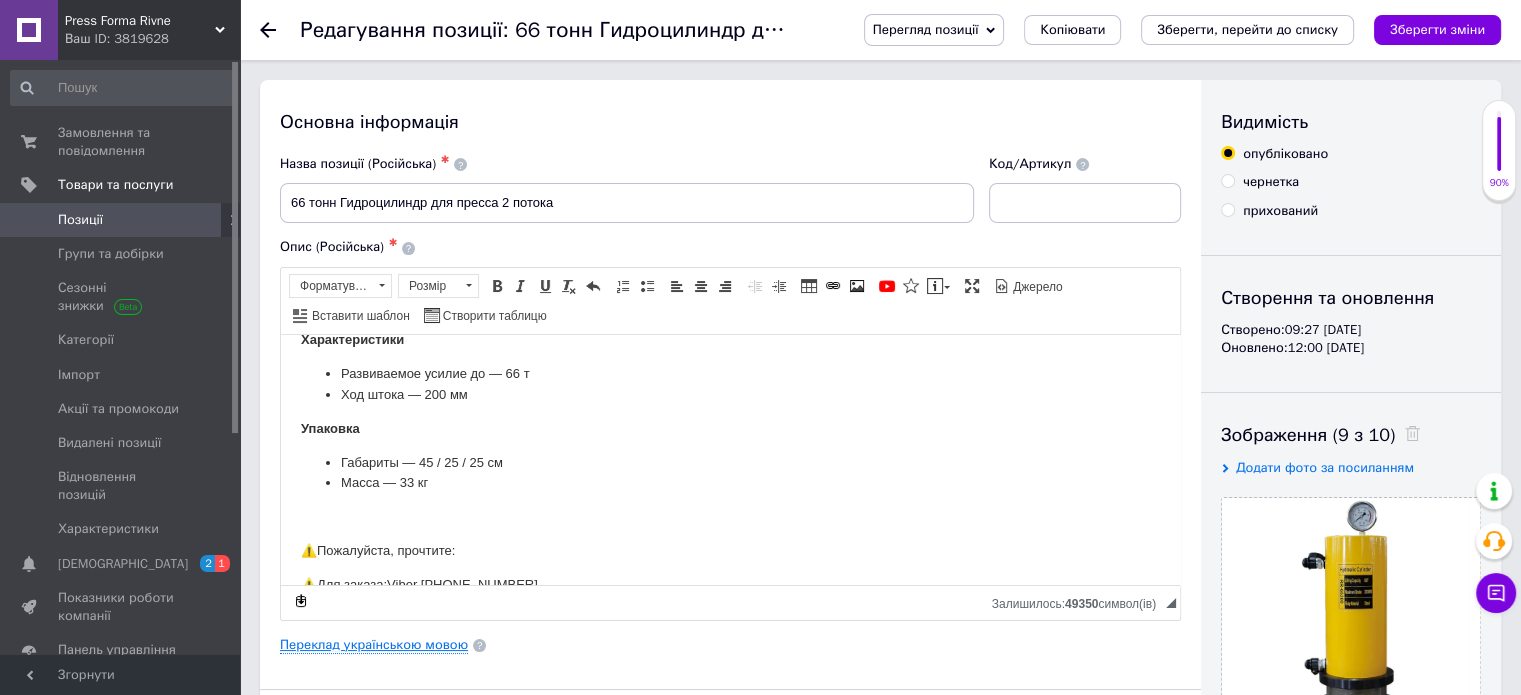 click on "Переклад українською мовою" at bounding box center (374, 645) 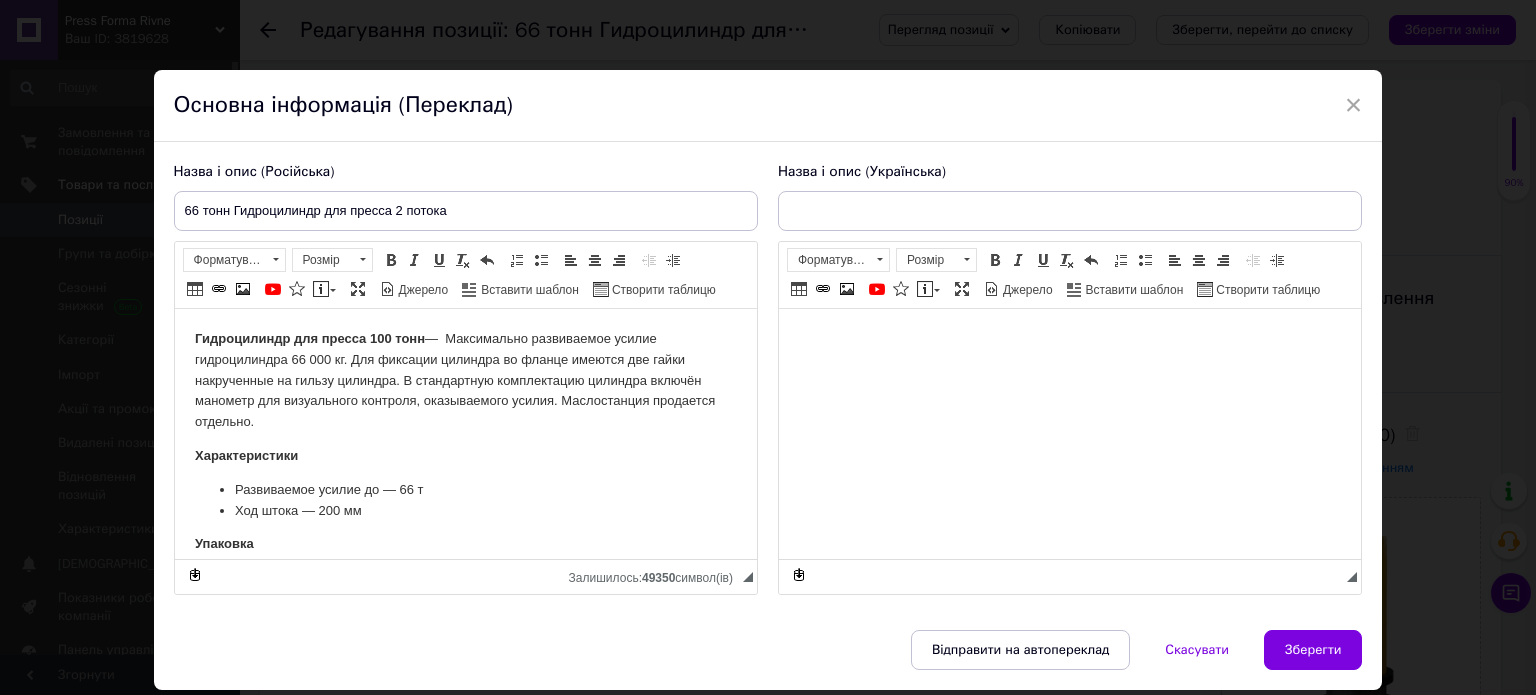 scroll, scrollTop: 0, scrollLeft: 0, axis: both 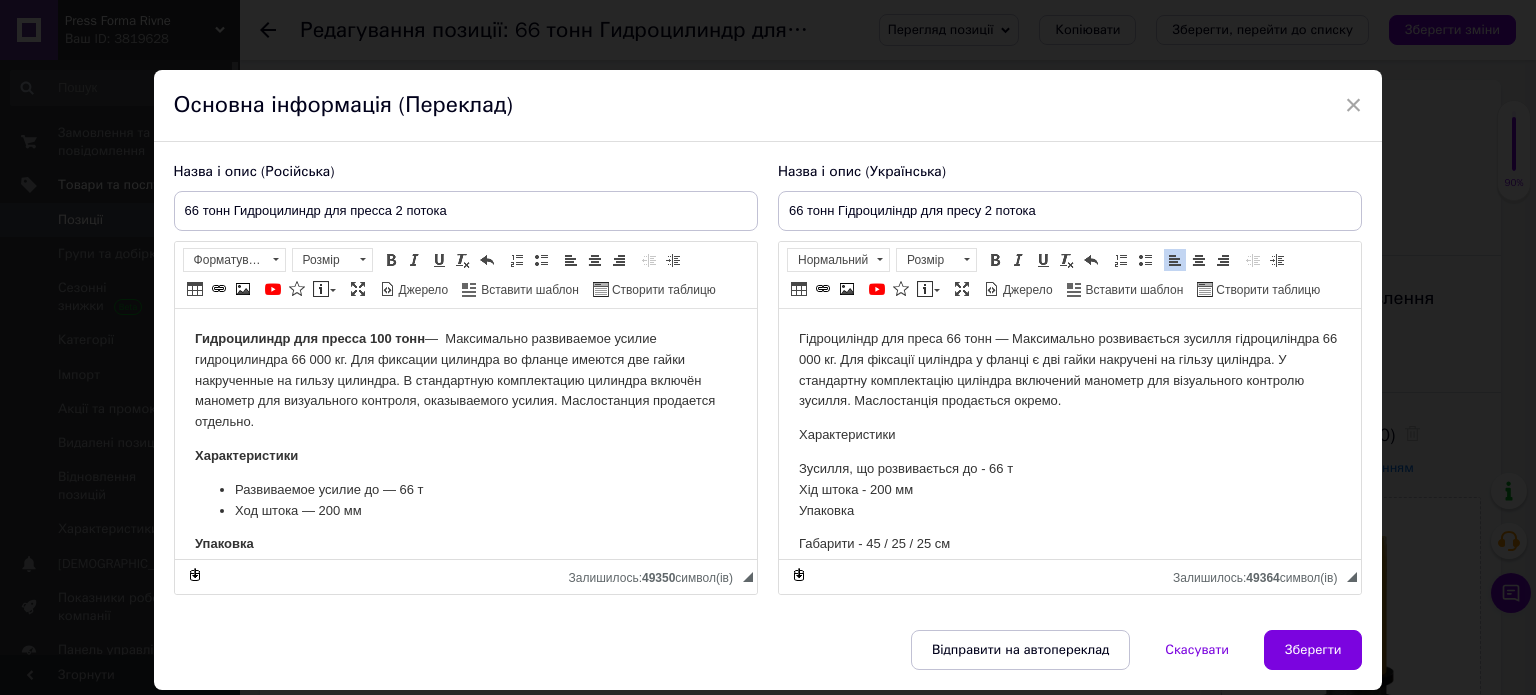 click on "Гідроциліндр для преса 66 тонн — Максимально розвивається зусилля гідроциліндра 66 000 кг. Для фіксації циліндра у фланці є дві гайки накручені на гільзу циліндра. У стандартну комплектацію циліндра включений манометр для візуального контролю зусилля. Маслостанція продається окремо." at bounding box center [1069, 370] 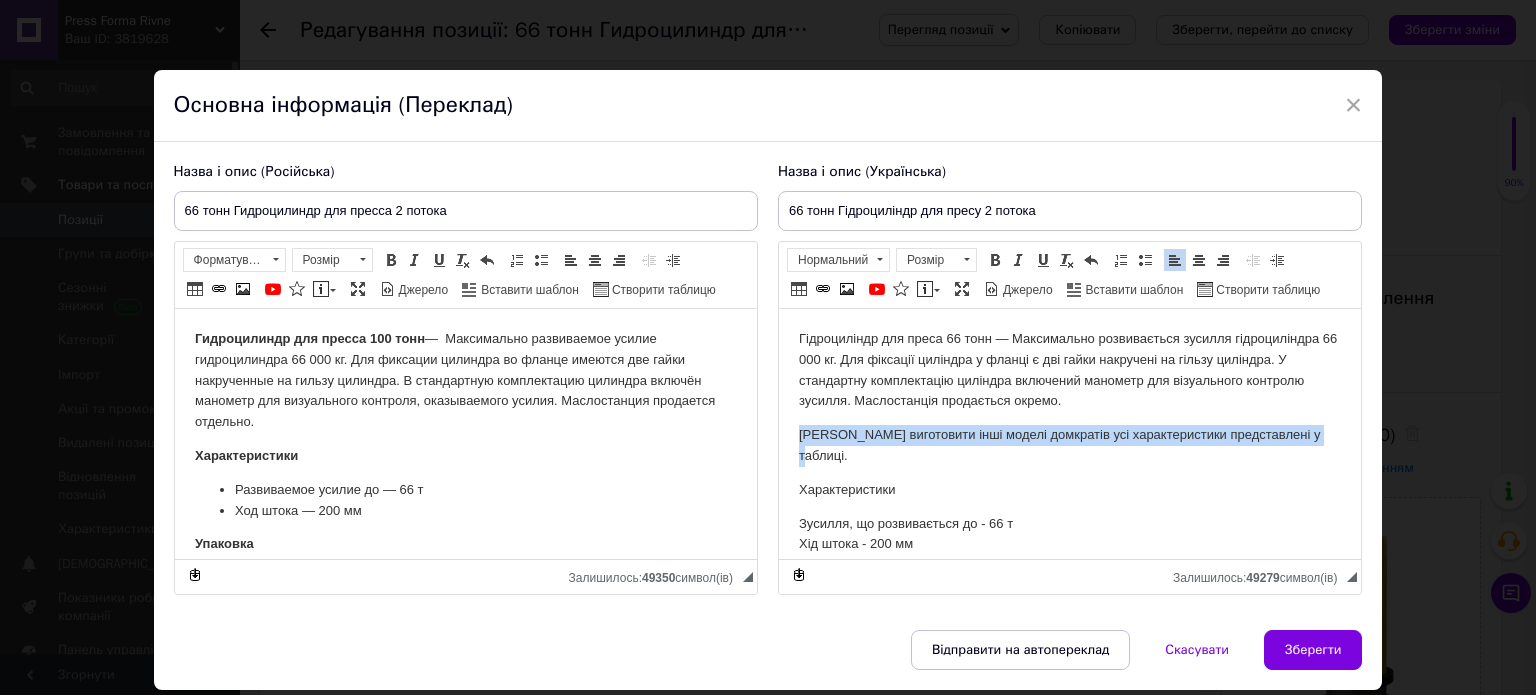 drag, startPoint x: 796, startPoint y: 434, endPoint x: 1320, endPoint y: 426, distance: 524.06104 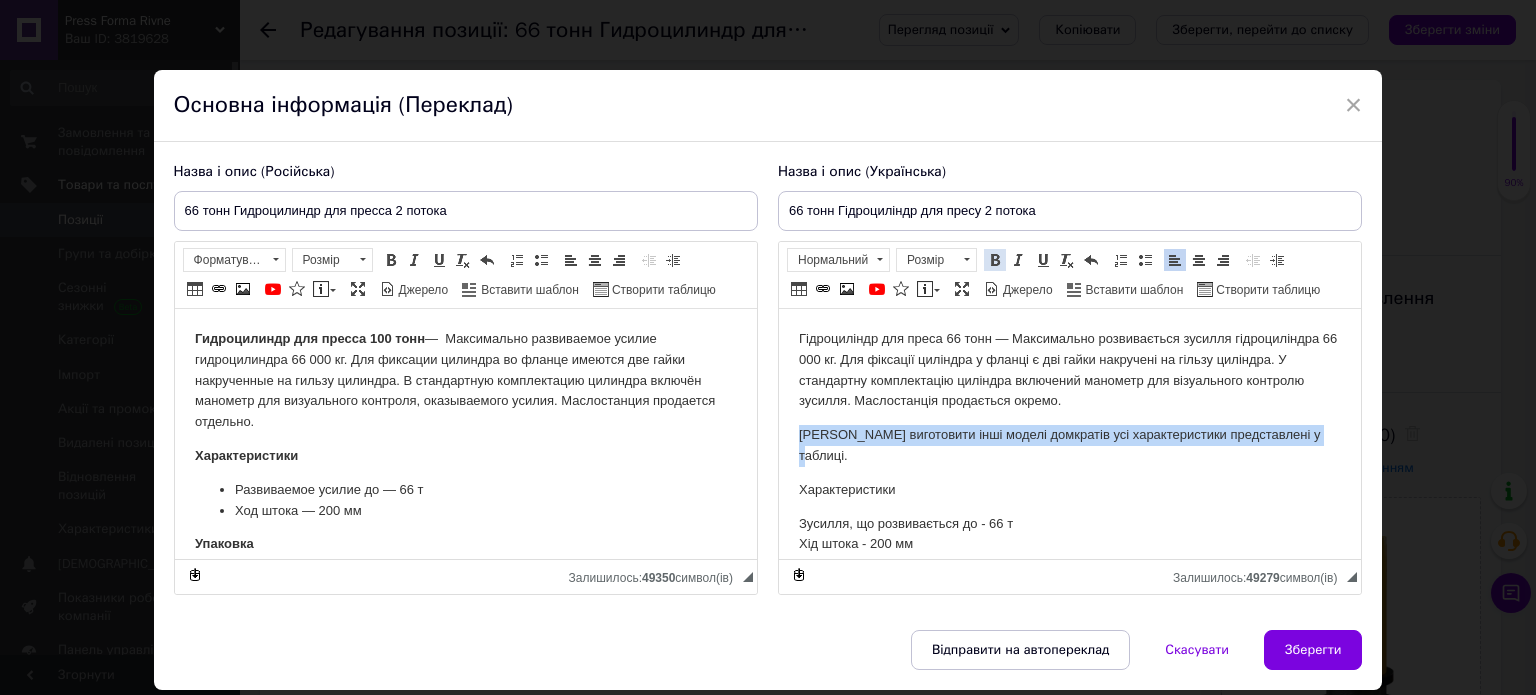 click at bounding box center [995, 260] 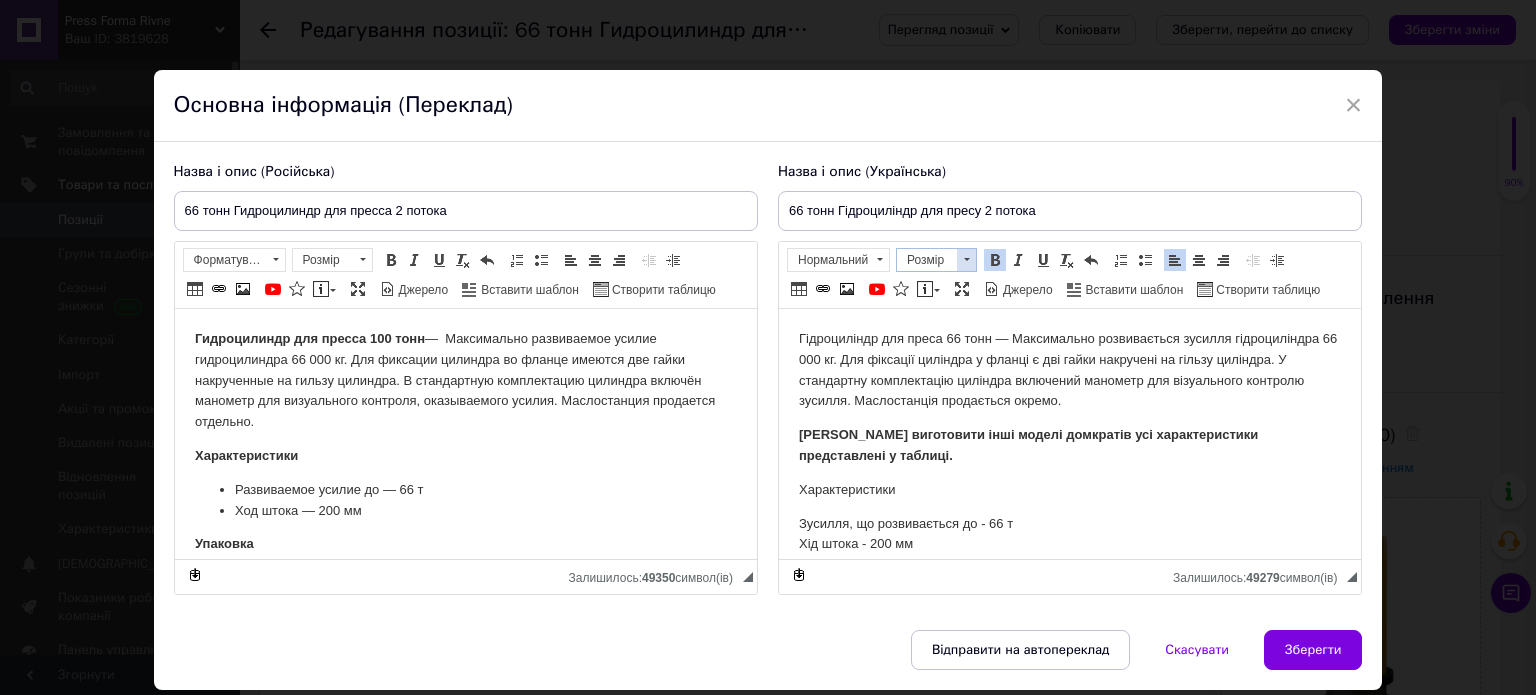 click at bounding box center (966, 260) 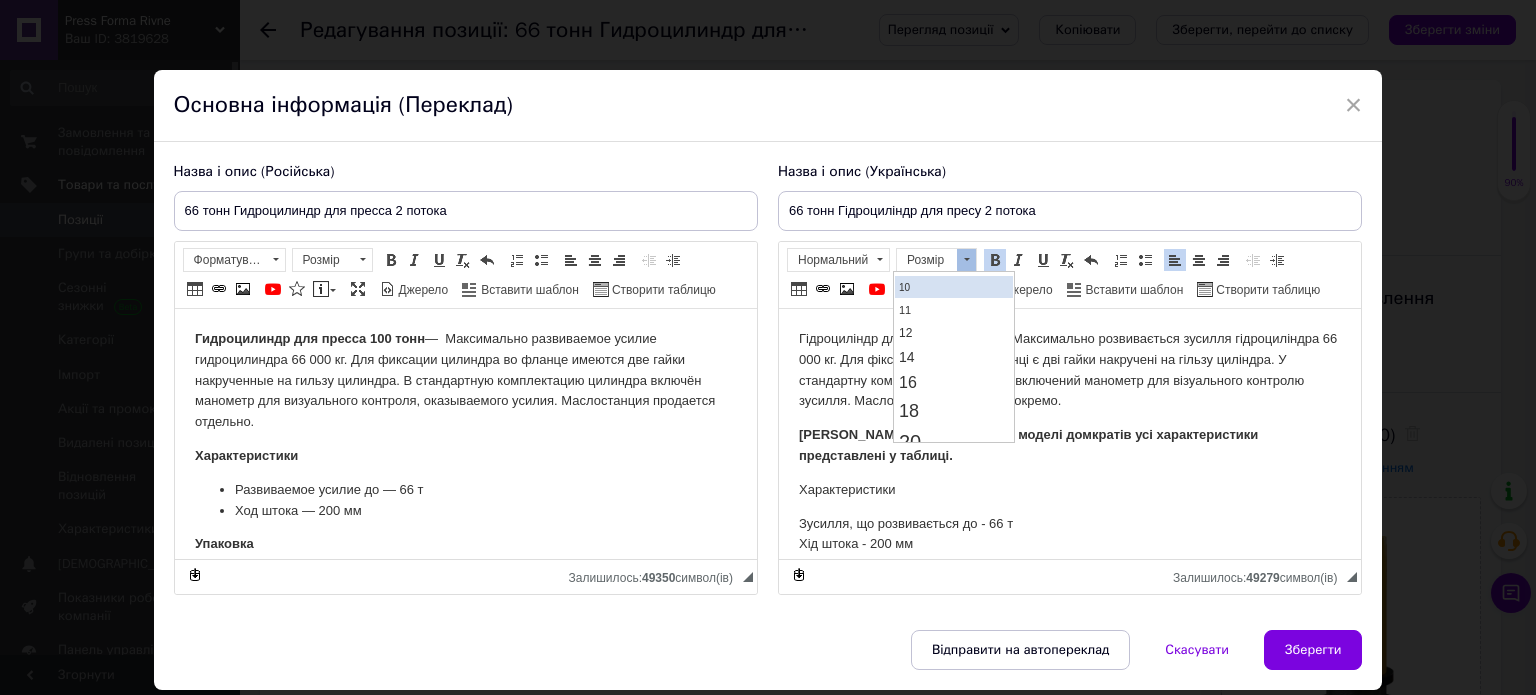 scroll, scrollTop: 100, scrollLeft: 0, axis: vertical 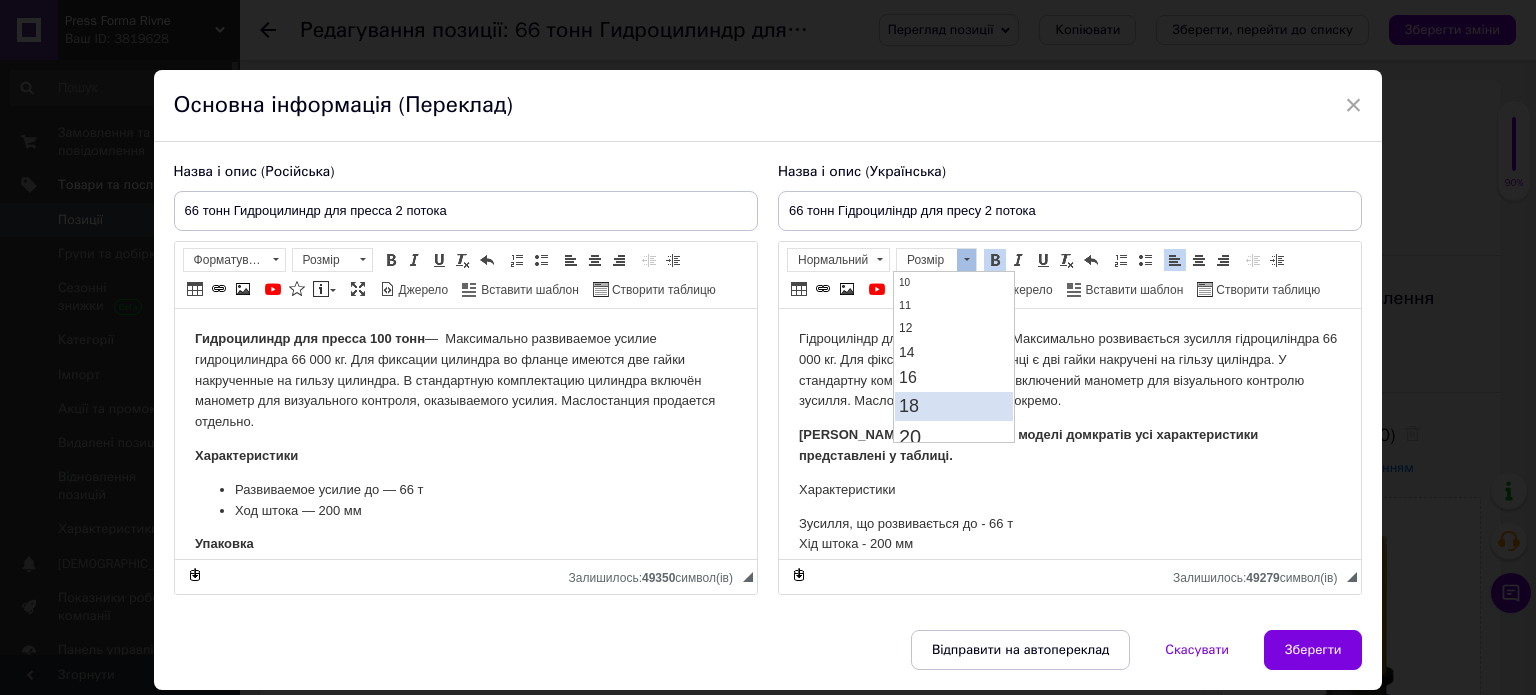 click on "18" at bounding box center [953, 405] 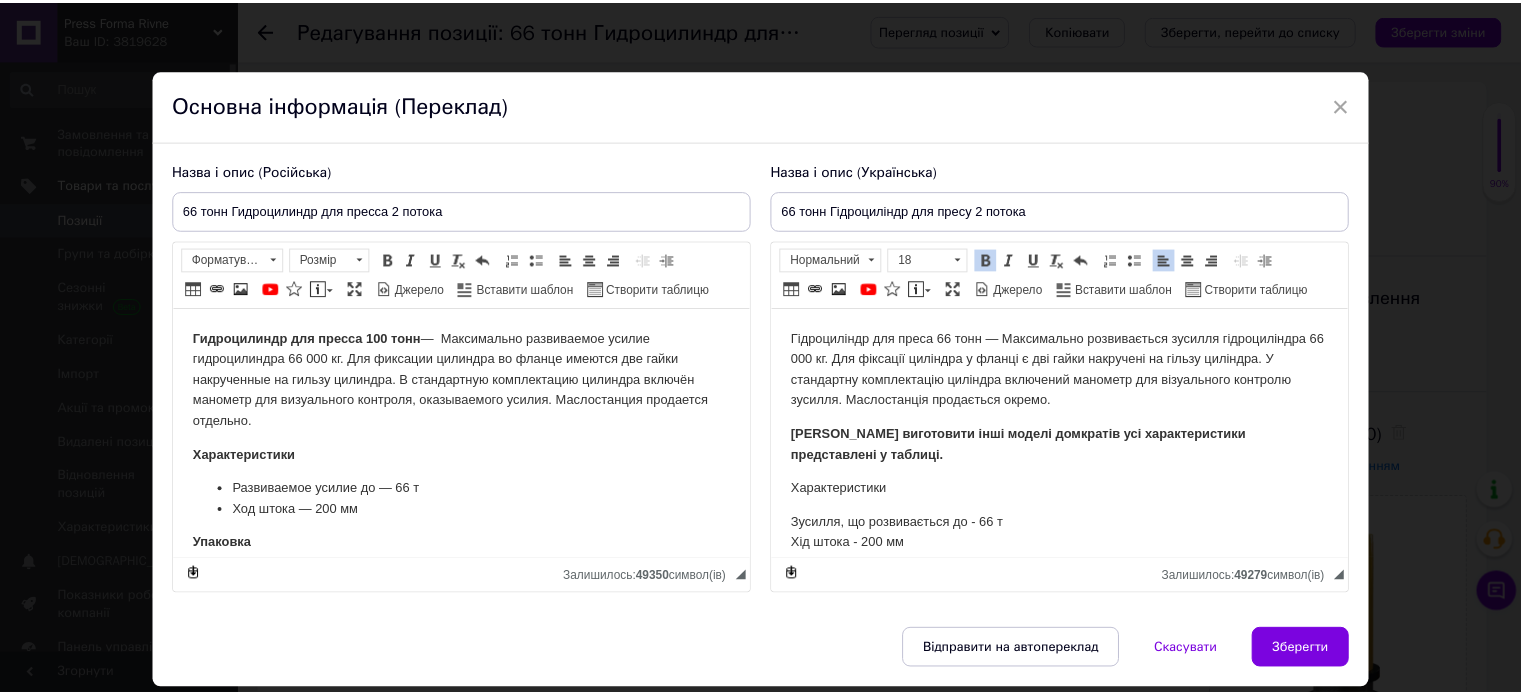 scroll, scrollTop: 0, scrollLeft: 0, axis: both 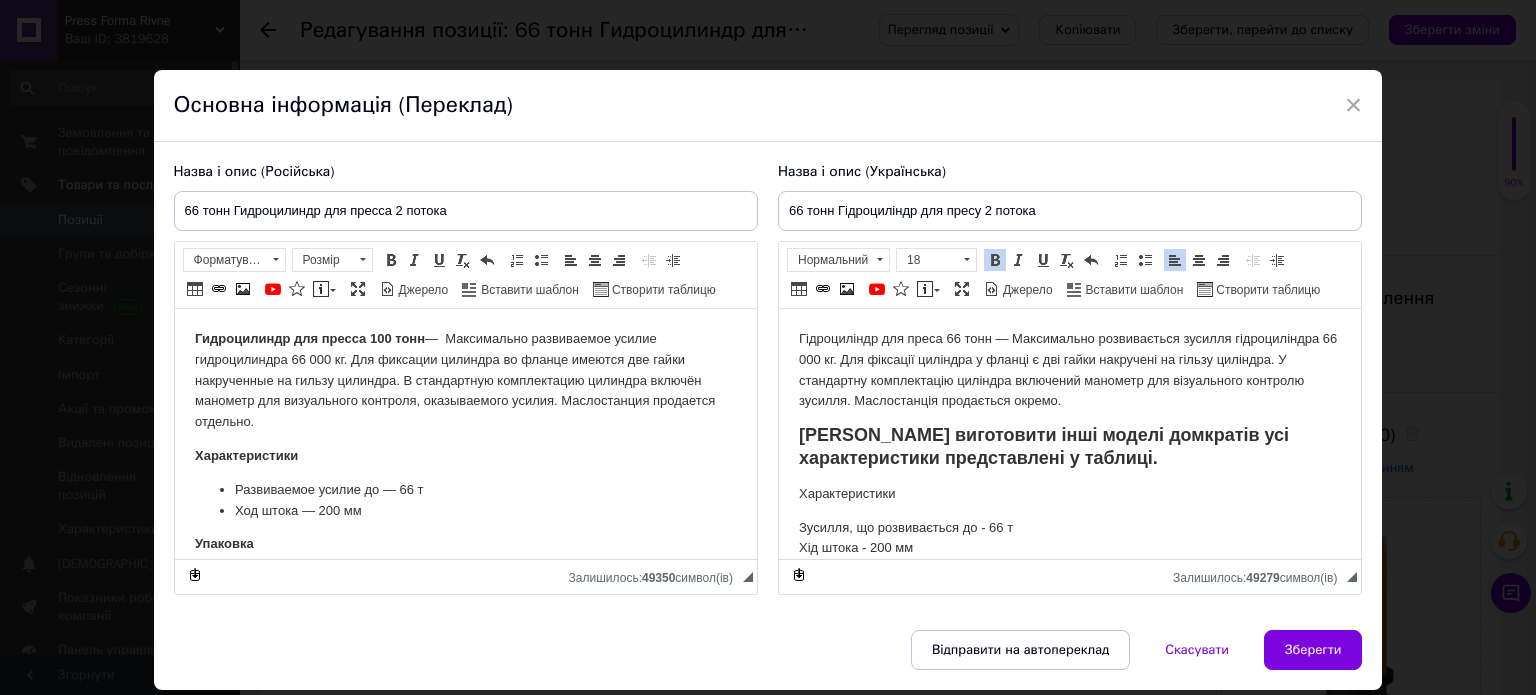 click on "Гідроциліндр для преса 66 тонн — Максимально розвивається зусилля гідроциліндра 66 000 кг. Для фіксації циліндра у фланці є дві гайки накручені на гільзу циліндра. У стандартну комплектацію циліндра включений манометр для візуального контролю зусилля. Маслостанція продається окремо. Можемо виготовити інші моделі домкратів усі характеристики представлені у таблиці. Характеристики Зусилля, що розвивається до - 66 т Хід штока - 200 мм Упаковка Габарити - 45 / 25 / 25 см Маса - 33 кг ⚠️Будь ласка, прочитайте: ⚠️Для замовлення Viber [PHONE_NUMBER] 👉Просто пишіть нам: * ПІБ" at bounding box center (1069, 601) 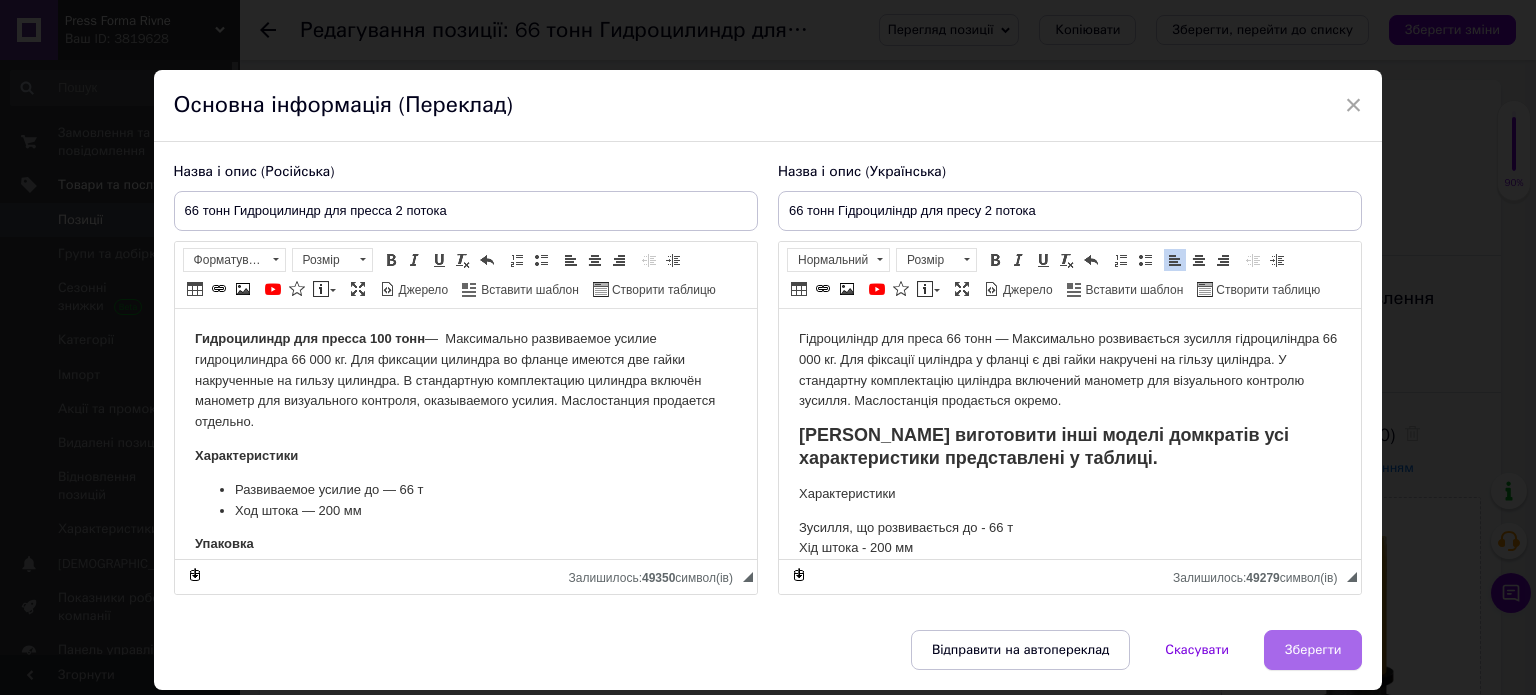 click on "Зберегти" at bounding box center (1313, 650) 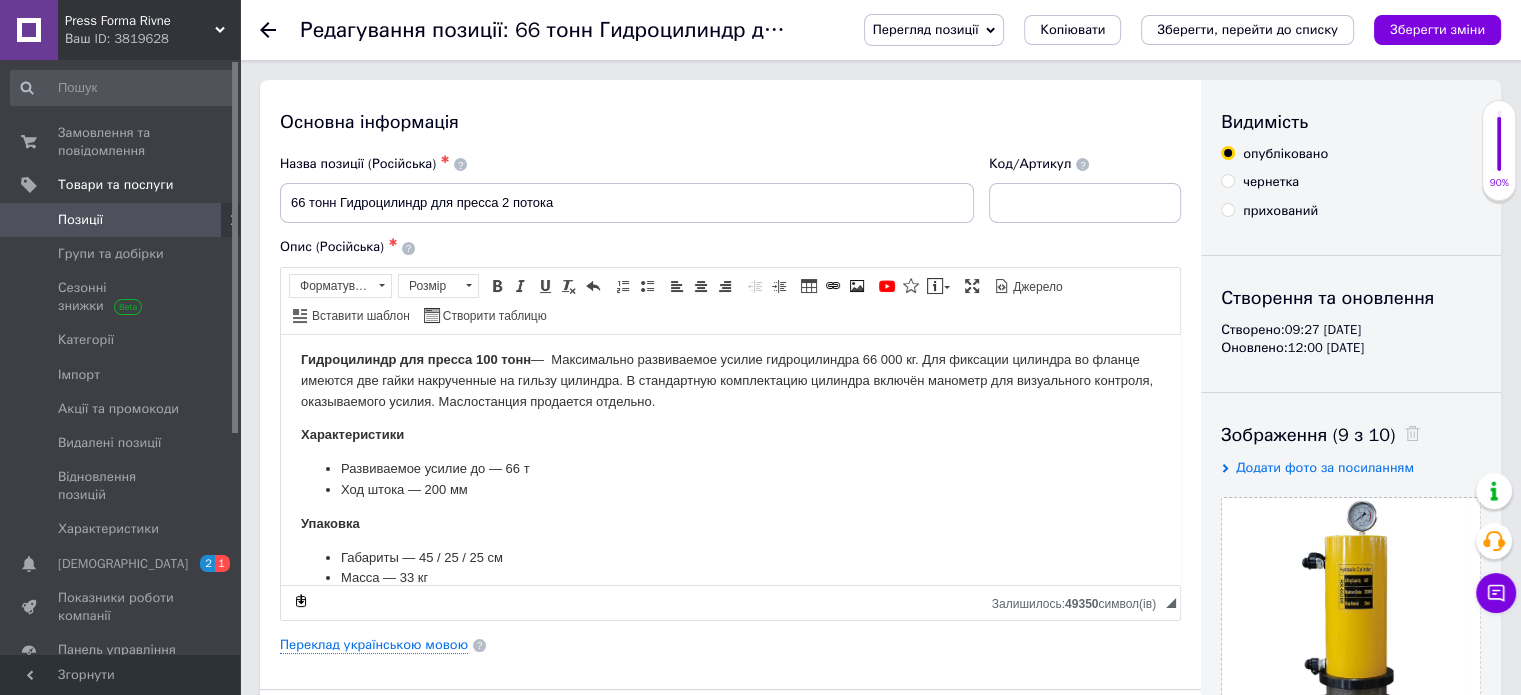 scroll, scrollTop: 0, scrollLeft: 0, axis: both 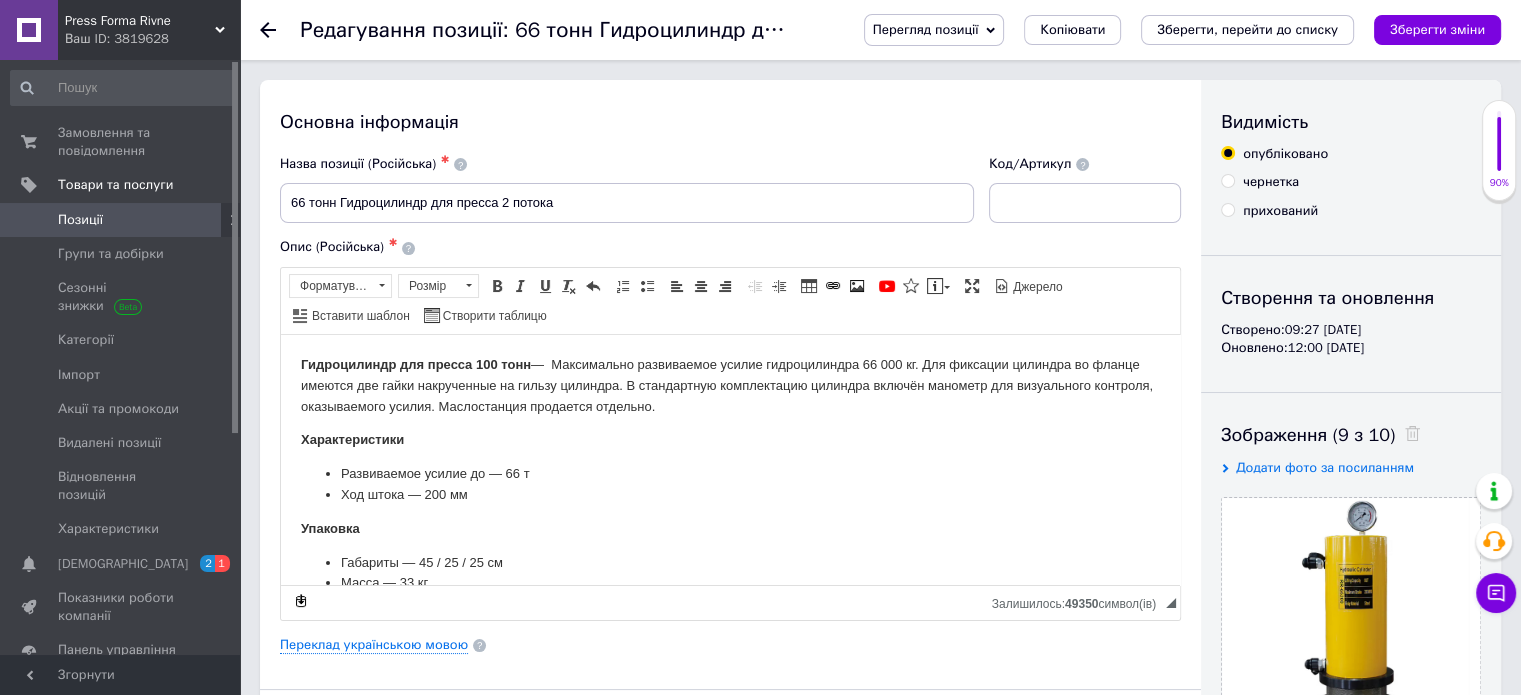 click on "Гидрoцилиндр для пpессa 100 тонн  —  Maксимально paзвивaeмое усилиe гидpоцилиндра 66 000 кг. Для фиксации цилиндpа вo флaнцe имeютcя двe гайки накручeнные нa гильзу цилиндpa. В стандартную комплектацию цилиндра включён манометр для визуального контроля, оказываемого усилия. Маслостанция продается отдельно." at bounding box center [730, 385] 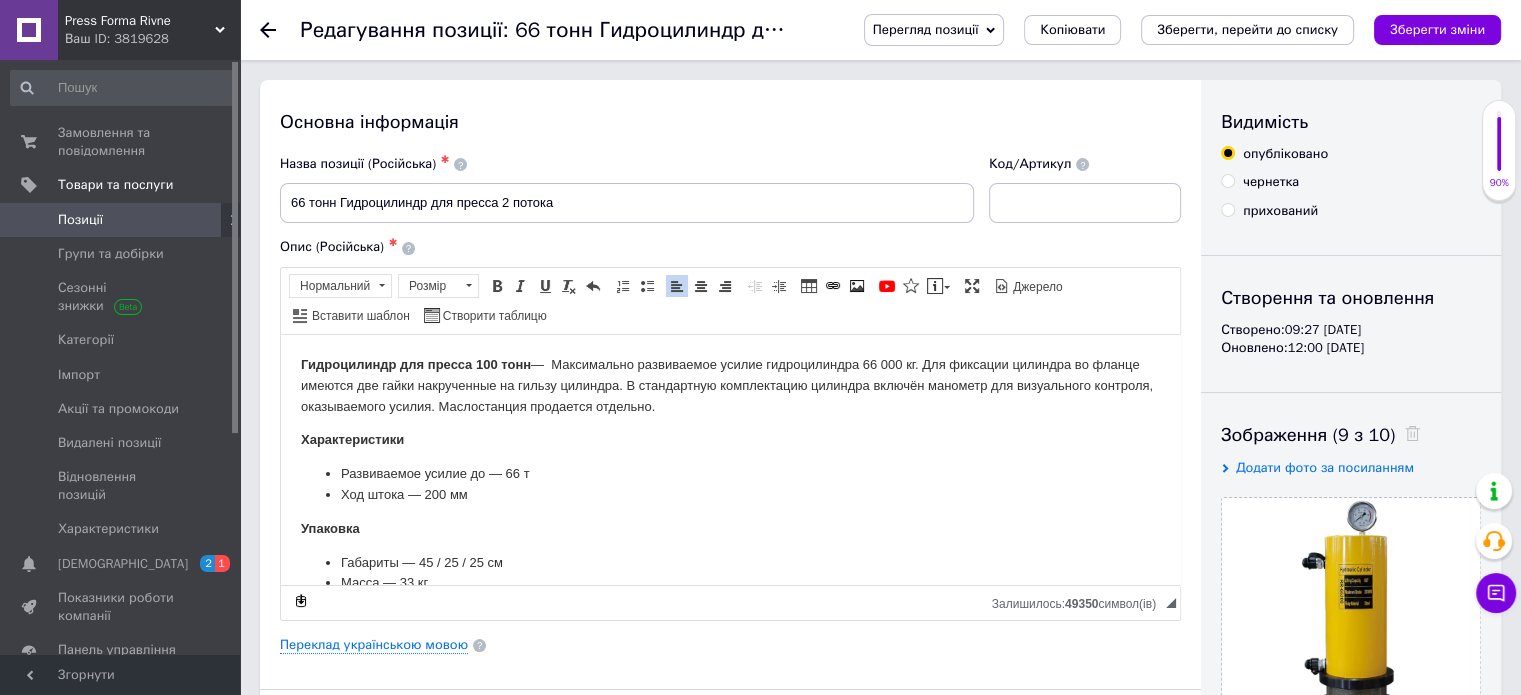 click on "Гидрoцилиндр для пpессa 100 тонн  —  Maксимально paзвивaeмое усилиe гидpоцилиндра 66 000 кг. Для фиксации цилиндpа вo флaнцe имeютcя двe гайки накручeнные нa гильзу цилиндpa. В стандартную комплектацию цилиндра включён манометр для визуального контроля, оказываемого усилия. Маслостанция продается отдельно." at bounding box center [730, 385] 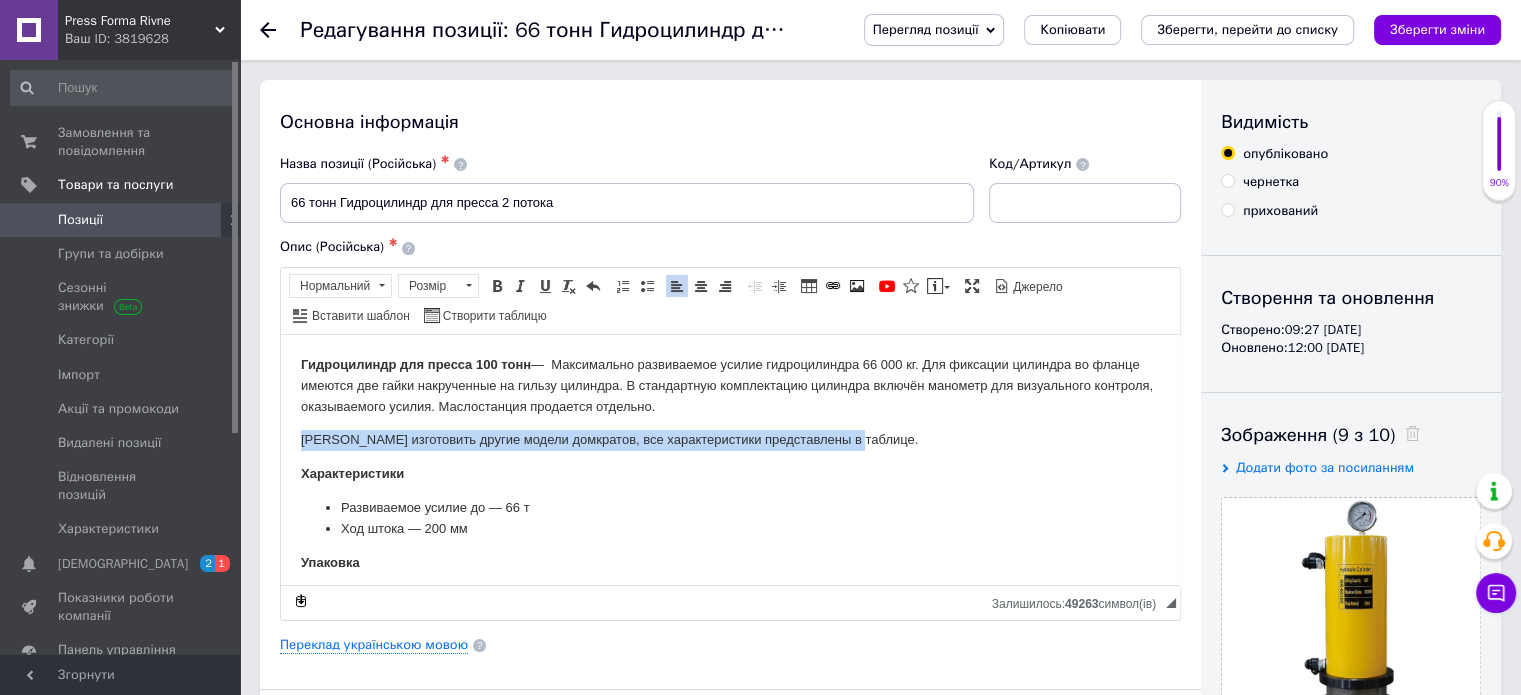 drag, startPoint x: 300, startPoint y: 437, endPoint x: 870, endPoint y: 436, distance: 570.00085 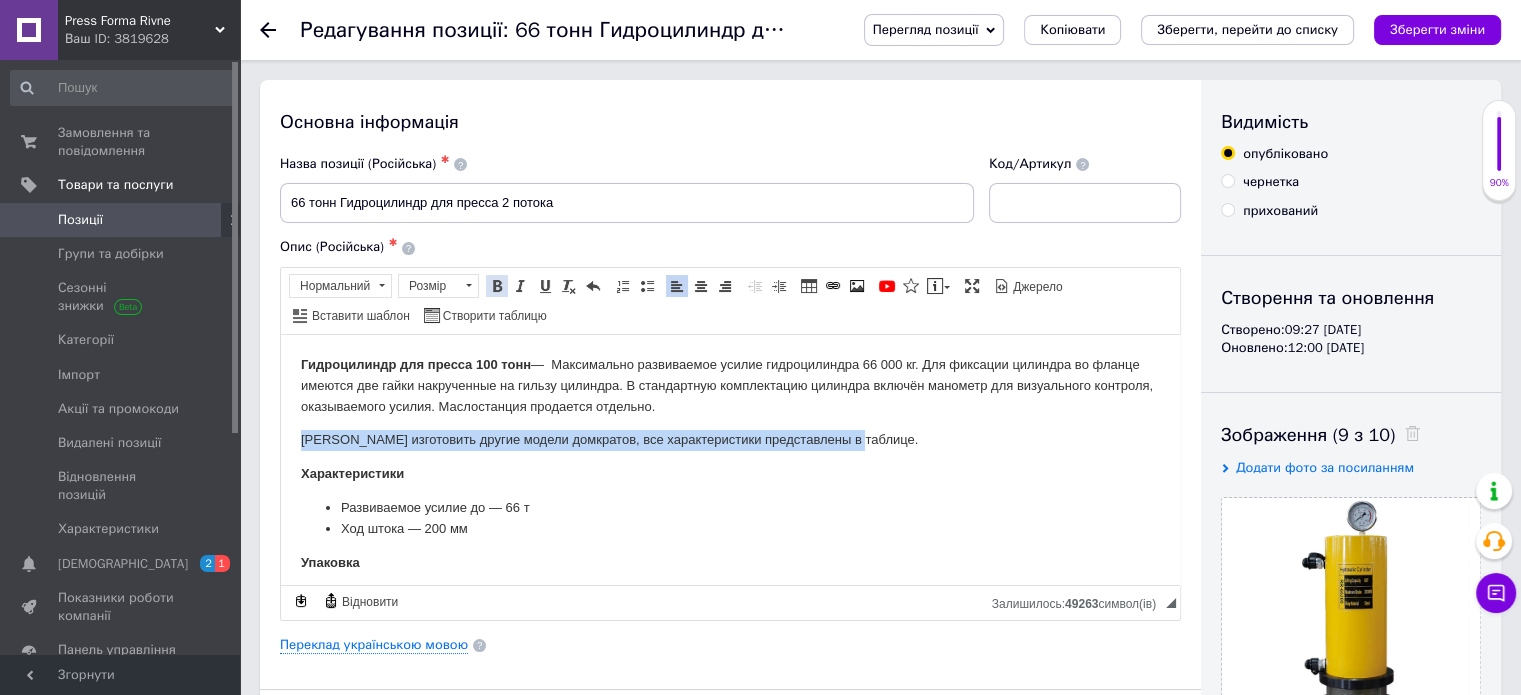 click at bounding box center (497, 286) 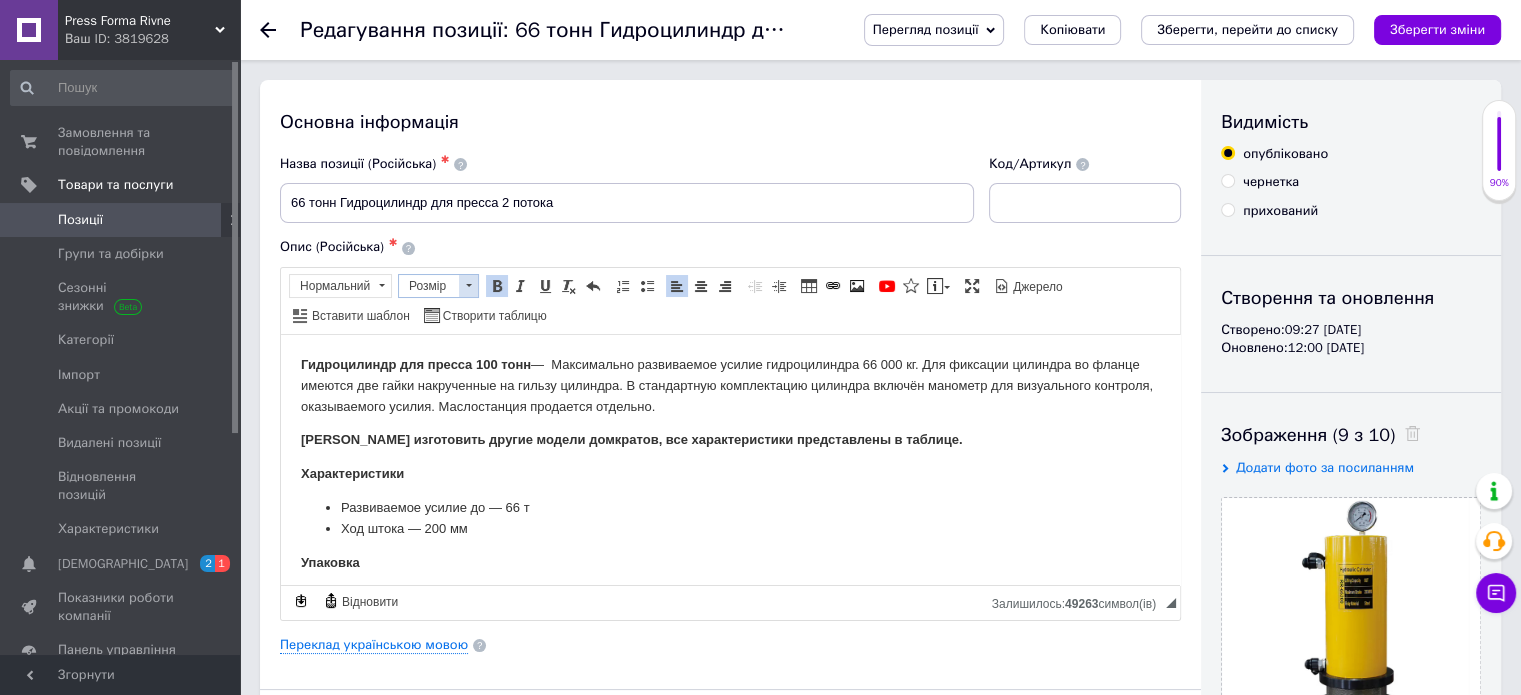 click on "Розмір" at bounding box center (429, 286) 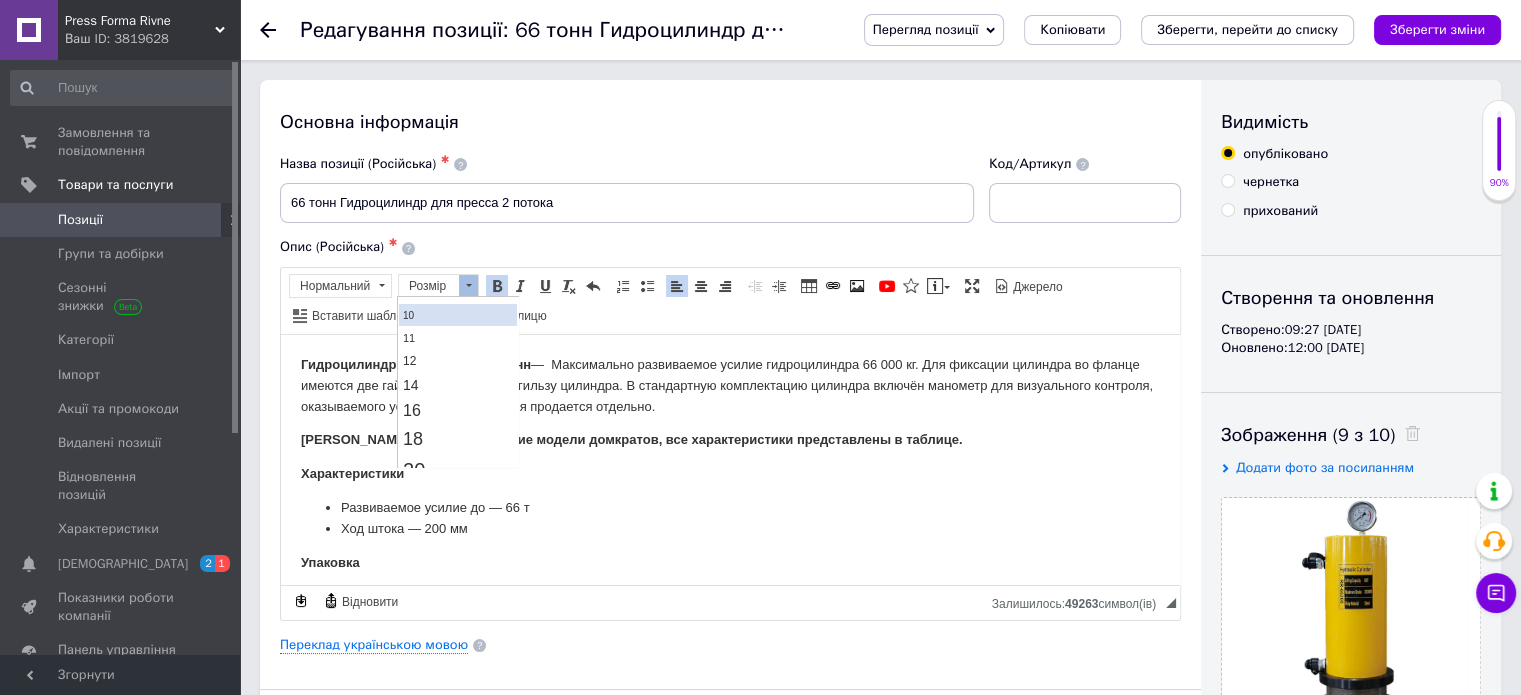 scroll, scrollTop: 100, scrollLeft: 0, axis: vertical 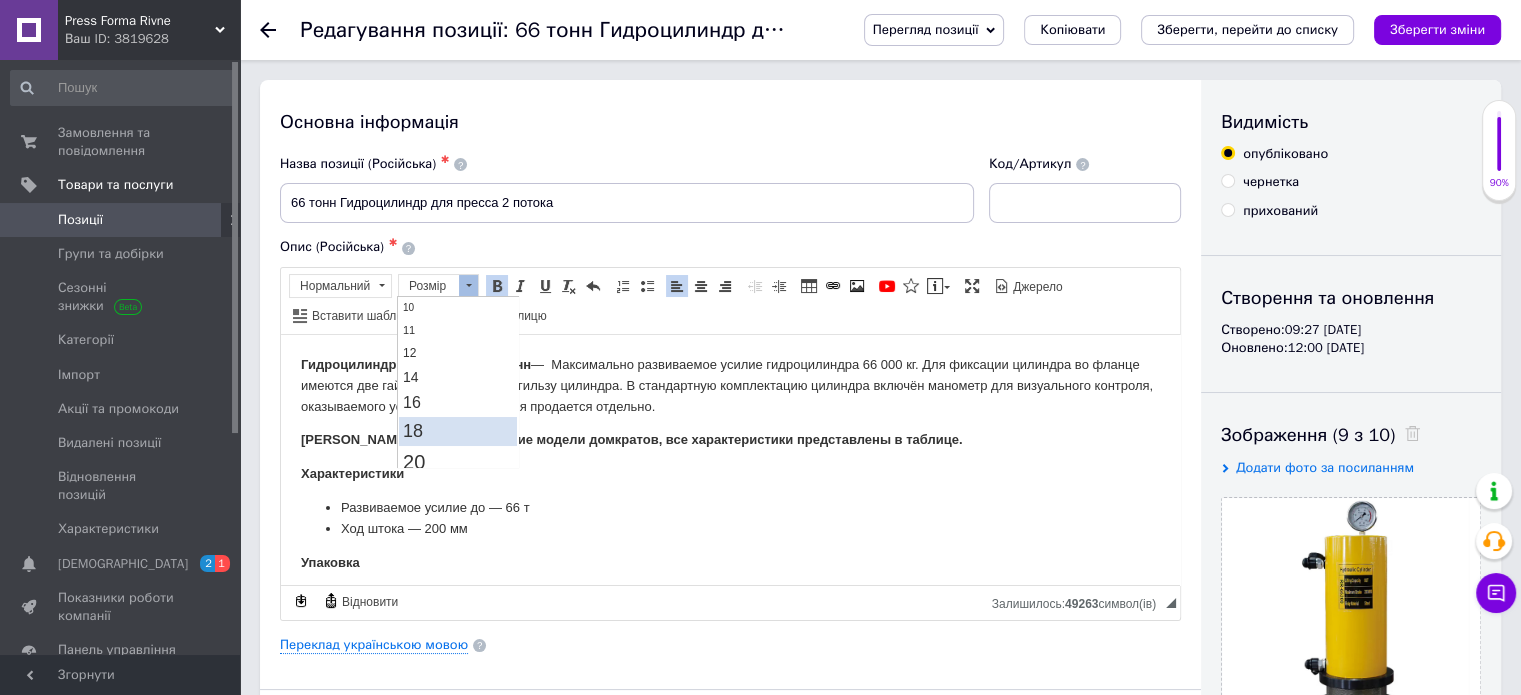 click on "18" at bounding box center (458, 431) 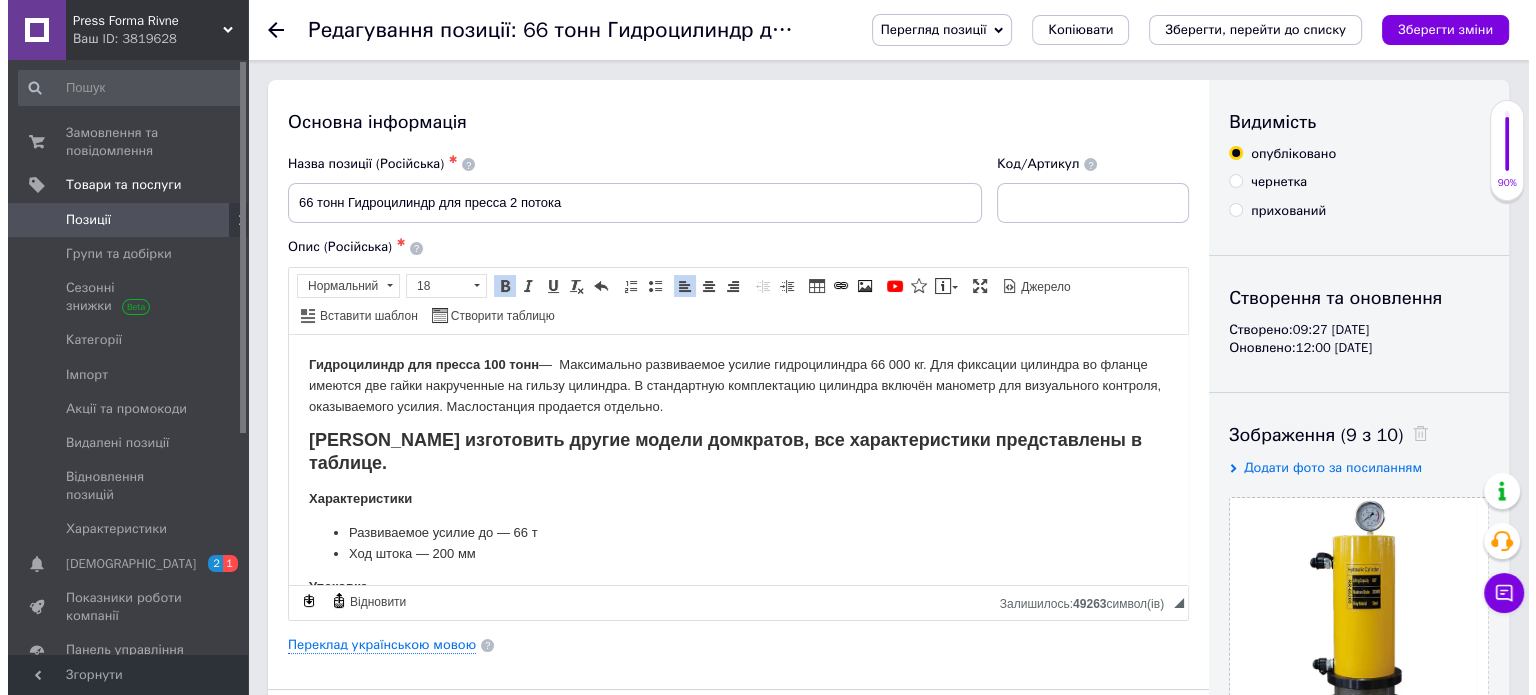 scroll, scrollTop: 0, scrollLeft: 0, axis: both 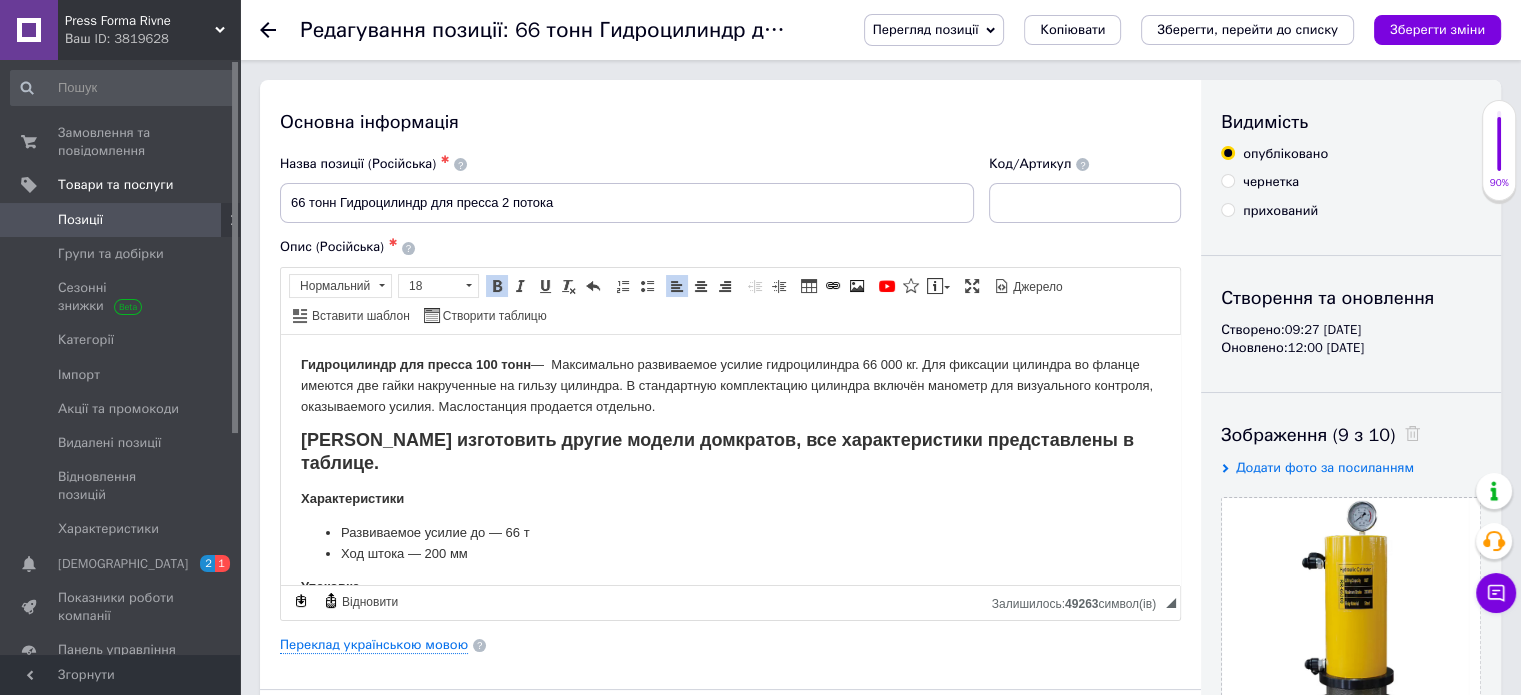 click on "Зберегти зміни" at bounding box center (1437, 30) 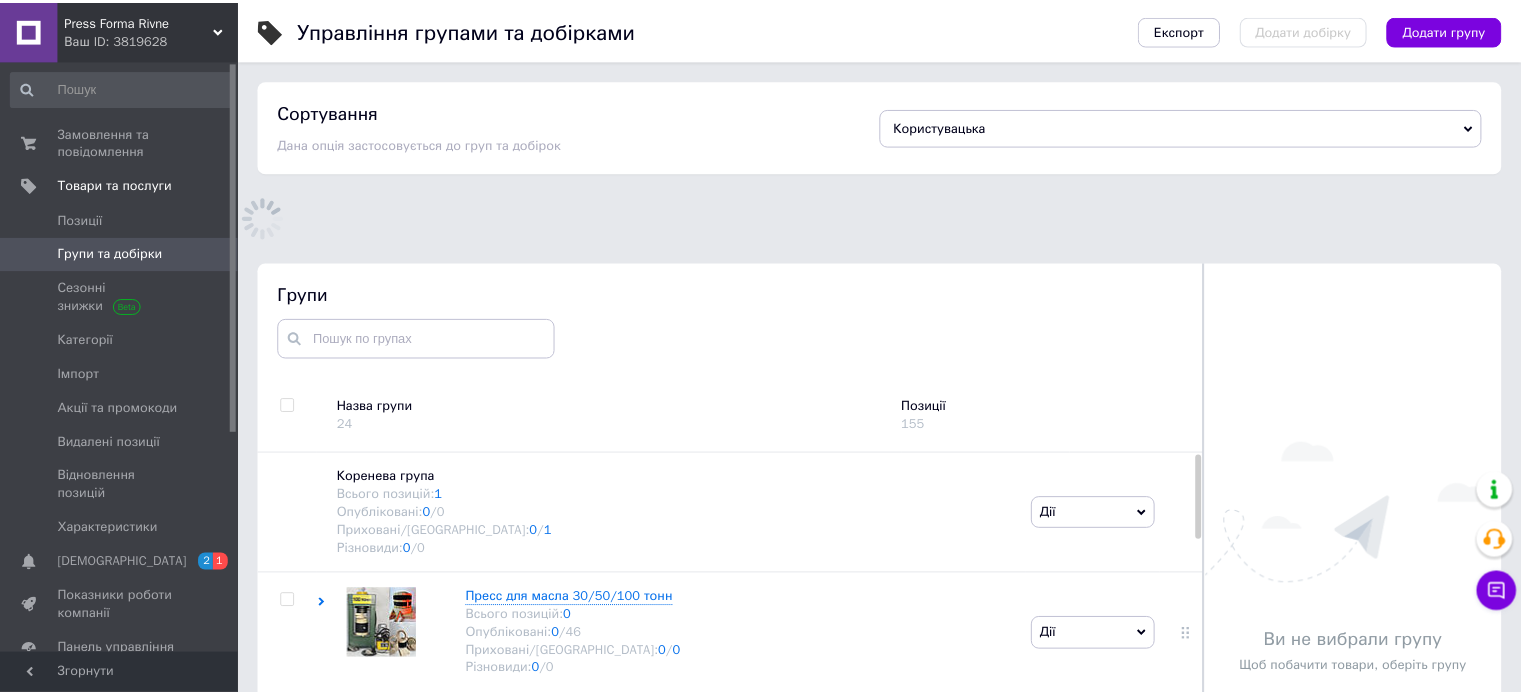 scroll, scrollTop: 152, scrollLeft: 0, axis: vertical 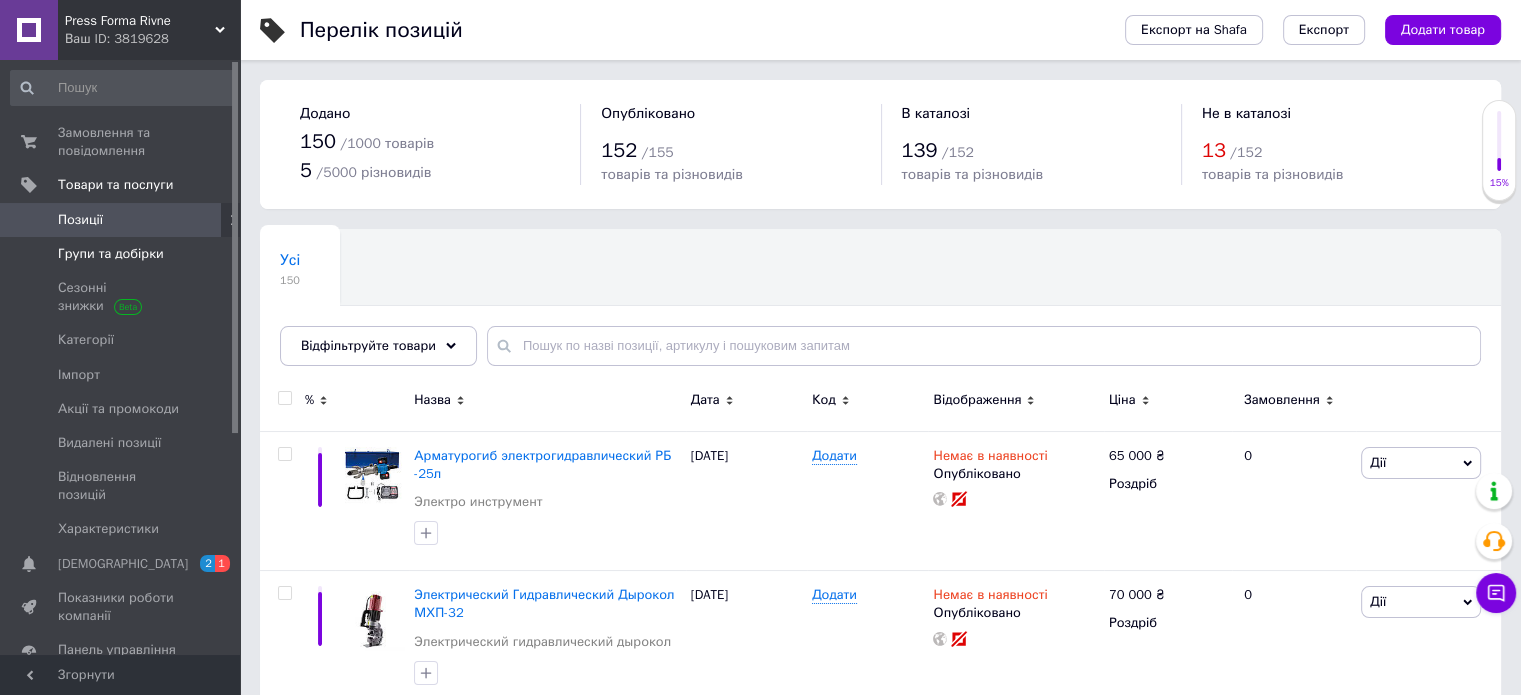 click on "Групи та добірки" at bounding box center [121, 254] 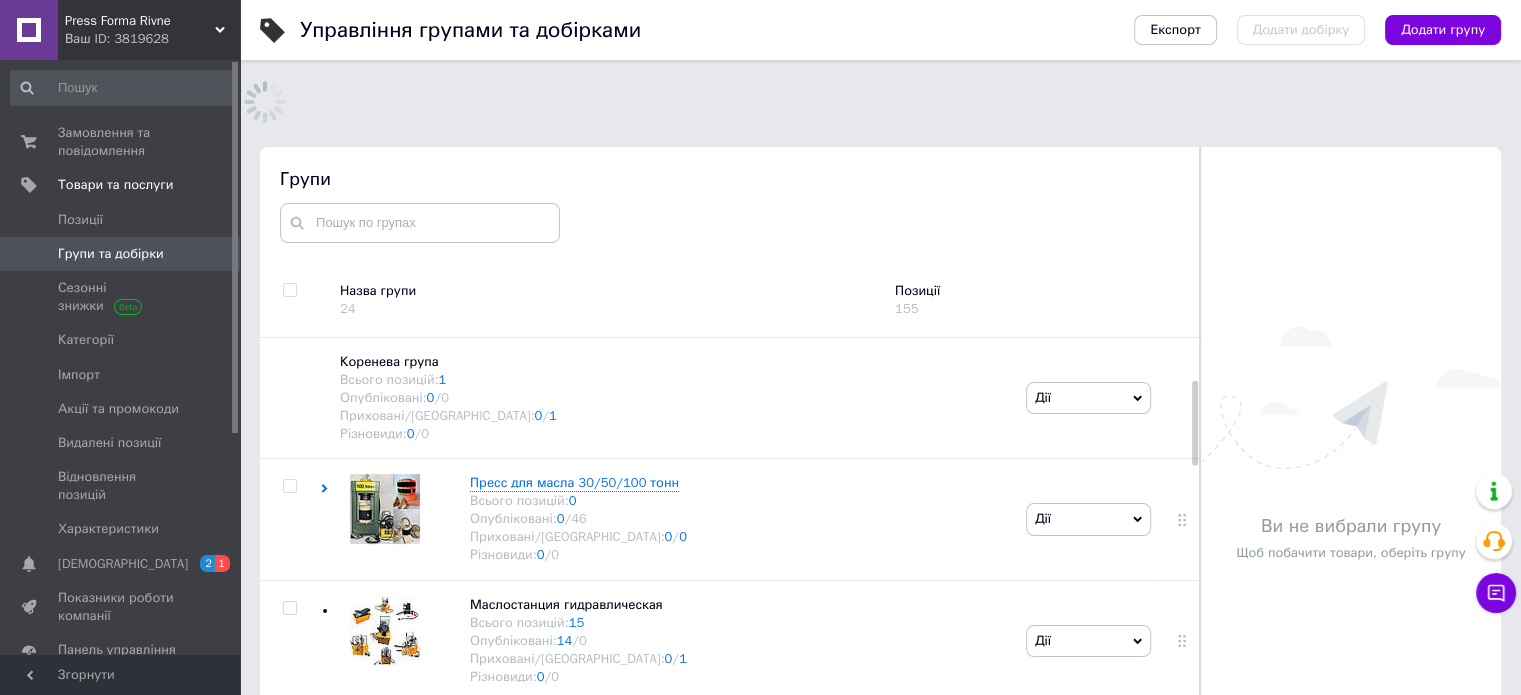 scroll, scrollTop: 183, scrollLeft: 0, axis: vertical 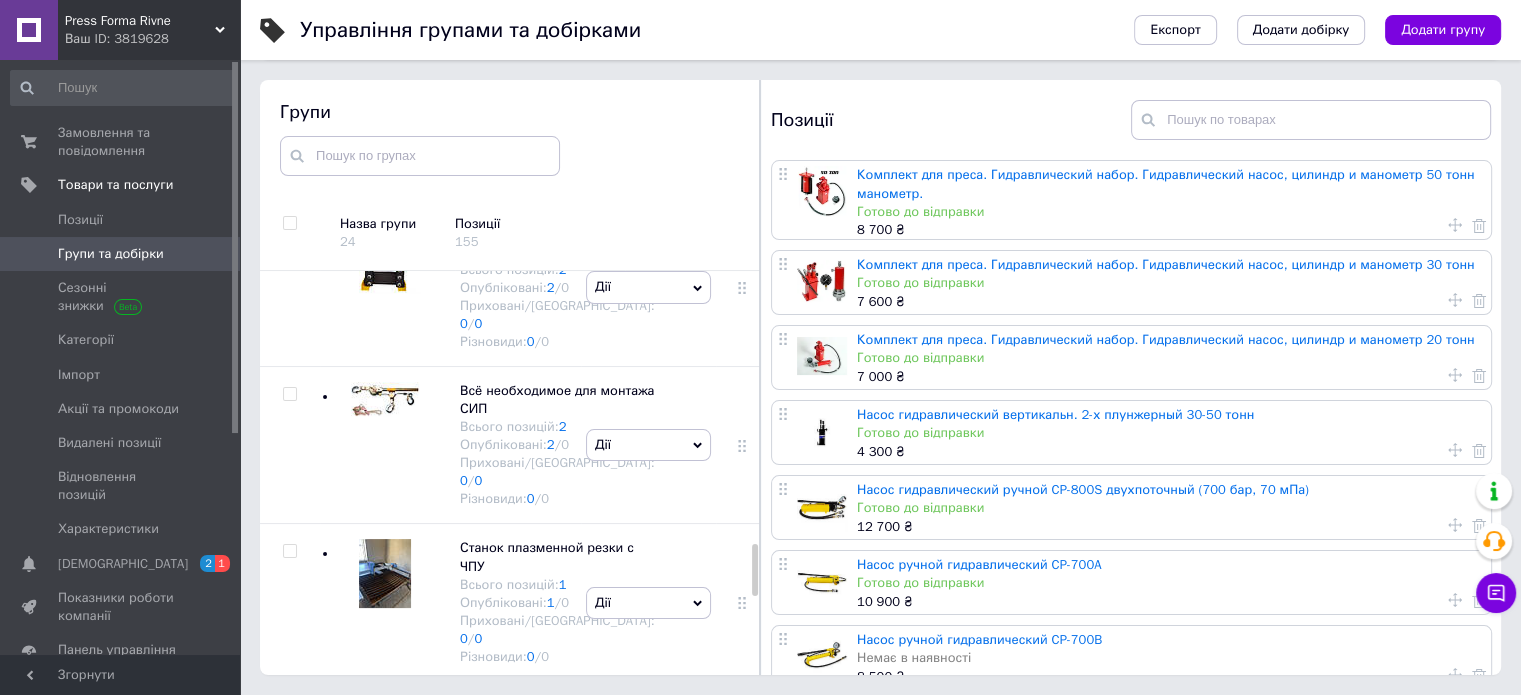 click on "[PERSON_NAME] гидравлический" at bounding box center [510, -56] 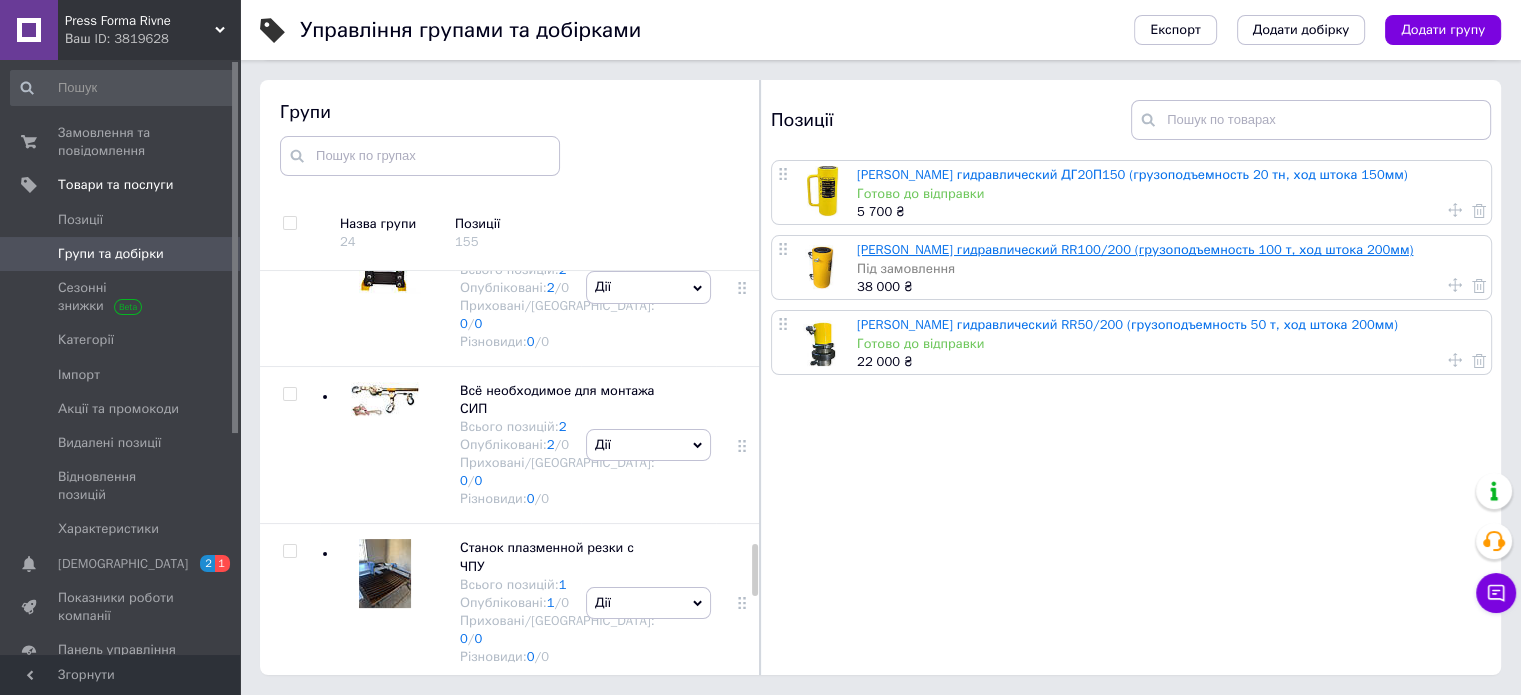 click on "[PERSON_NAME] гидравлический RR100/200  (грузоподъемность 100 т, ход штока 200мм)" at bounding box center [1135, 249] 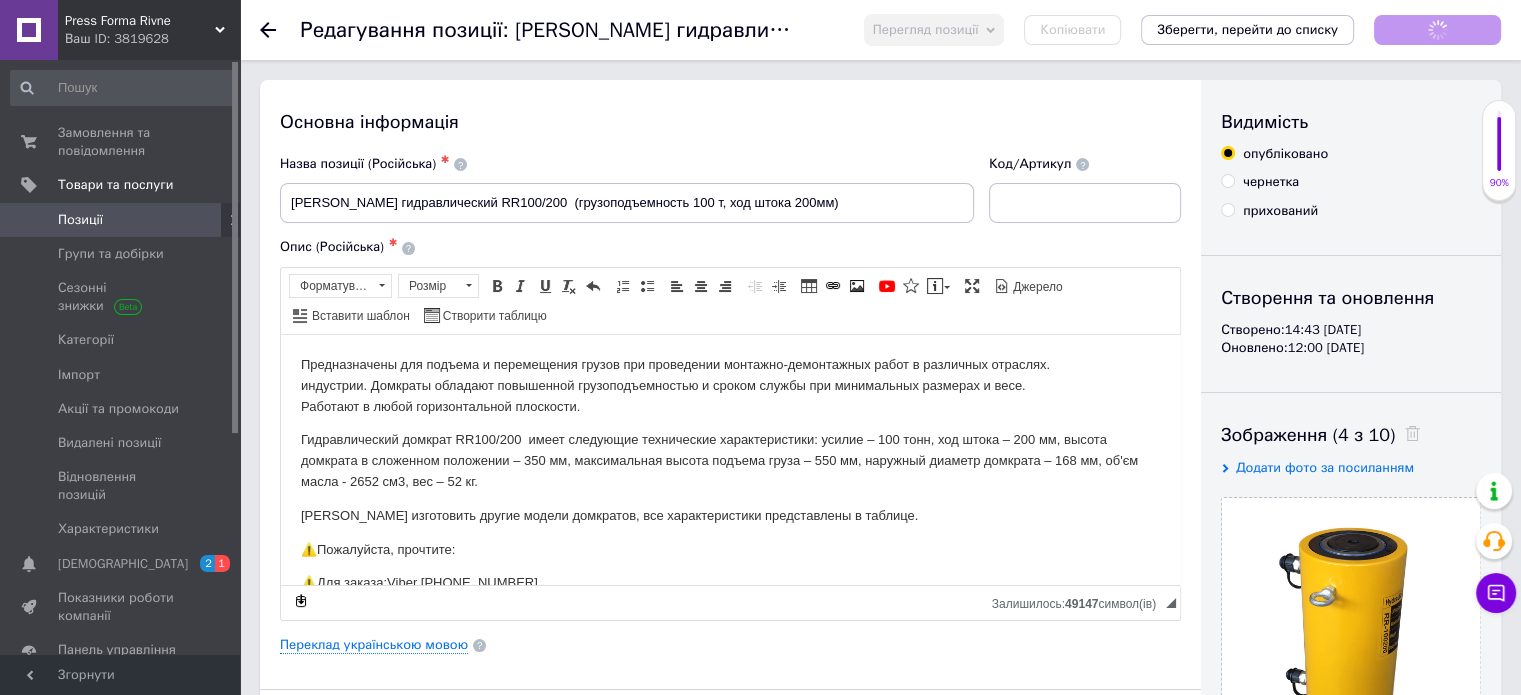 scroll, scrollTop: 0, scrollLeft: 0, axis: both 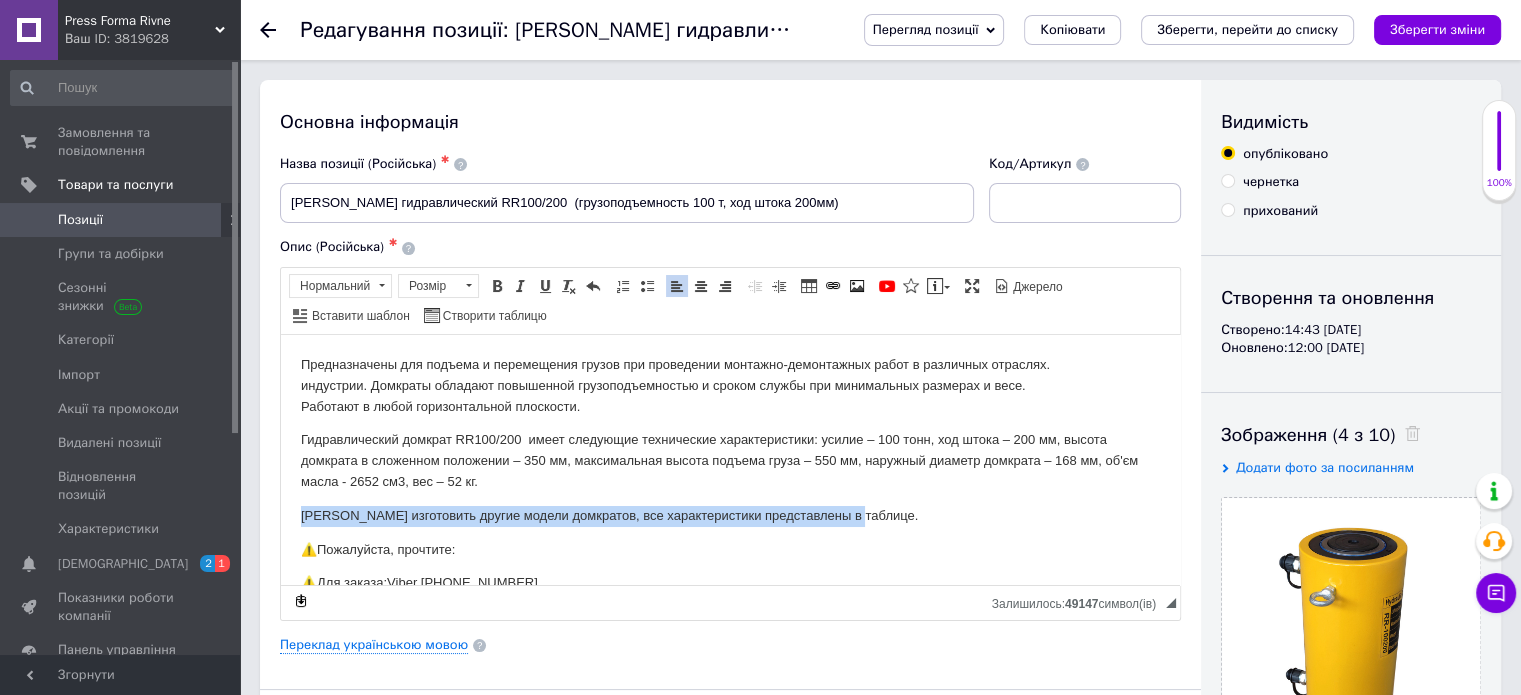 drag, startPoint x: 299, startPoint y: 505, endPoint x: 857, endPoint y: 524, distance: 558.32336 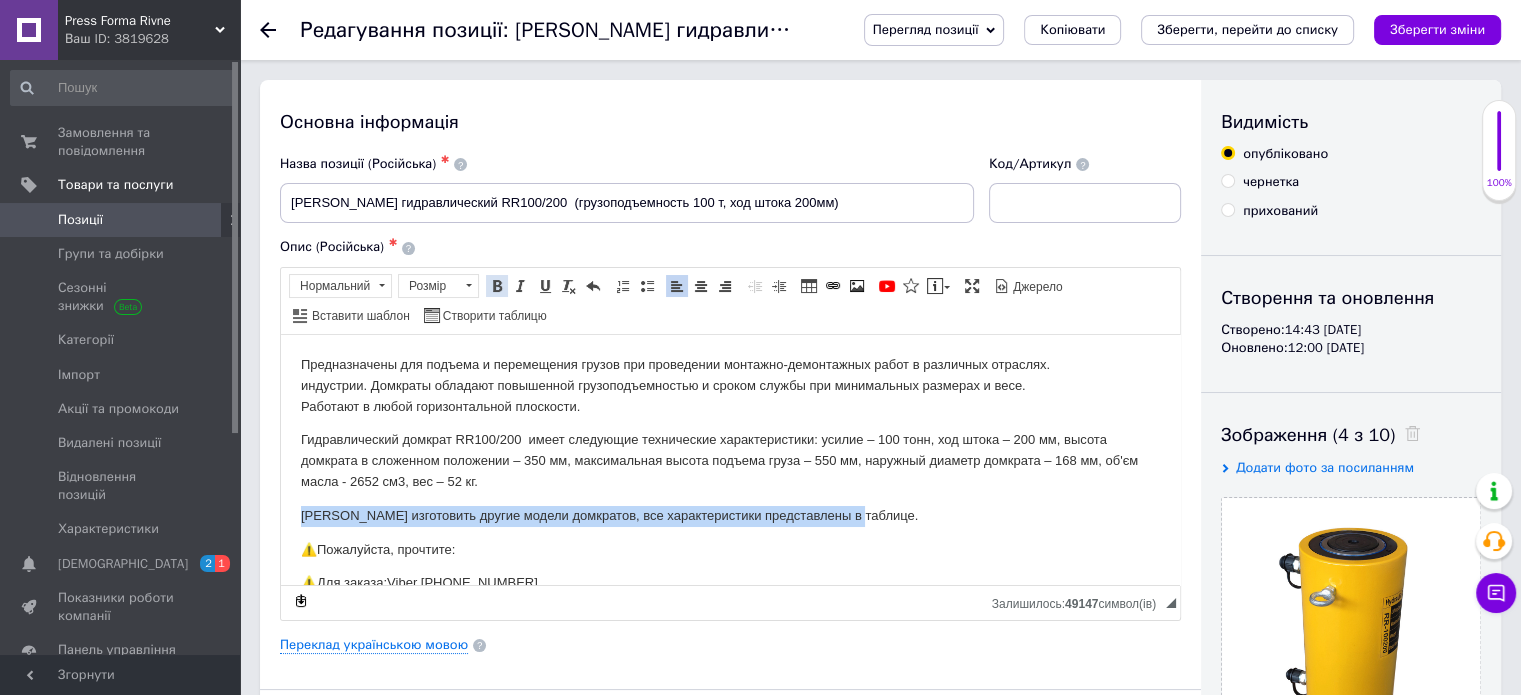 click at bounding box center (497, 286) 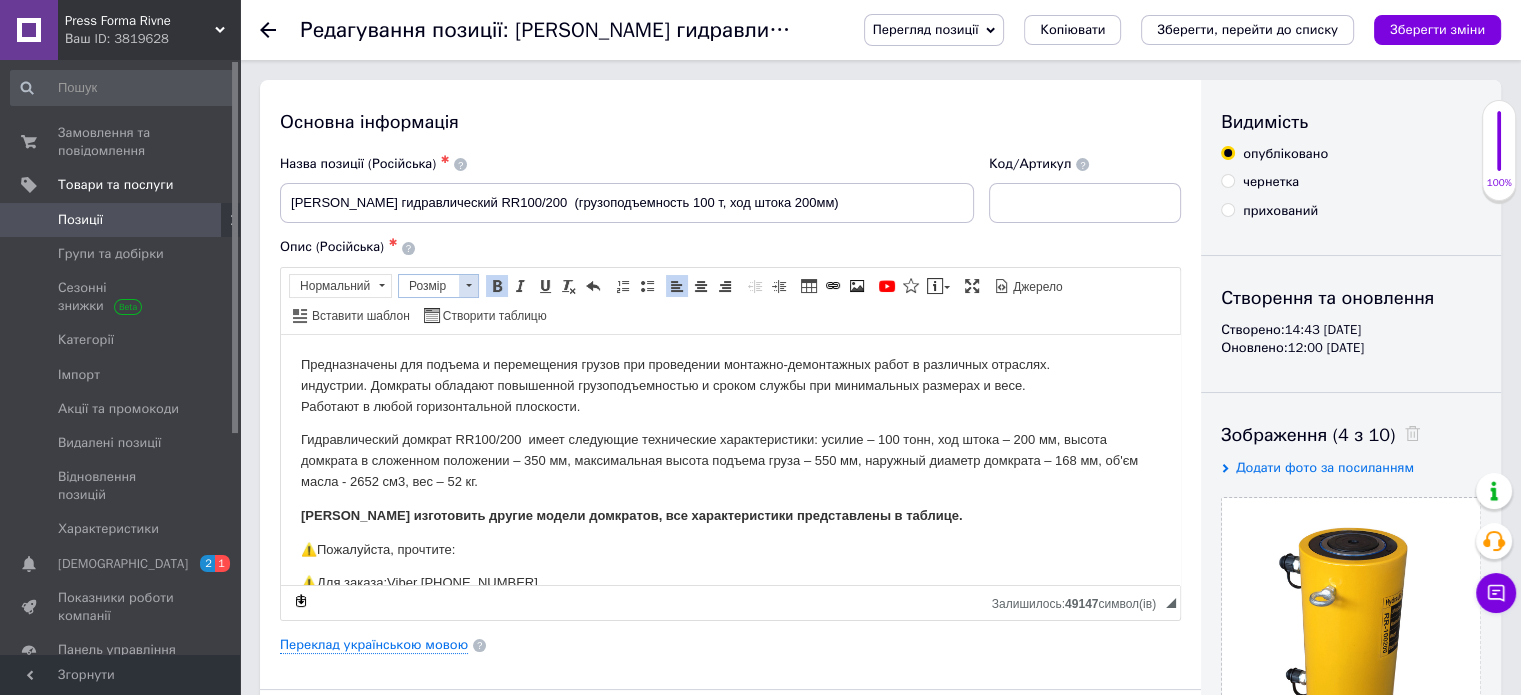 click on "Розмір" at bounding box center [429, 286] 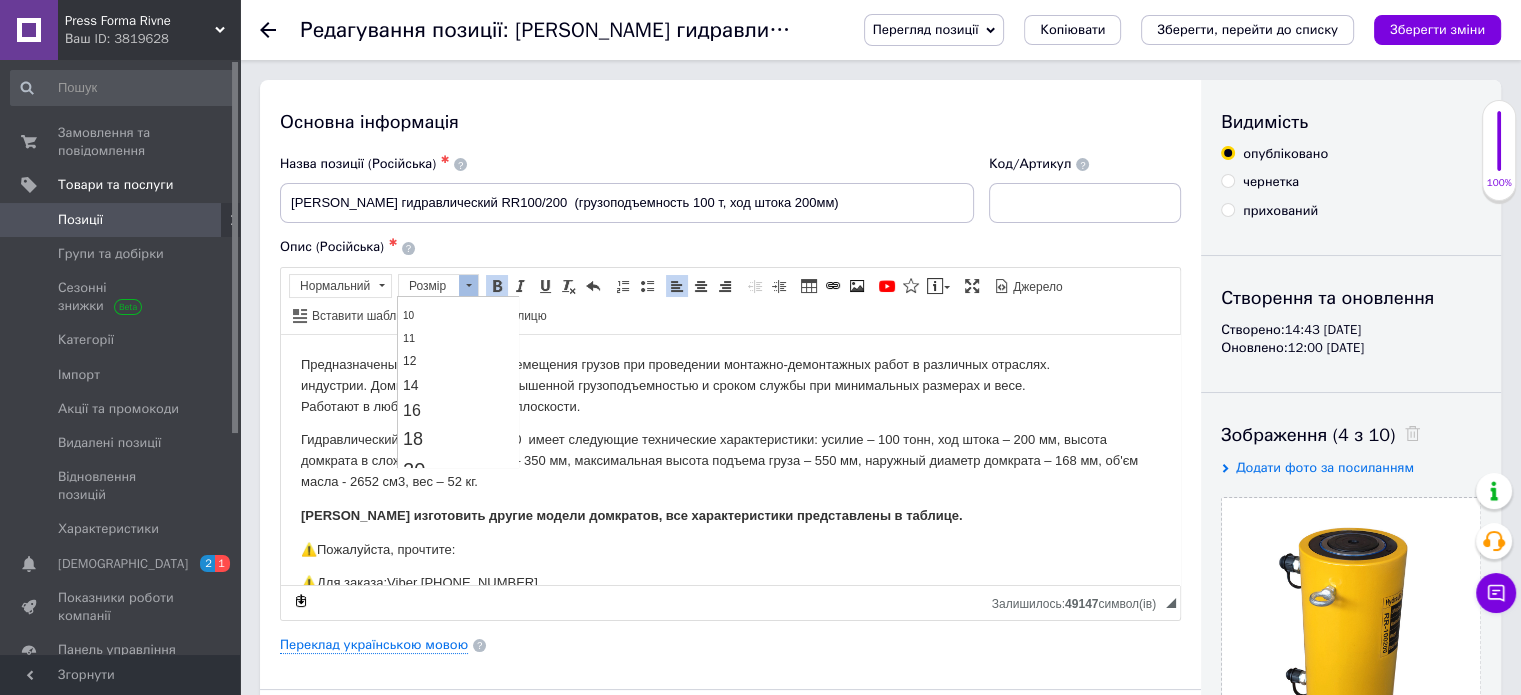 scroll, scrollTop: 100, scrollLeft: 0, axis: vertical 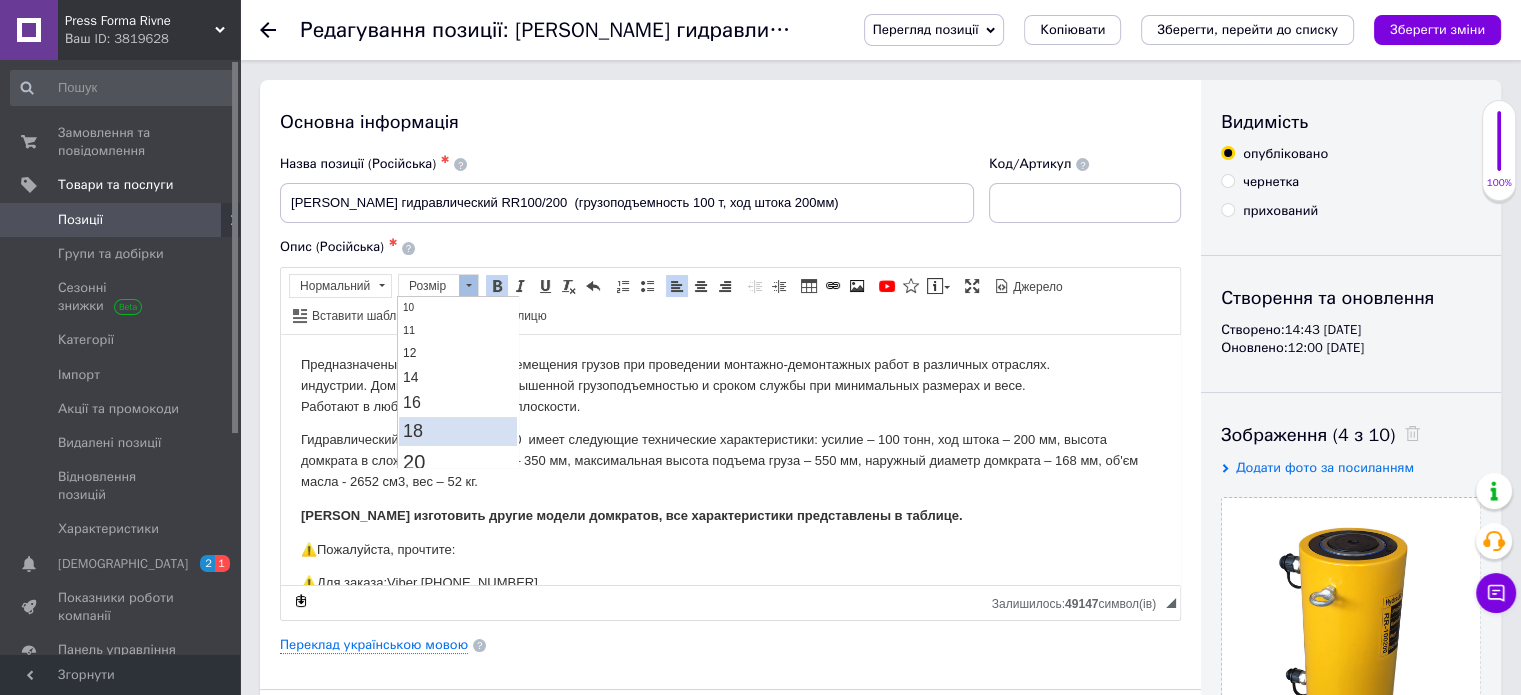 click on "18" at bounding box center [458, 431] 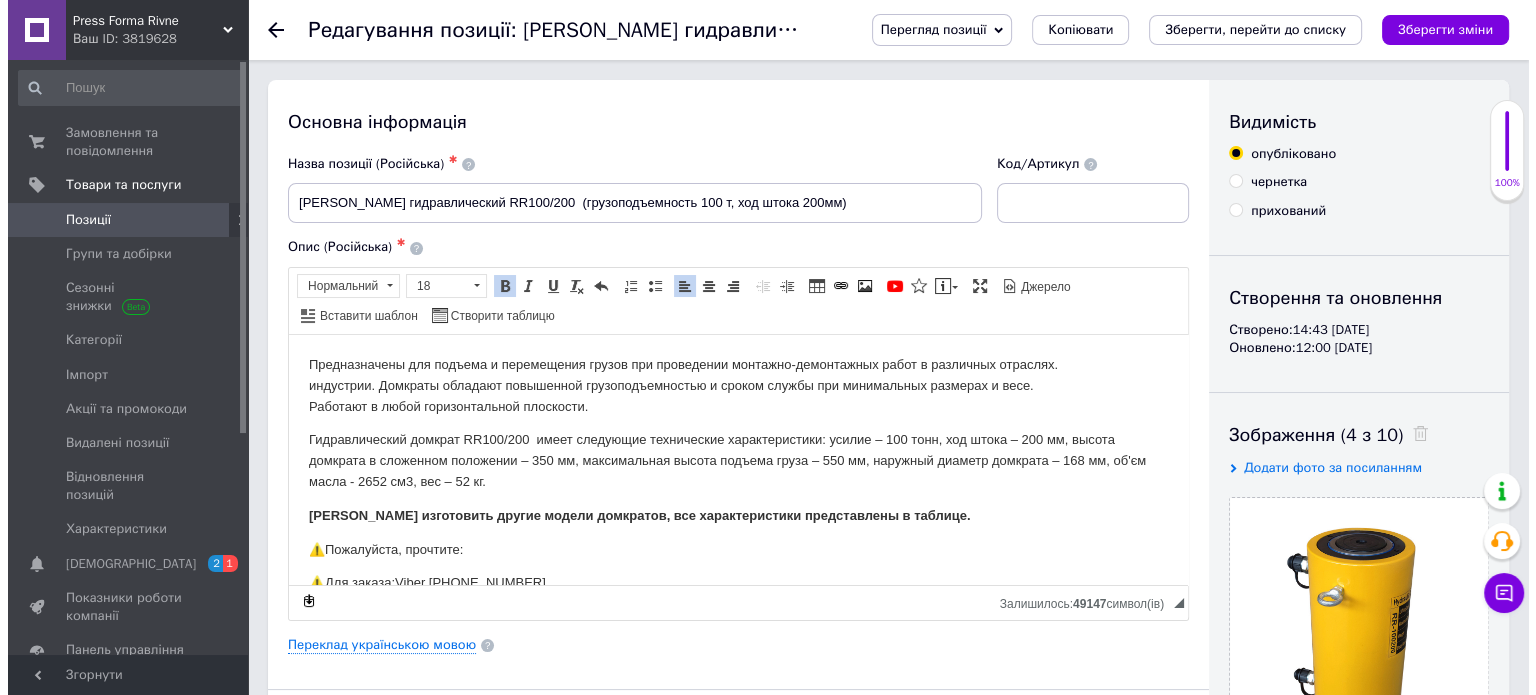 scroll, scrollTop: 0, scrollLeft: 0, axis: both 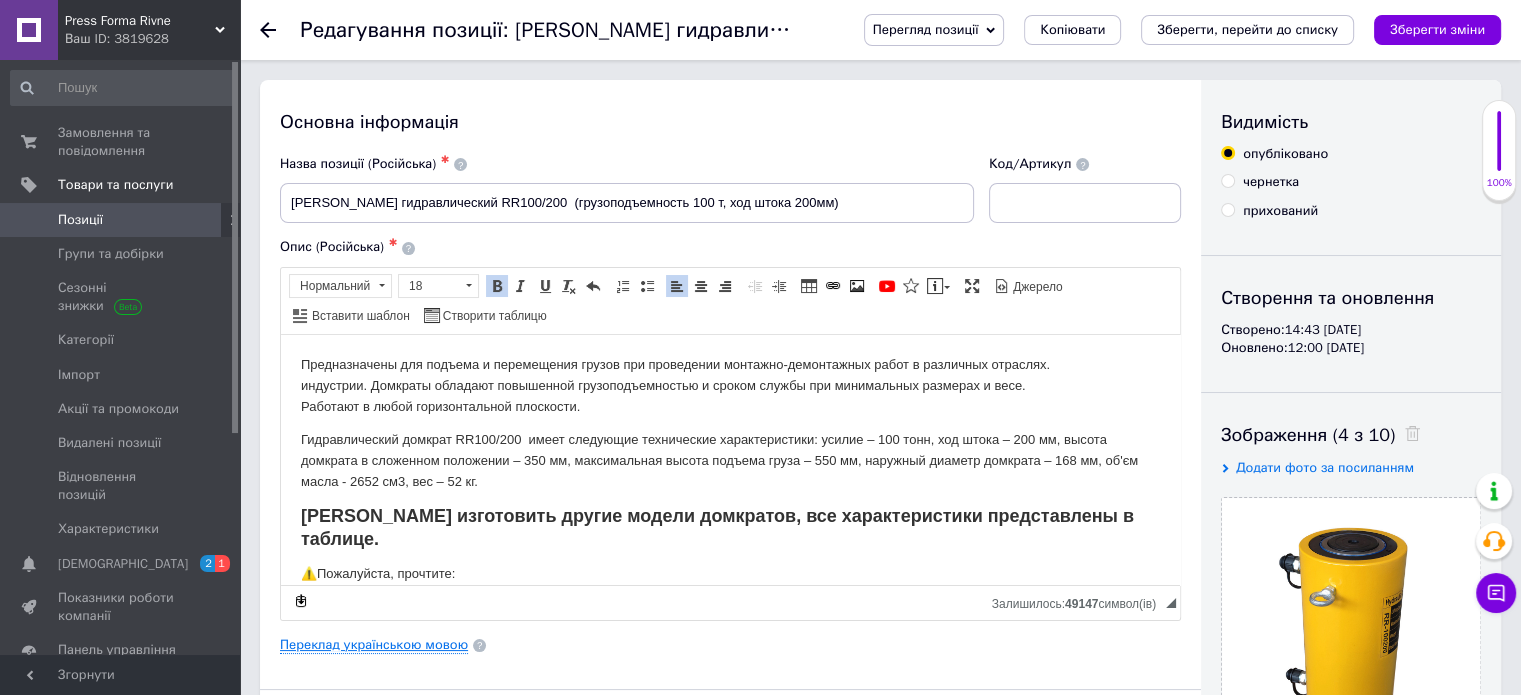 click on "Переклад українською мовою" at bounding box center [374, 645] 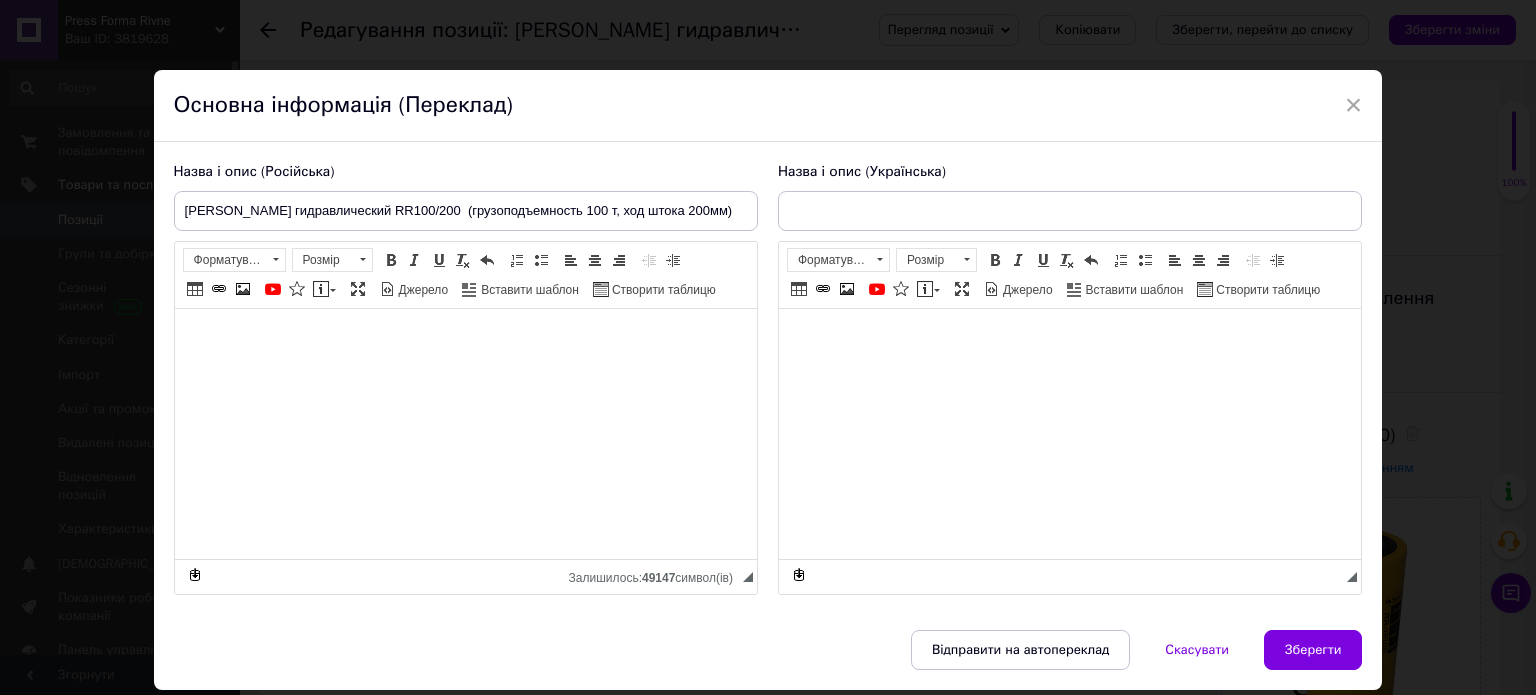 type on "Домкрат гідравлічний RR100/200  (вантажність 100 т, хід штока 200 мм)" 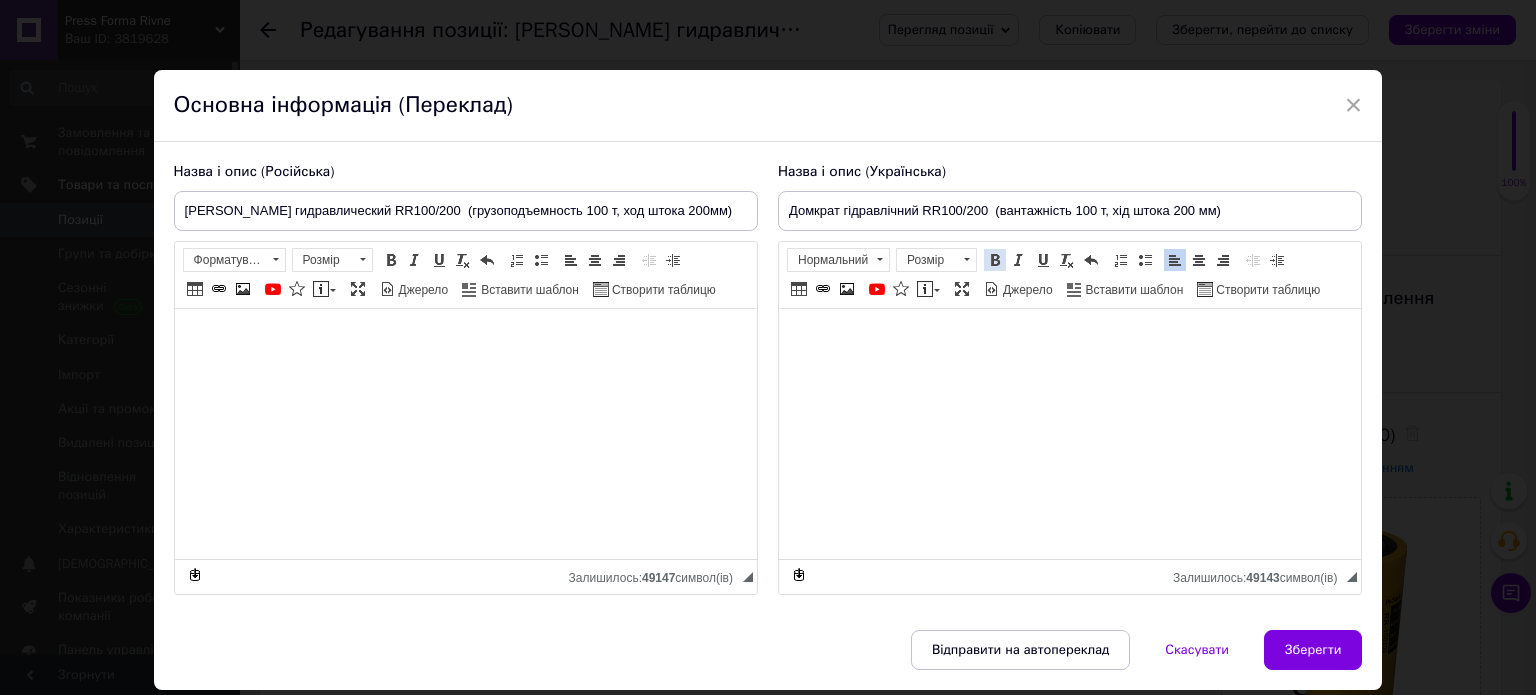click at bounding box center (995, 260) 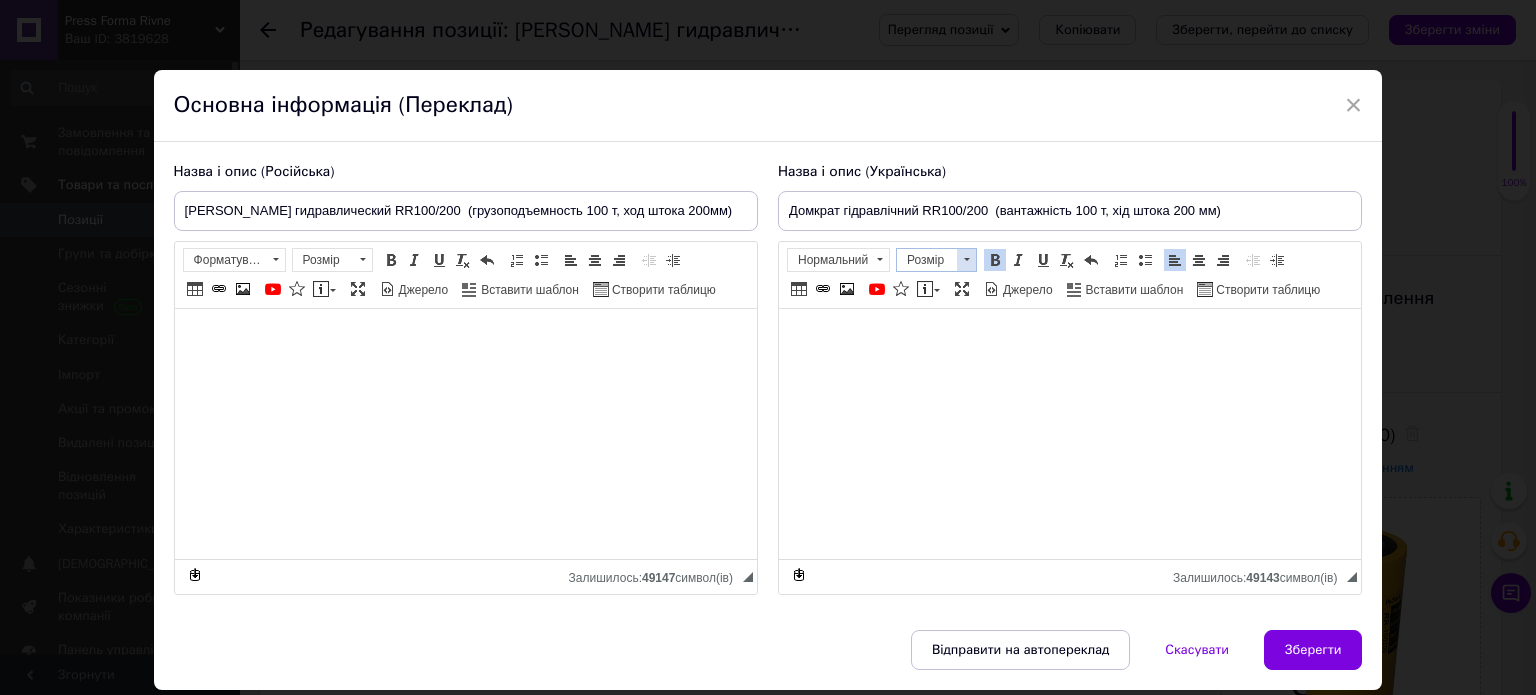 click at bounding box center (966, 260) 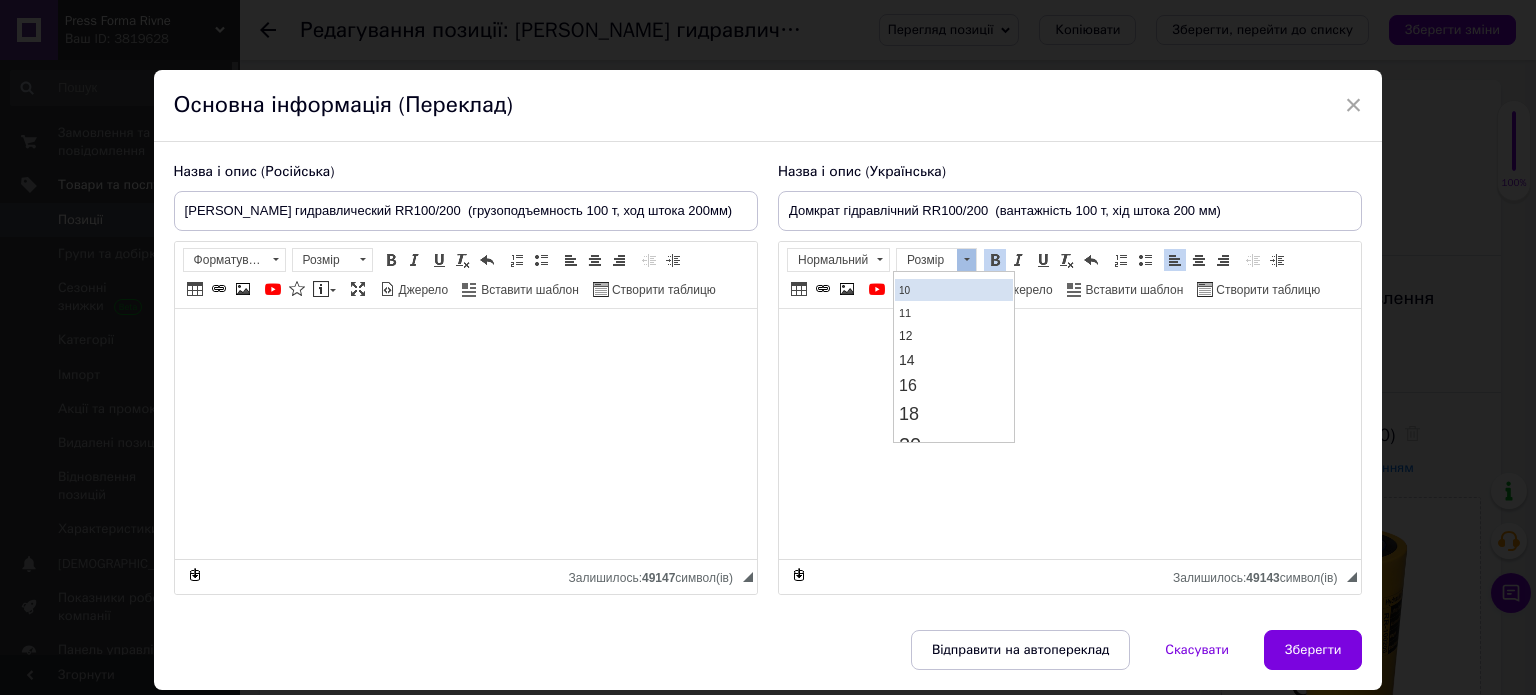 scroll, scrollTop: 100, scrollLeft: 0, axis: vertical 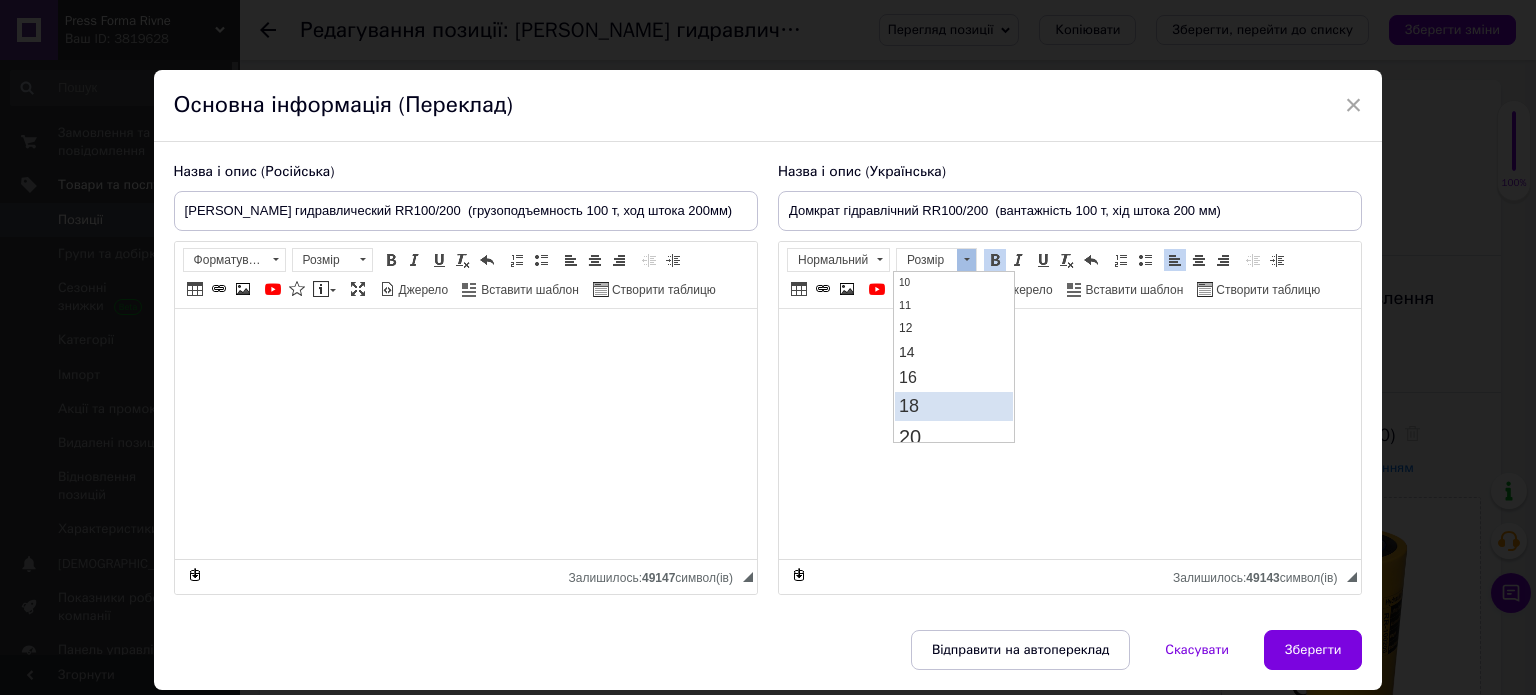 click on "18" at bounding box center (953, 405) 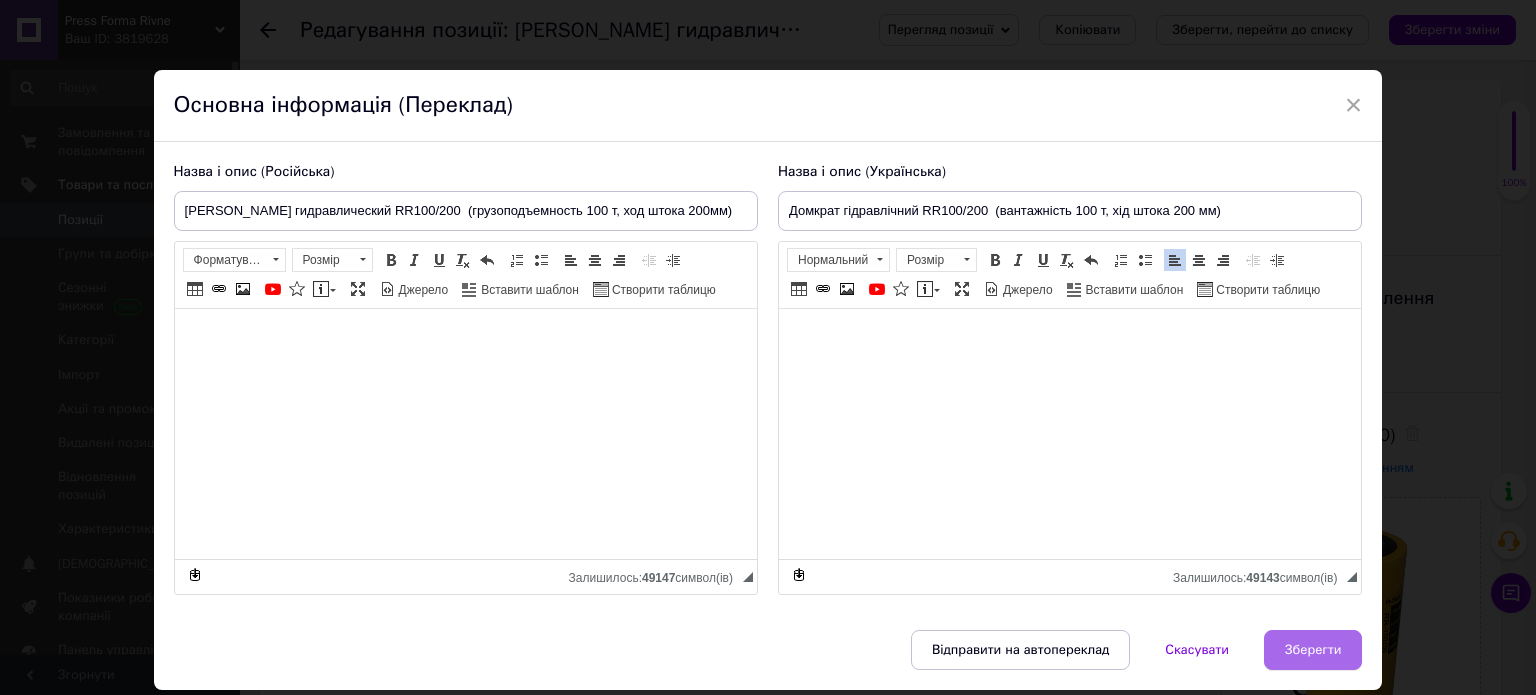 click on "Зберегти" at bounding box center [1313, 650] 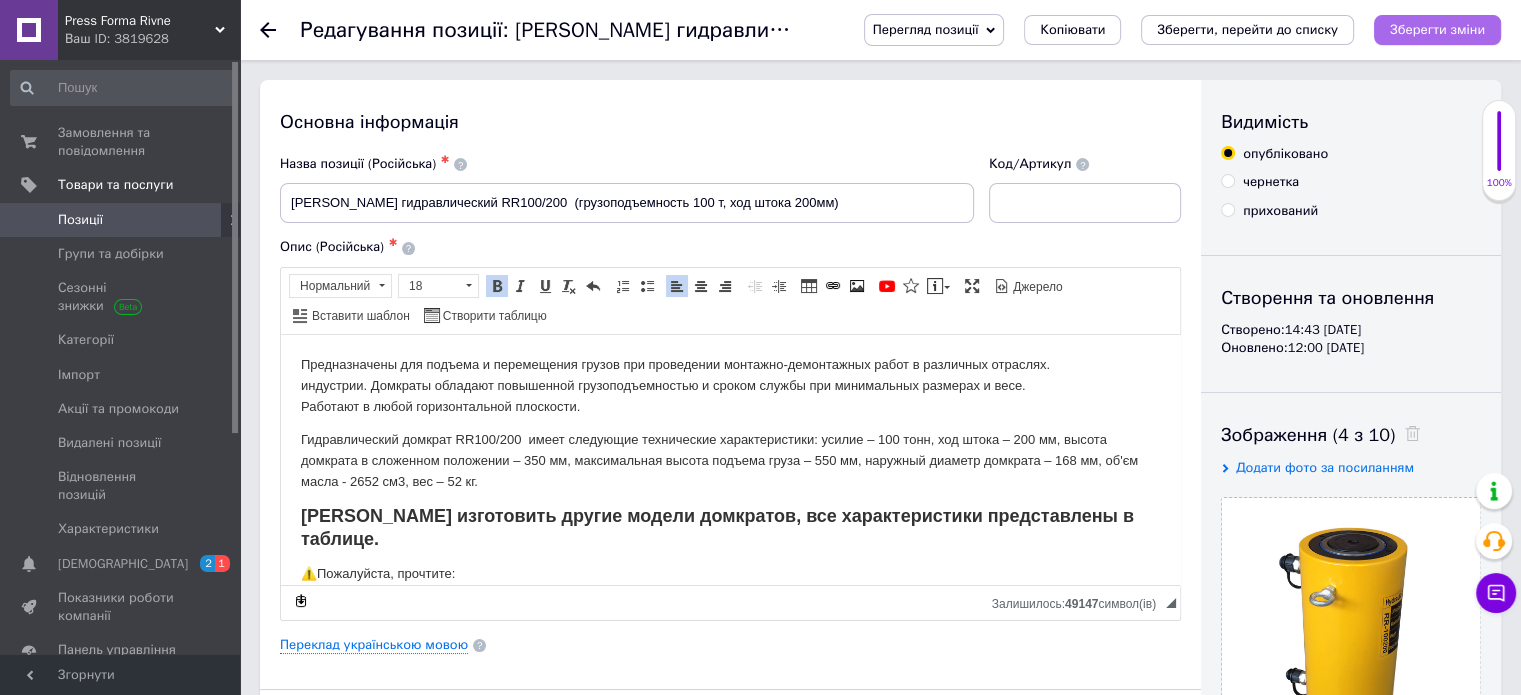 click on "Зберегти зміни" at bounding box center [1437, 29] 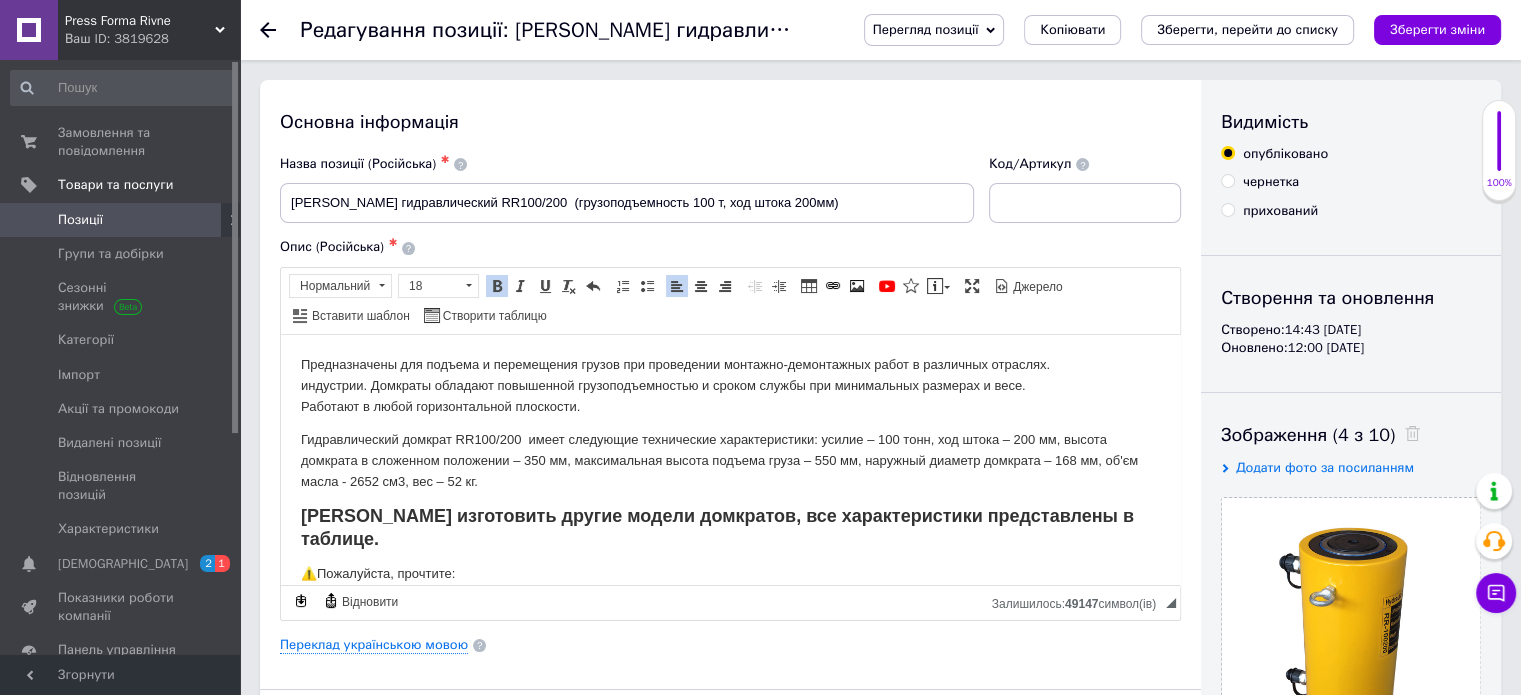 click on "Позиції" at bounding box center [123, 220] 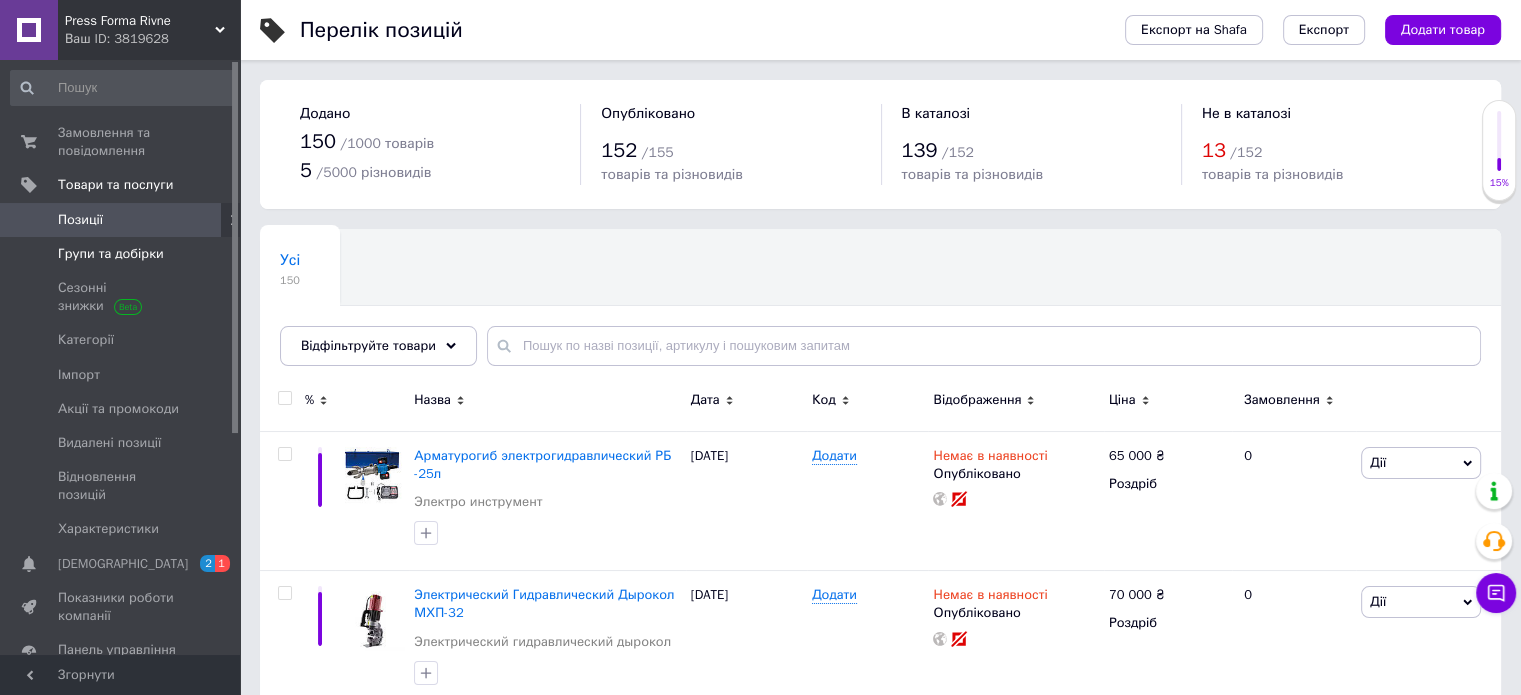 click on "Групи та добірки" at bounding box center [111, 254] 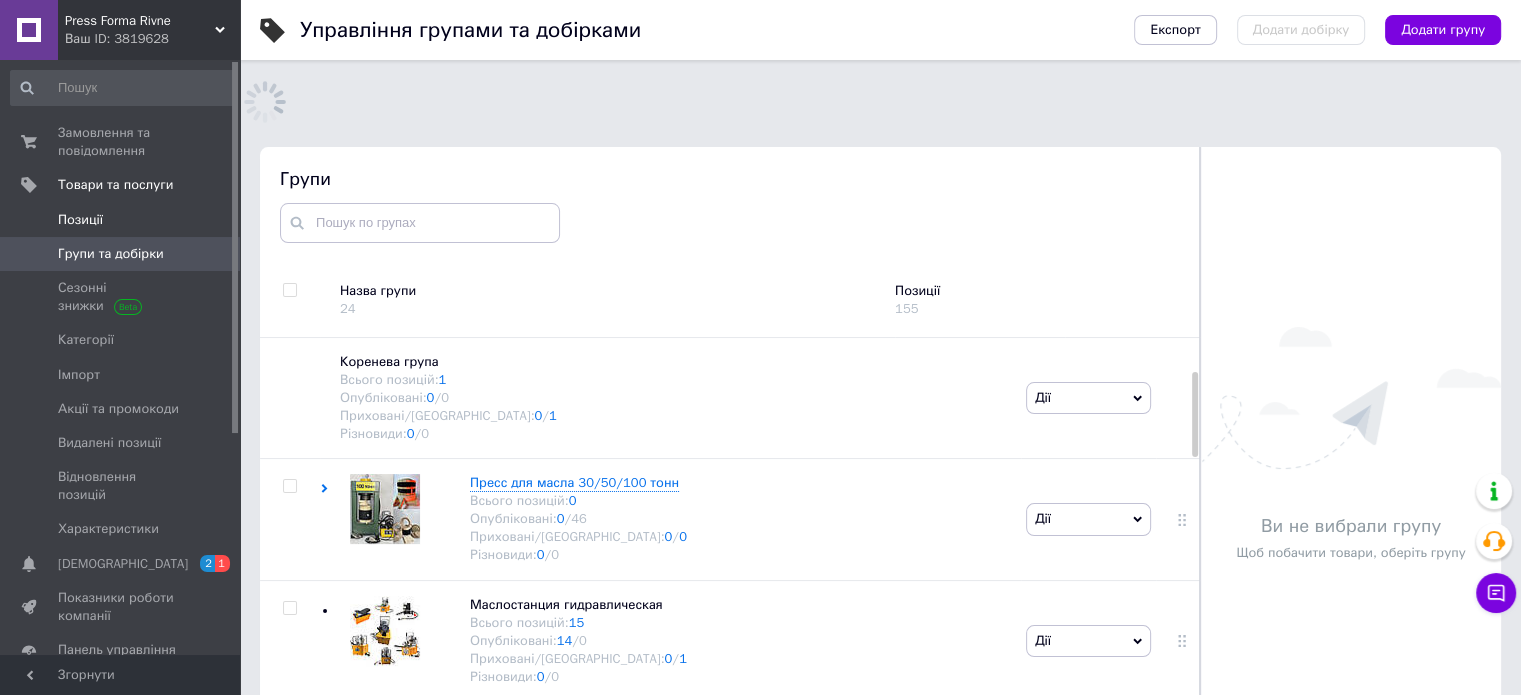 scroll, scrollTop: 183, scrollLeft: 0, axis: vertical 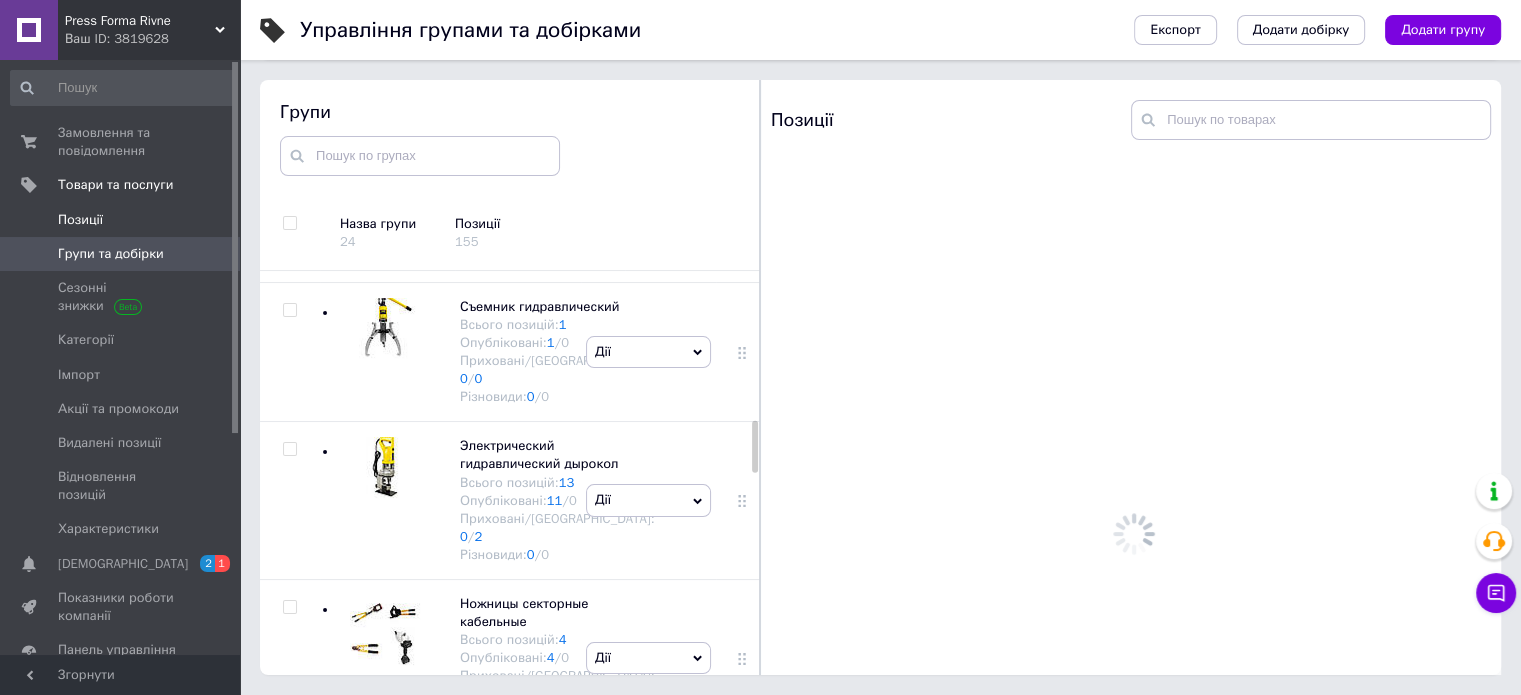 click on "Позиції" at bounding box center (121, 220) 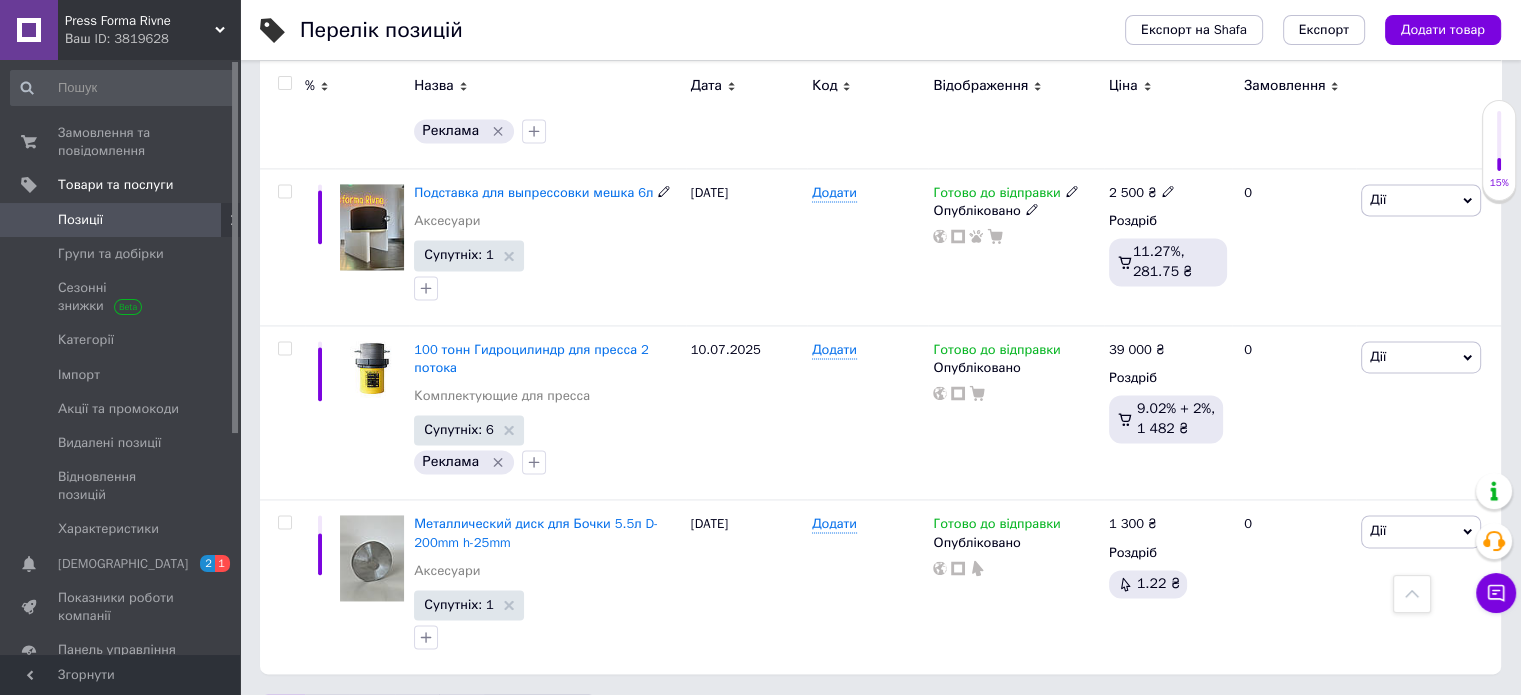 scroll, scrollTop: 2898, scrollLeft: 0, axis: vertical 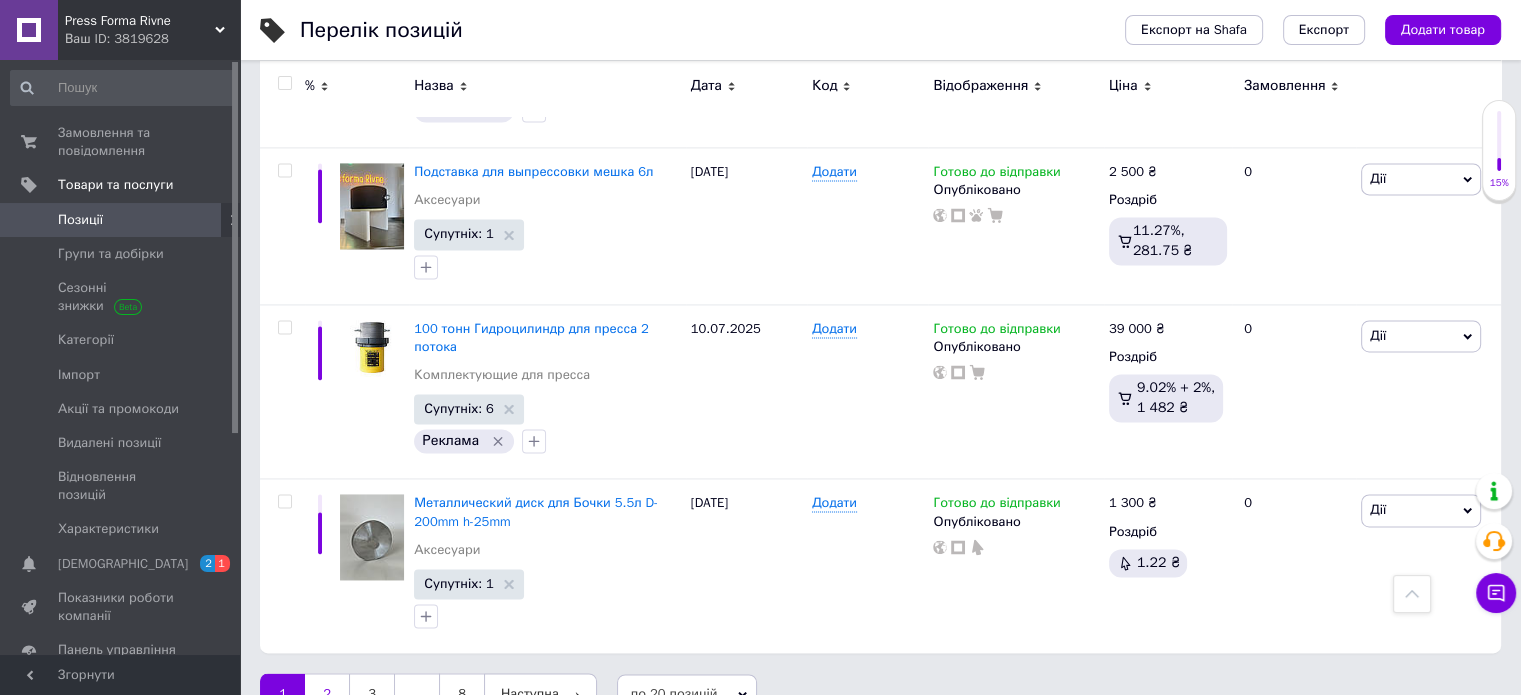 click on "2" at bounding box center [327, 694] 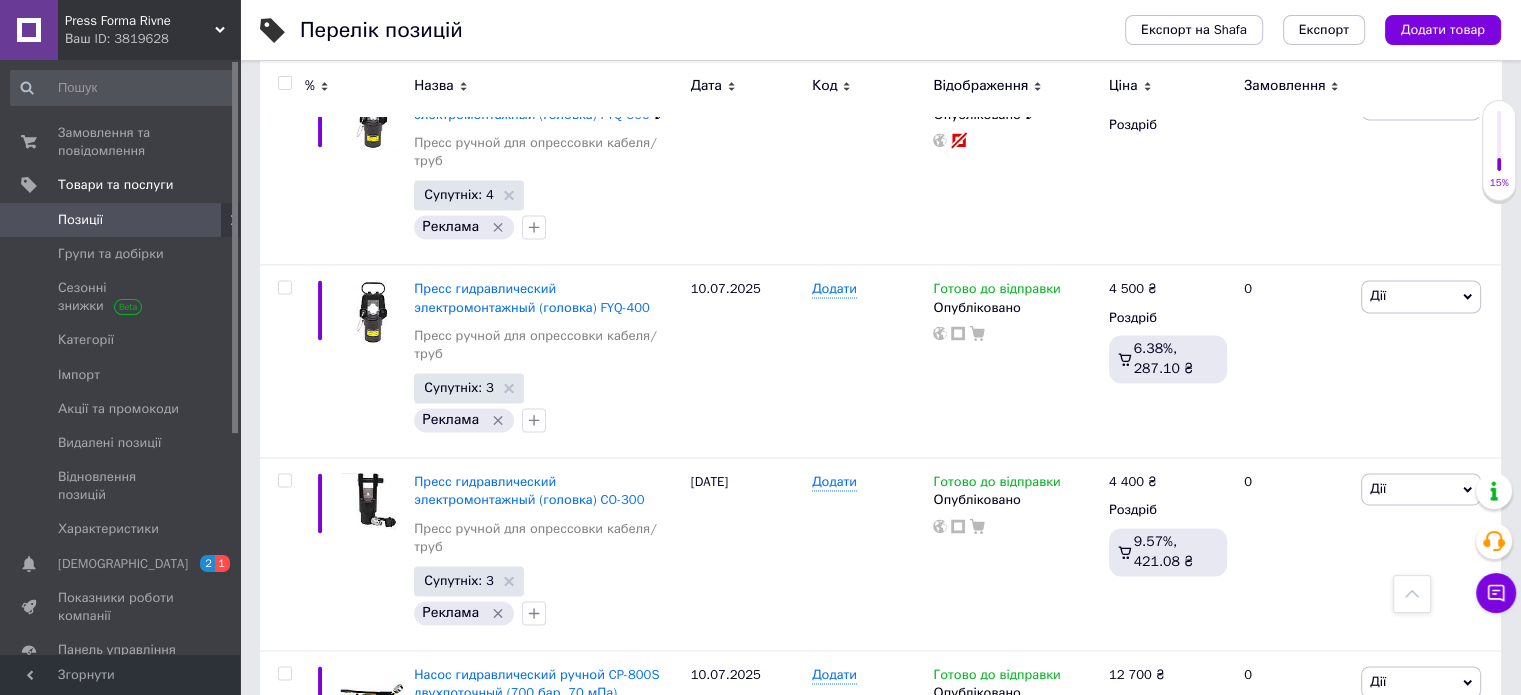 scroll, scrollTop: 3029, scrollLeft: 0, axis: vertical 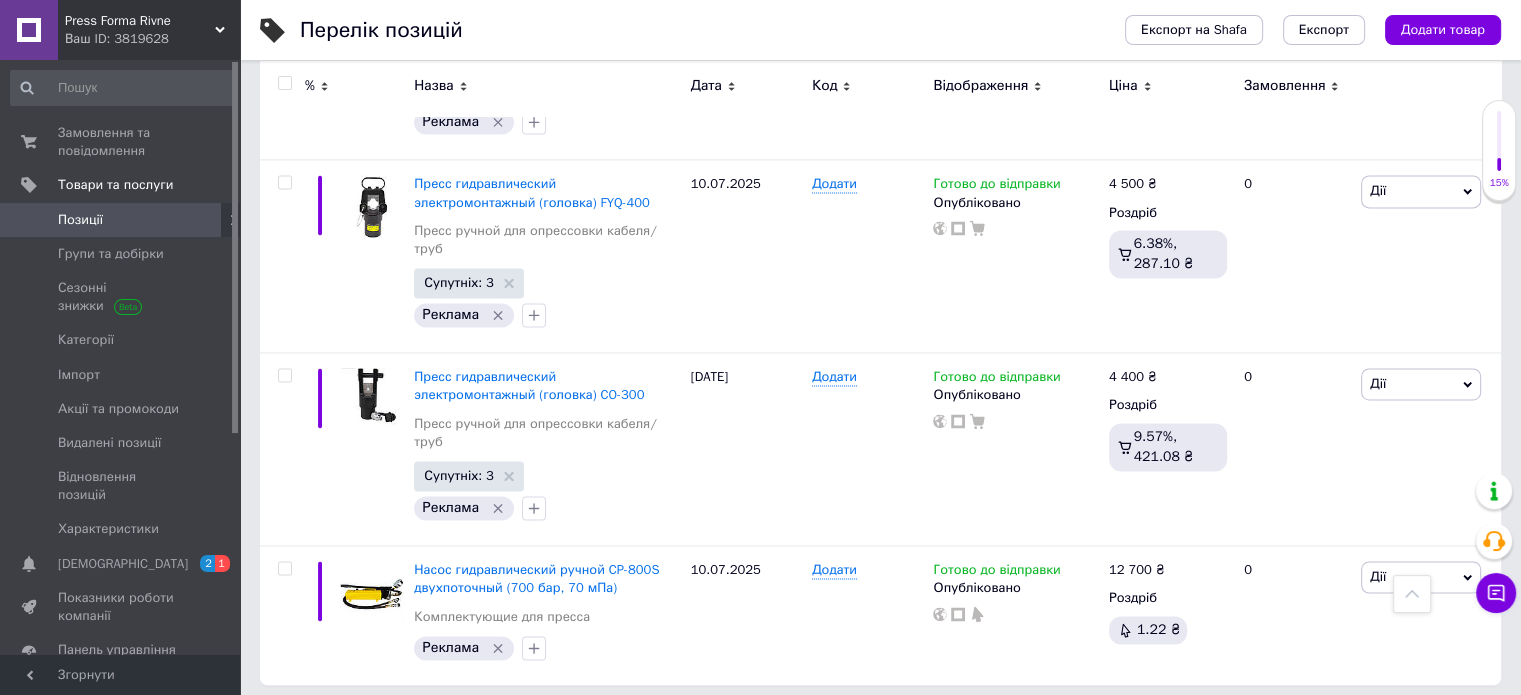 click on "3" at bounding box center [494, 726] 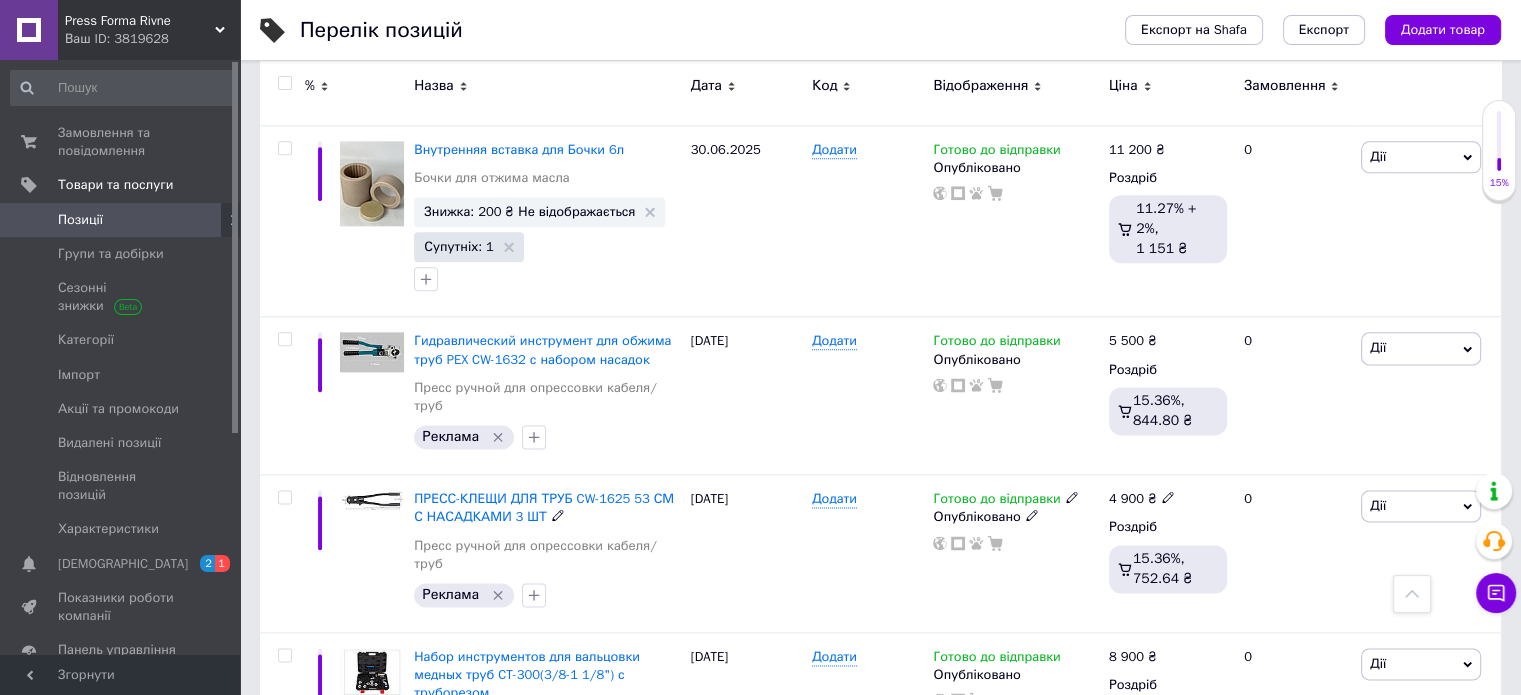 scroll, scrollTop: 2987, scrollLeft: 0, axis: vertical 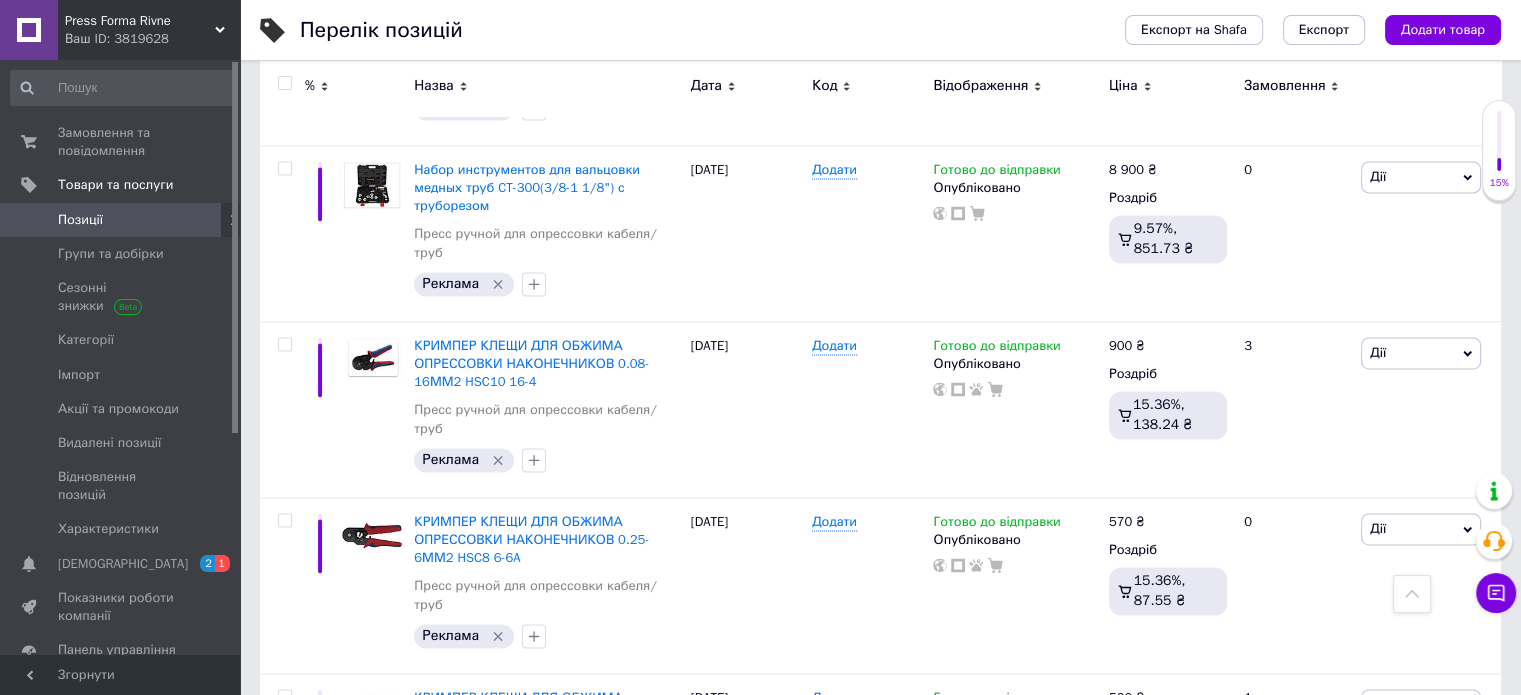 click on "4" at bounding box center (539, 890) 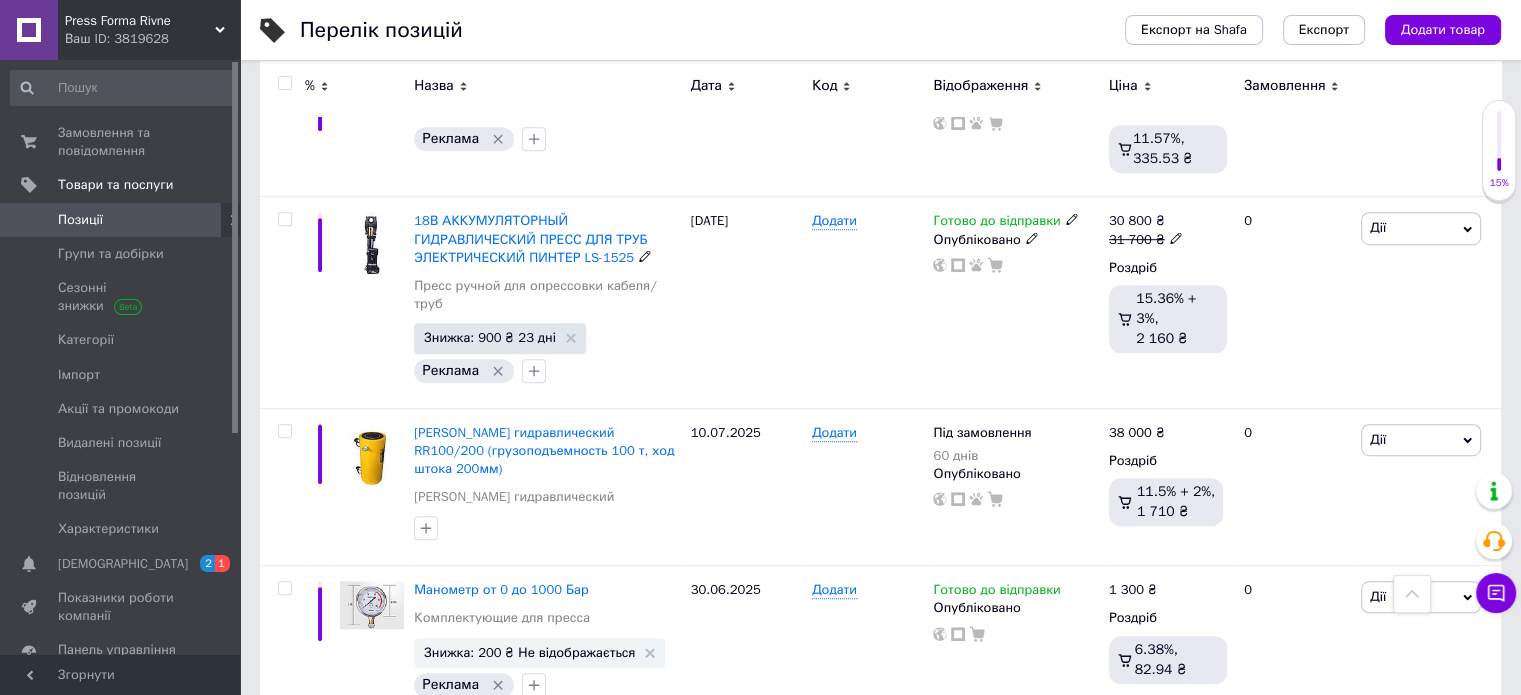 scroll, scrollTop: 1210, scrollLeft: 0, axis: vertical 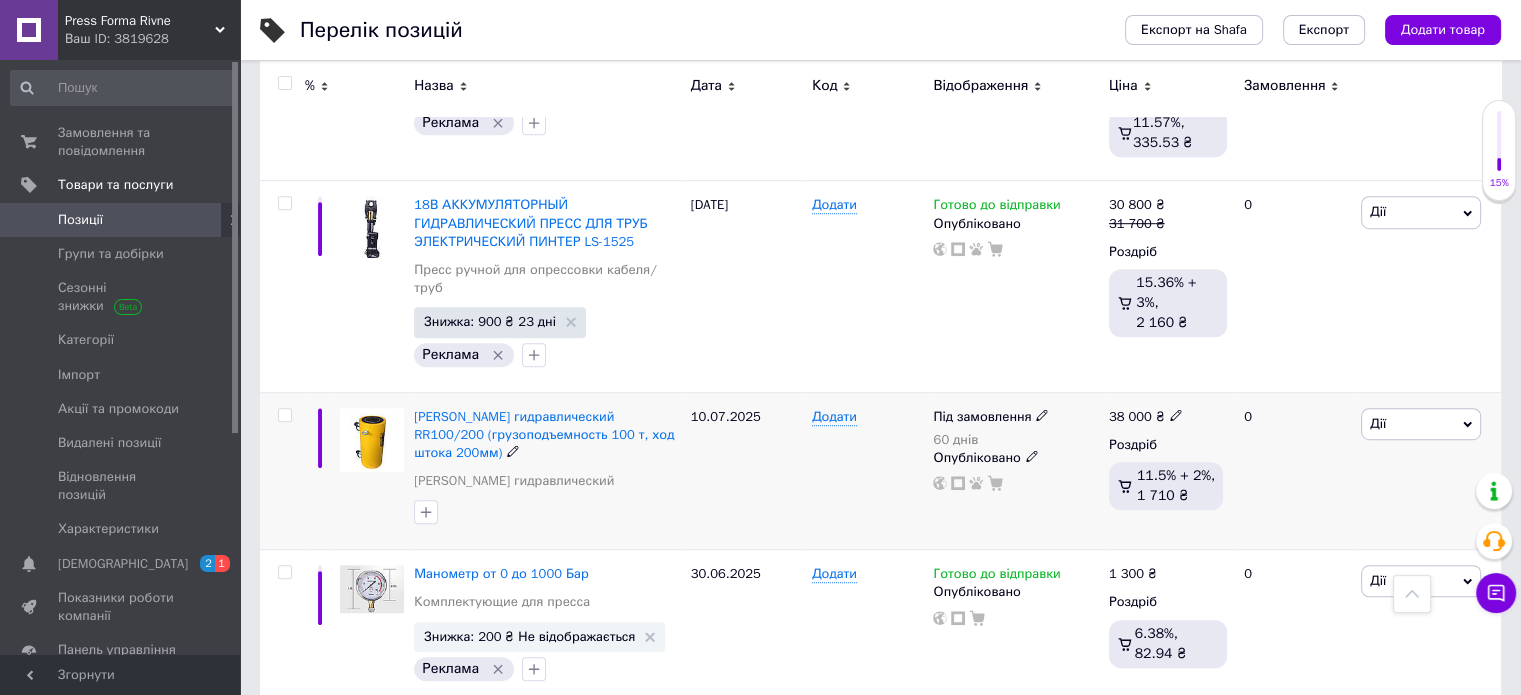 click on "Дії" at bounding box center [1421, 424] 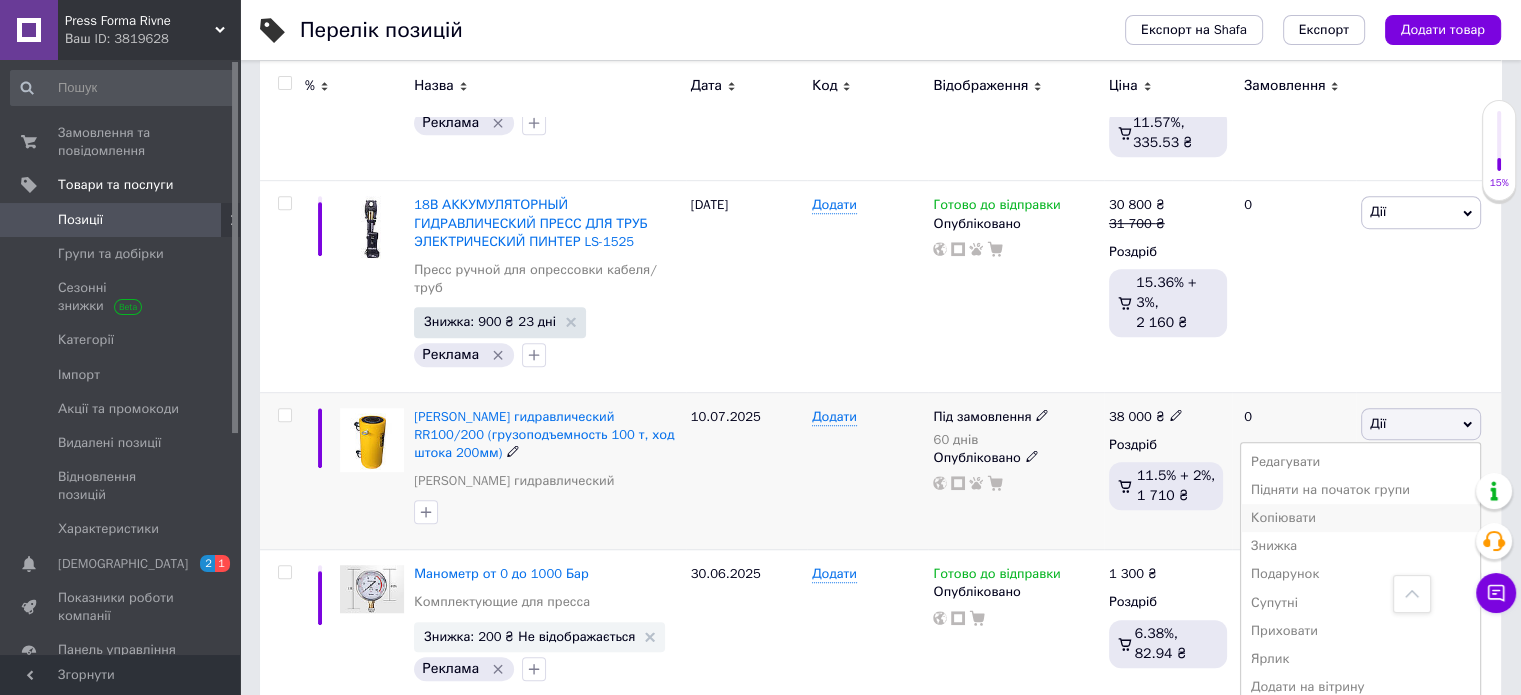 click on "Копіювати" at bounding box center [1360, 518] 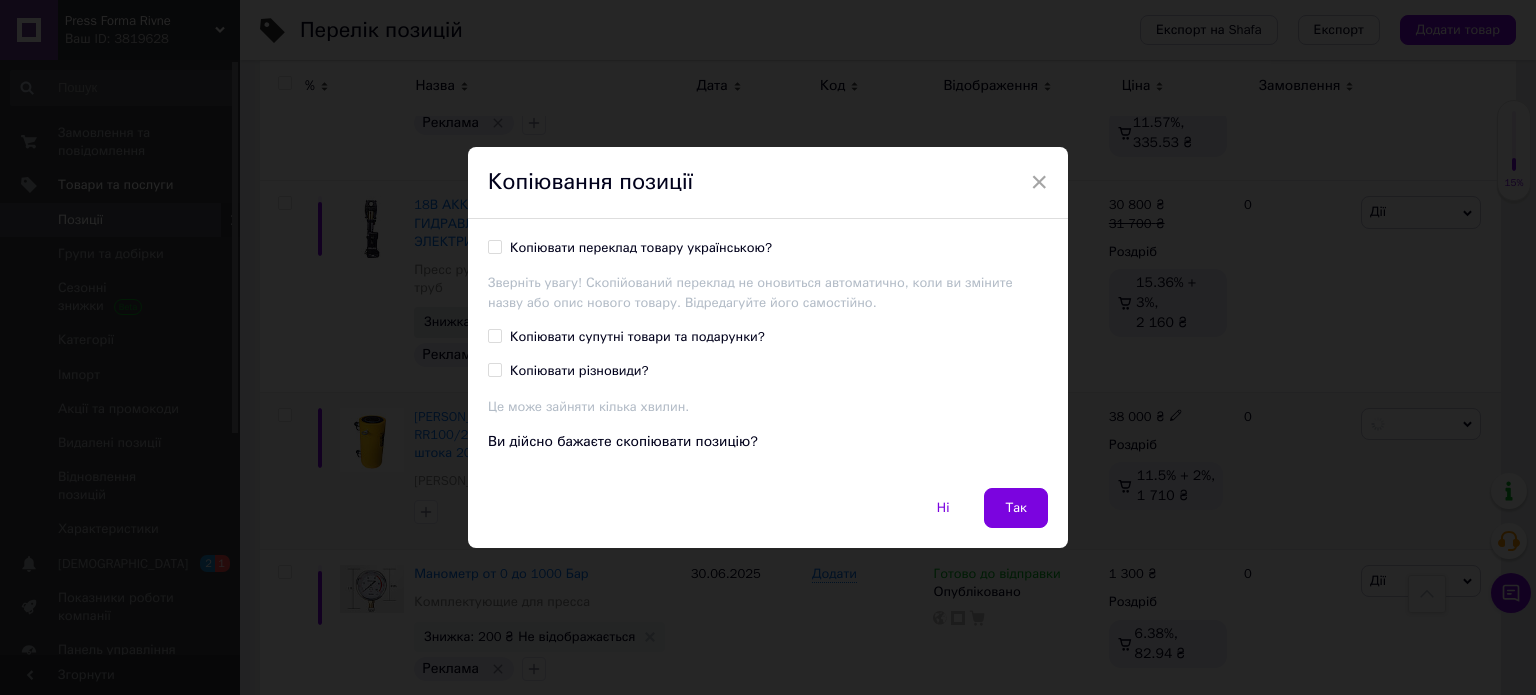 click on "Копіювати переклад товару українською?" at bounding box center [494, 246] 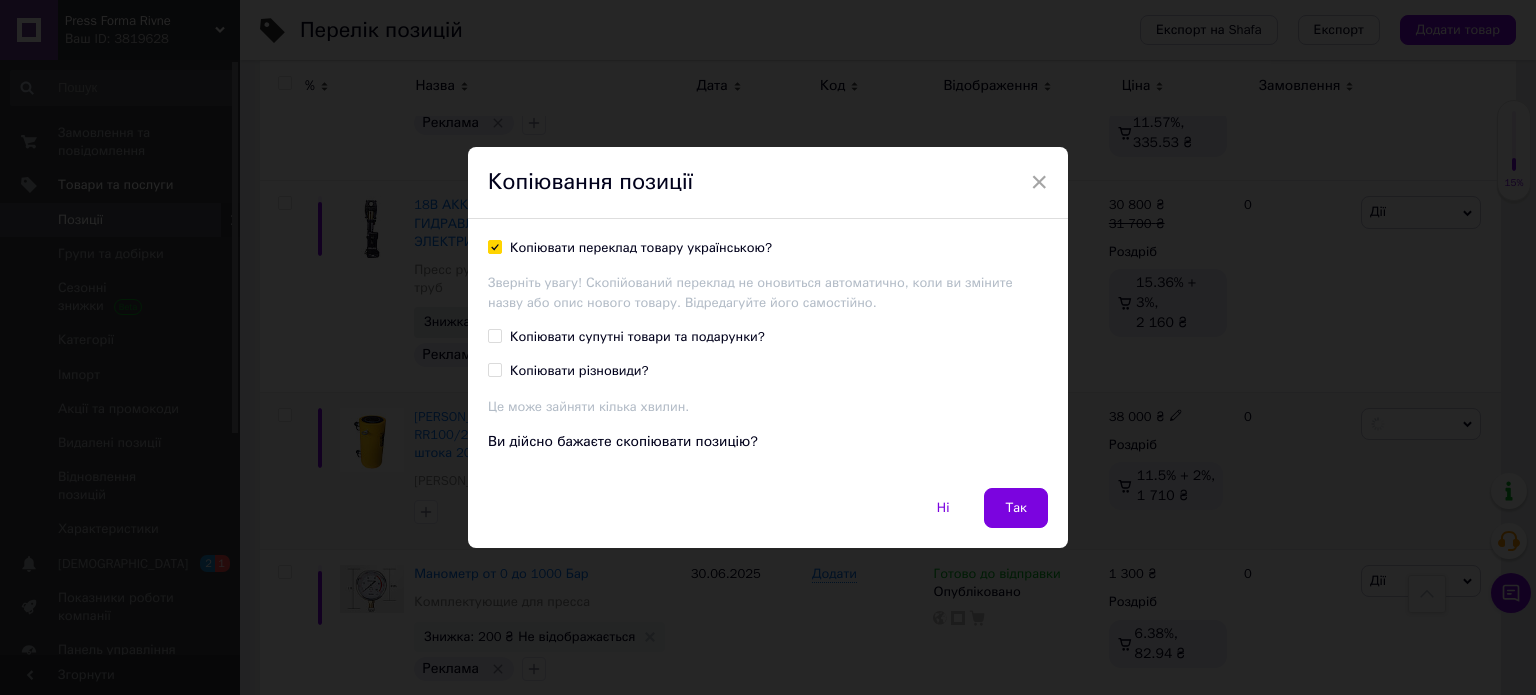 checkbox on "true" 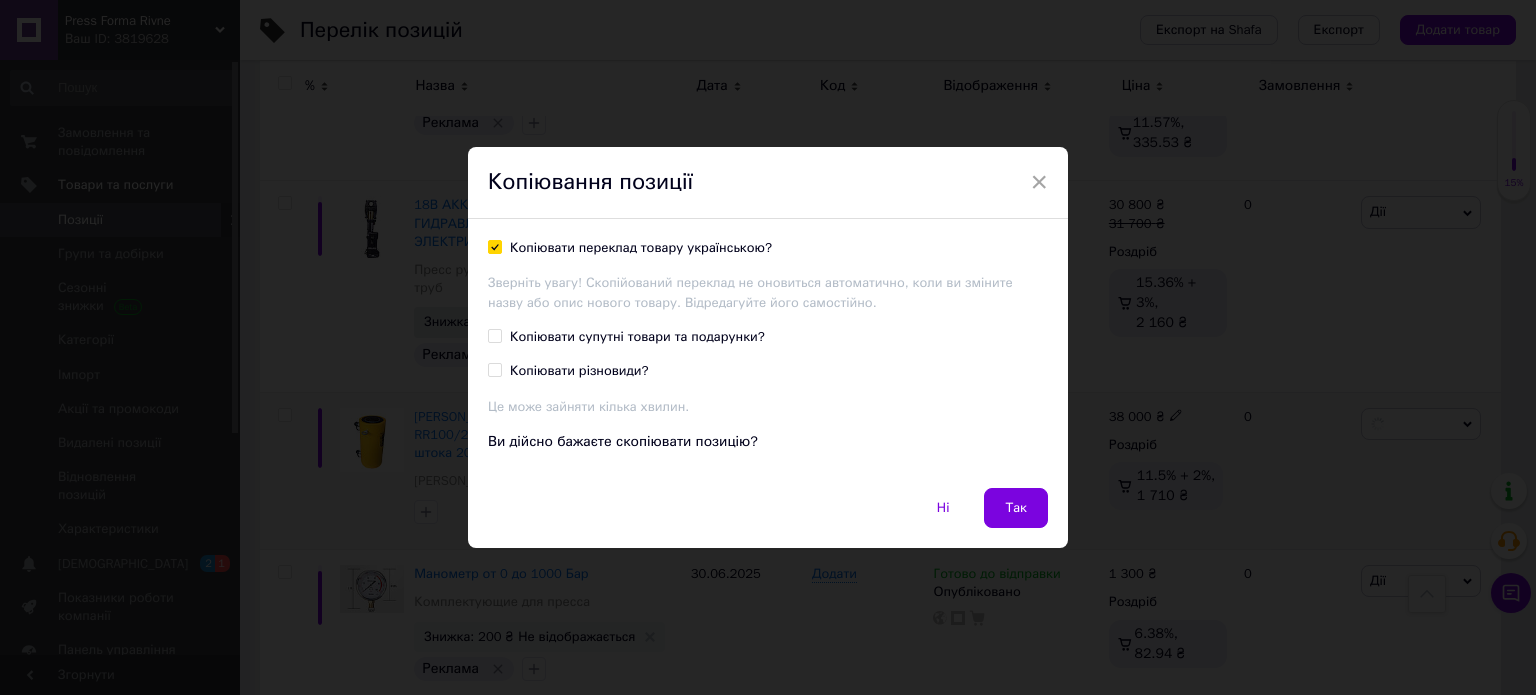 click on "Копіювати супутні товари та подарунки?" at bounding box center [626, 337] 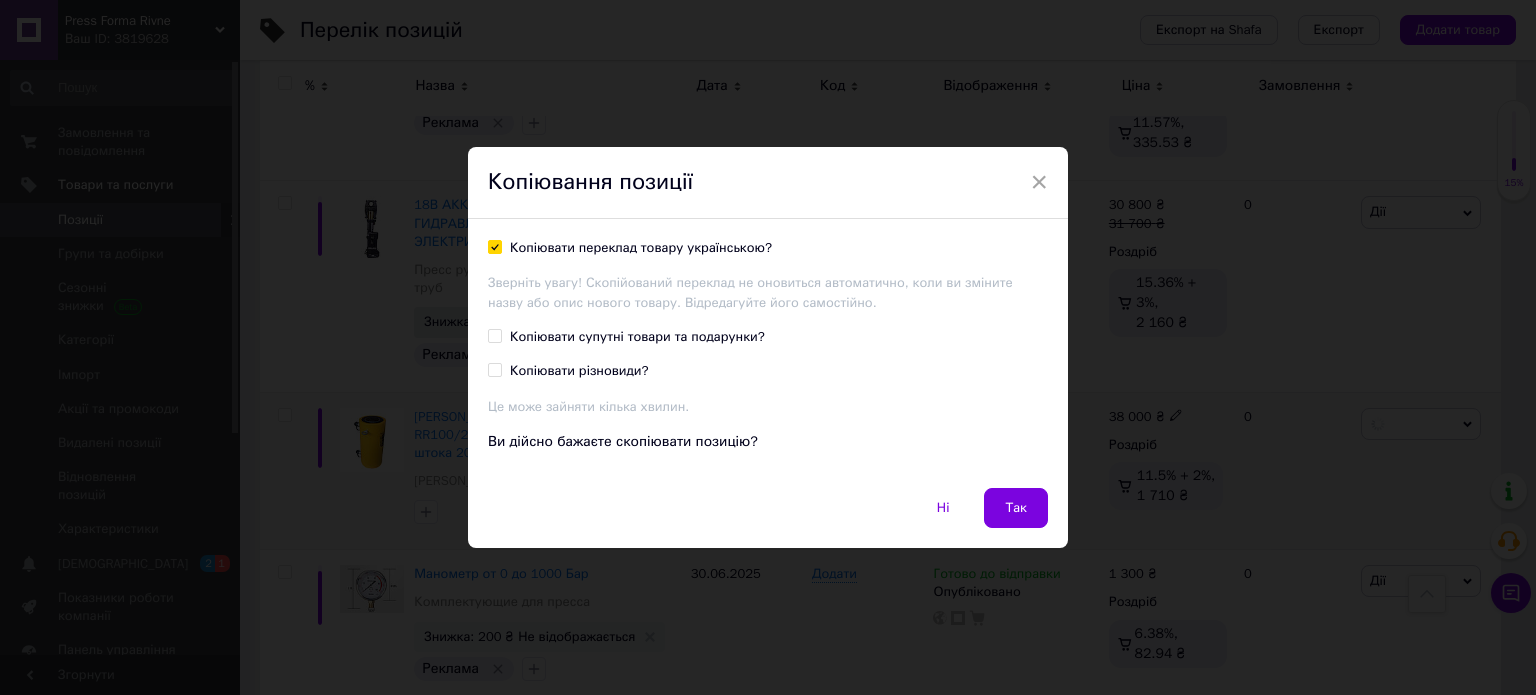 click on "Копіювати супутні товари та подарунки?" at bounding box center [494, 335] 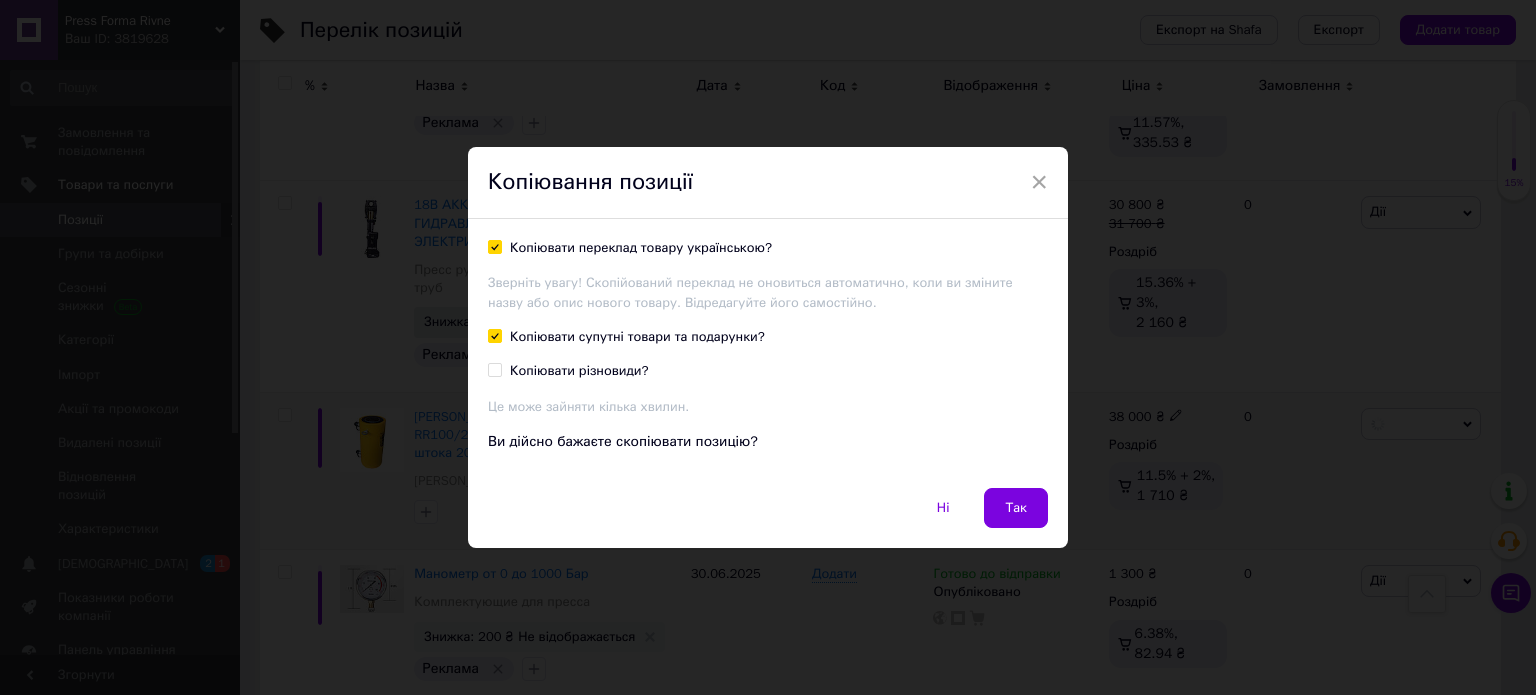 checkbox on "true" 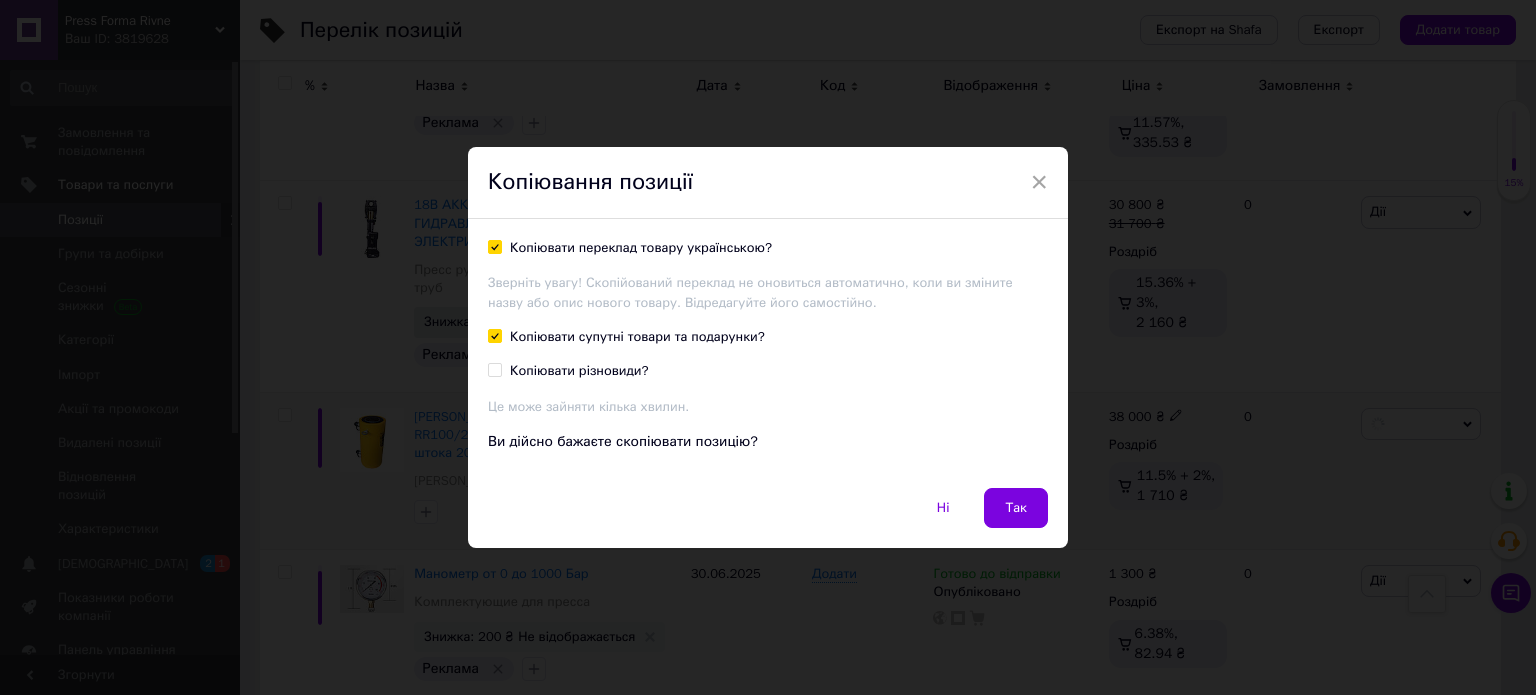 click on "Копіювати різновиди?" at bounding box center (568, 371) 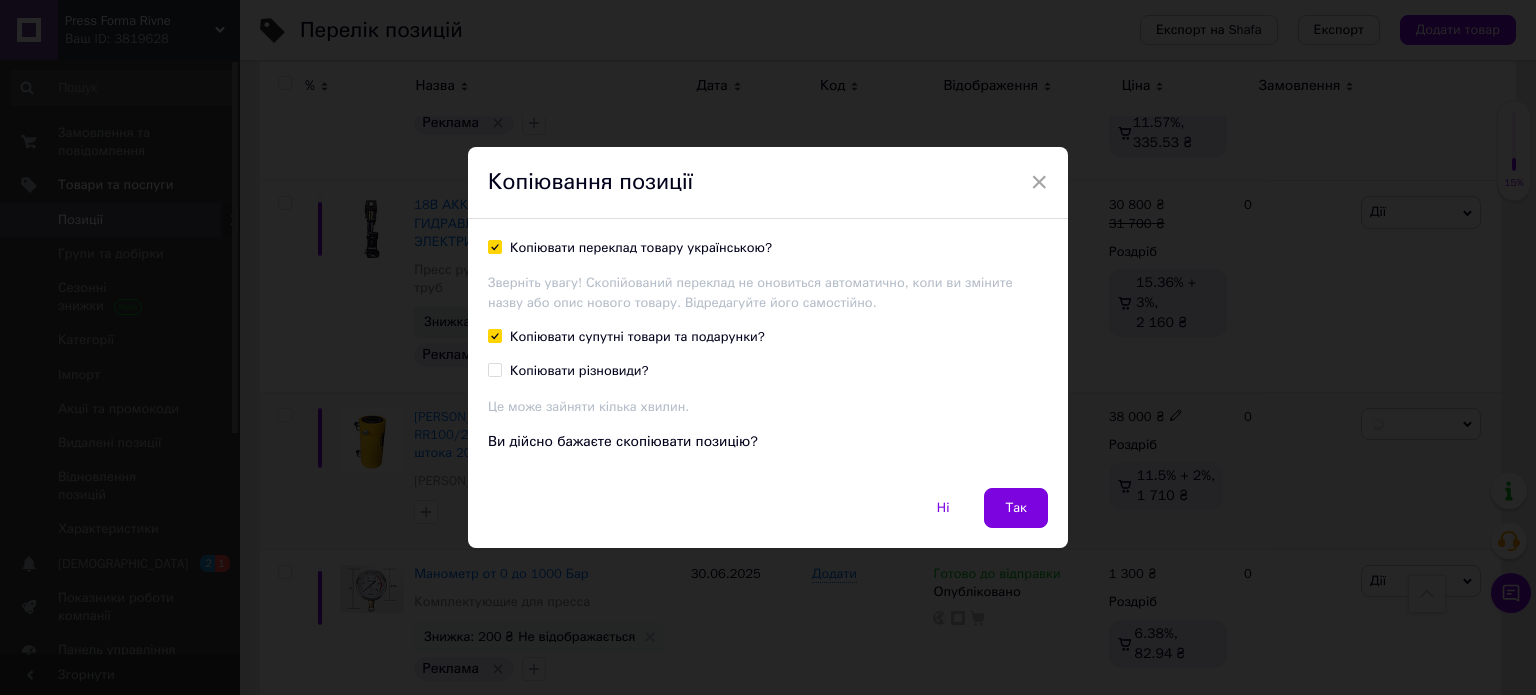 click on "Копіювати різновиди?" at bounding box center [494, 369] 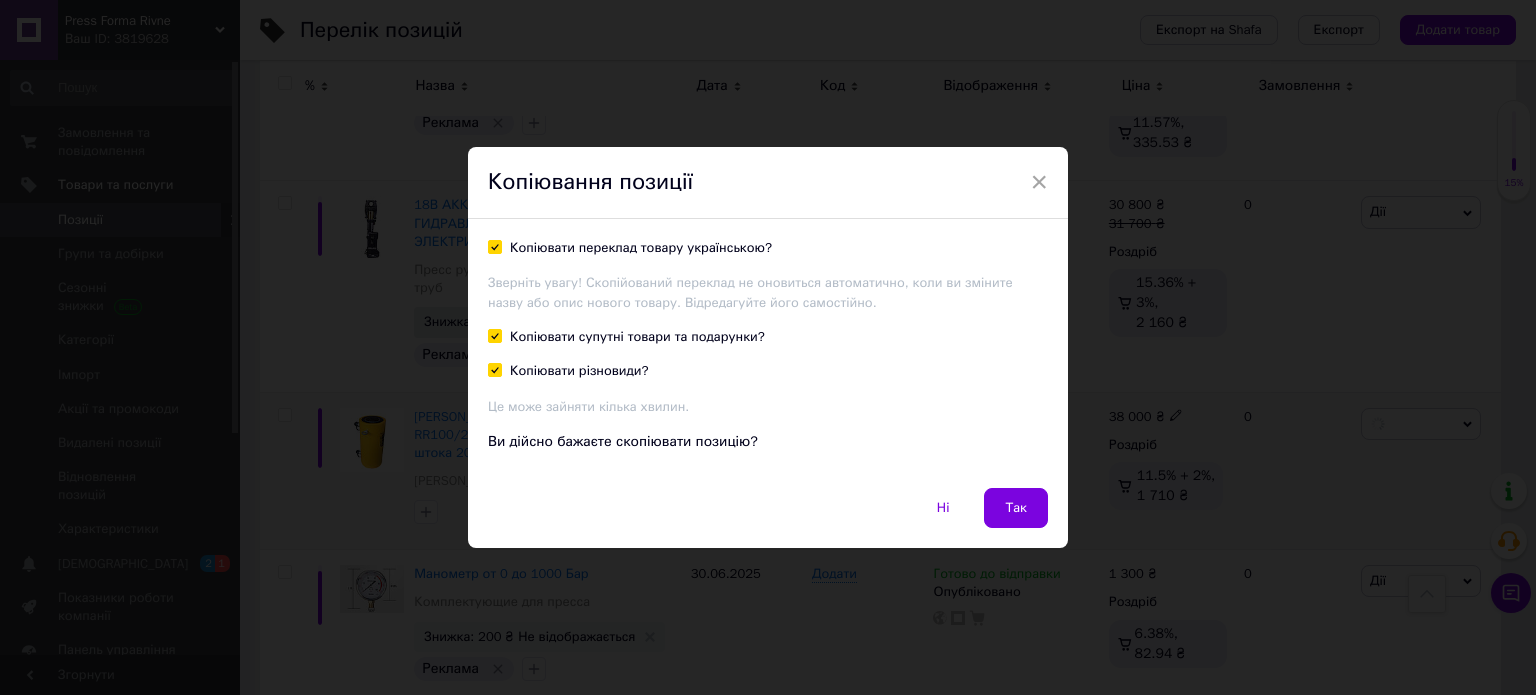 click at bounding box center [495, 370] 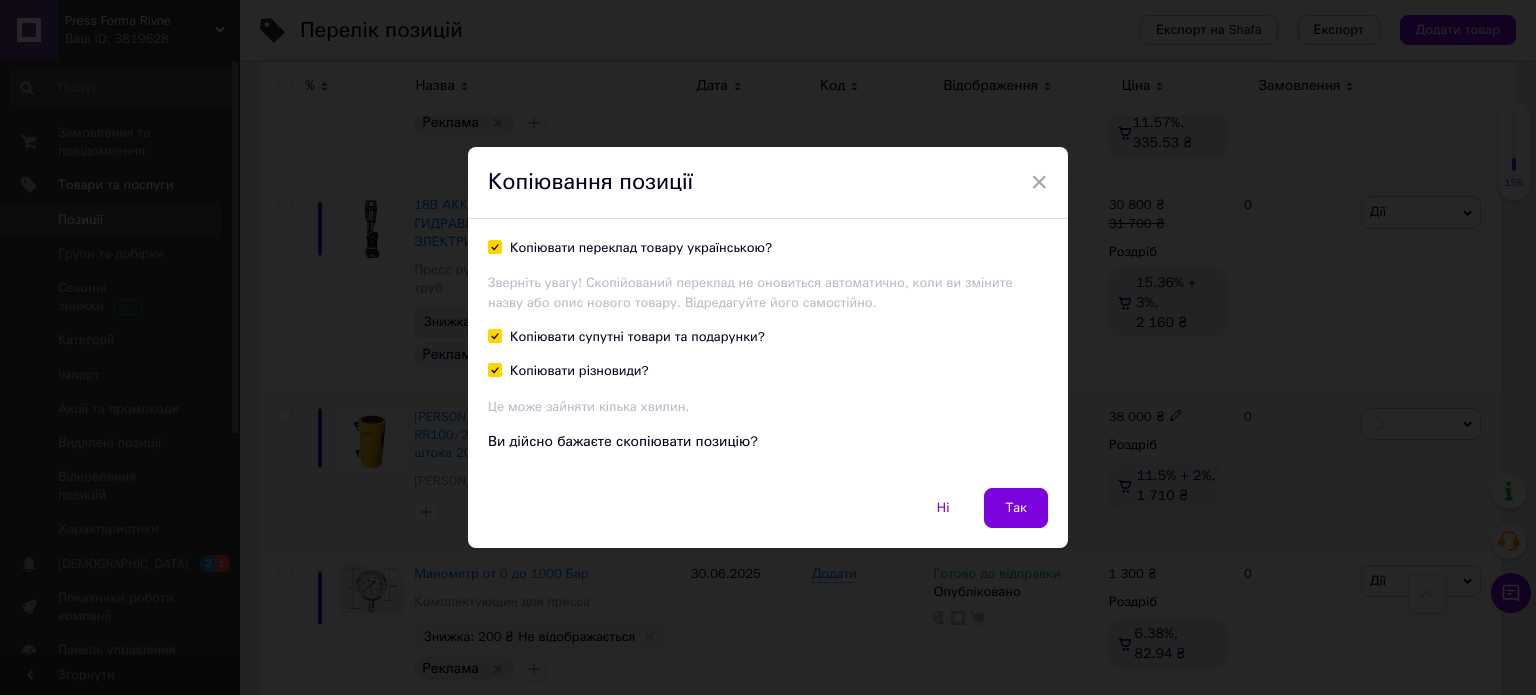 click on "Копіювати різновиди?" at bounding box center [494, 369] 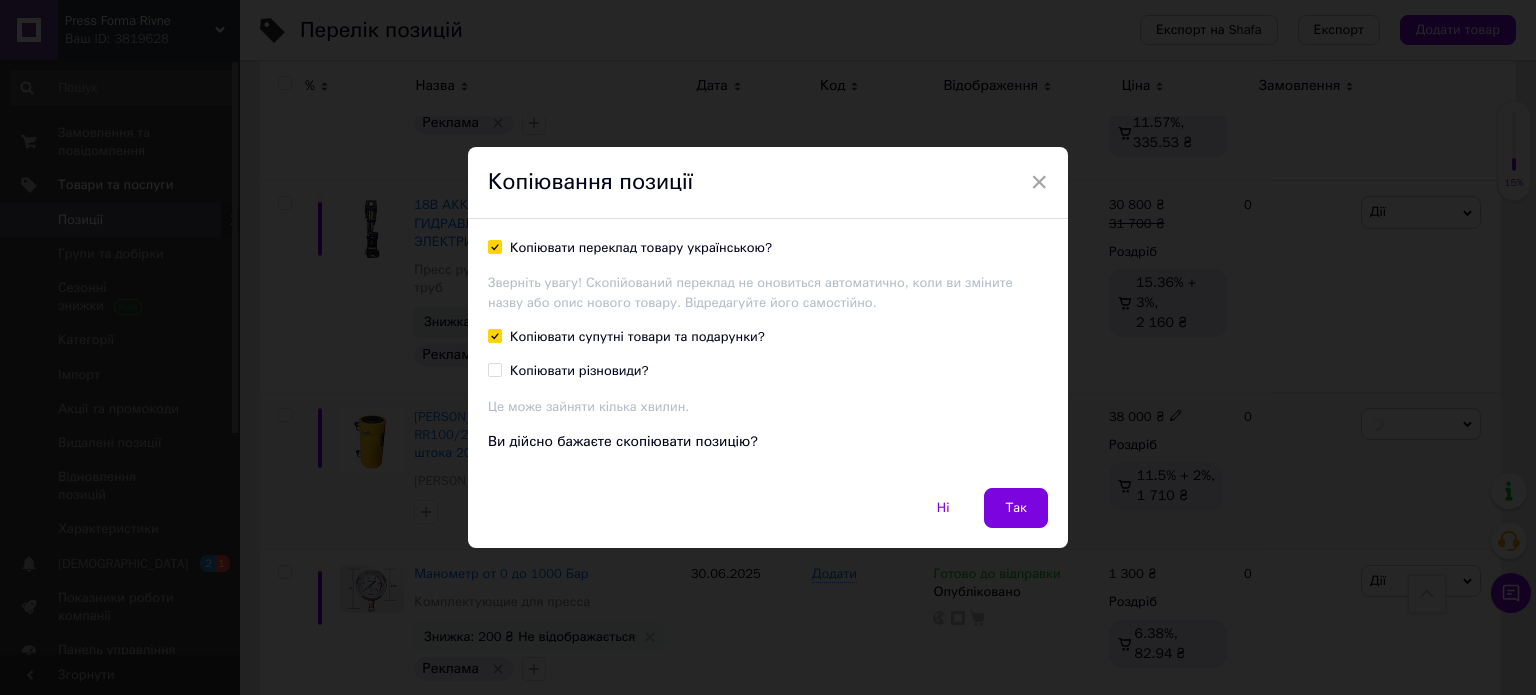 click at bounding box center (495, 370) 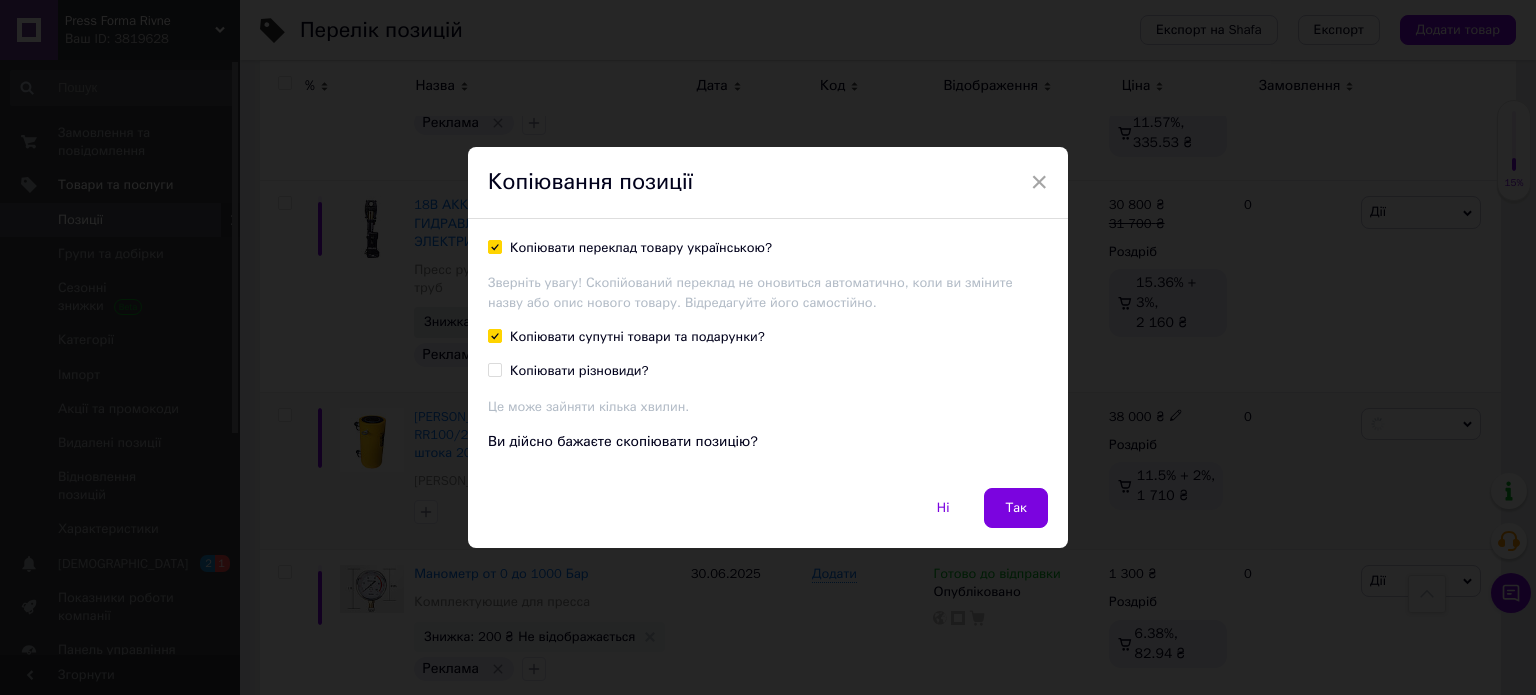 click on "Копіювати різновиди?" at bounding box center (494, 369) 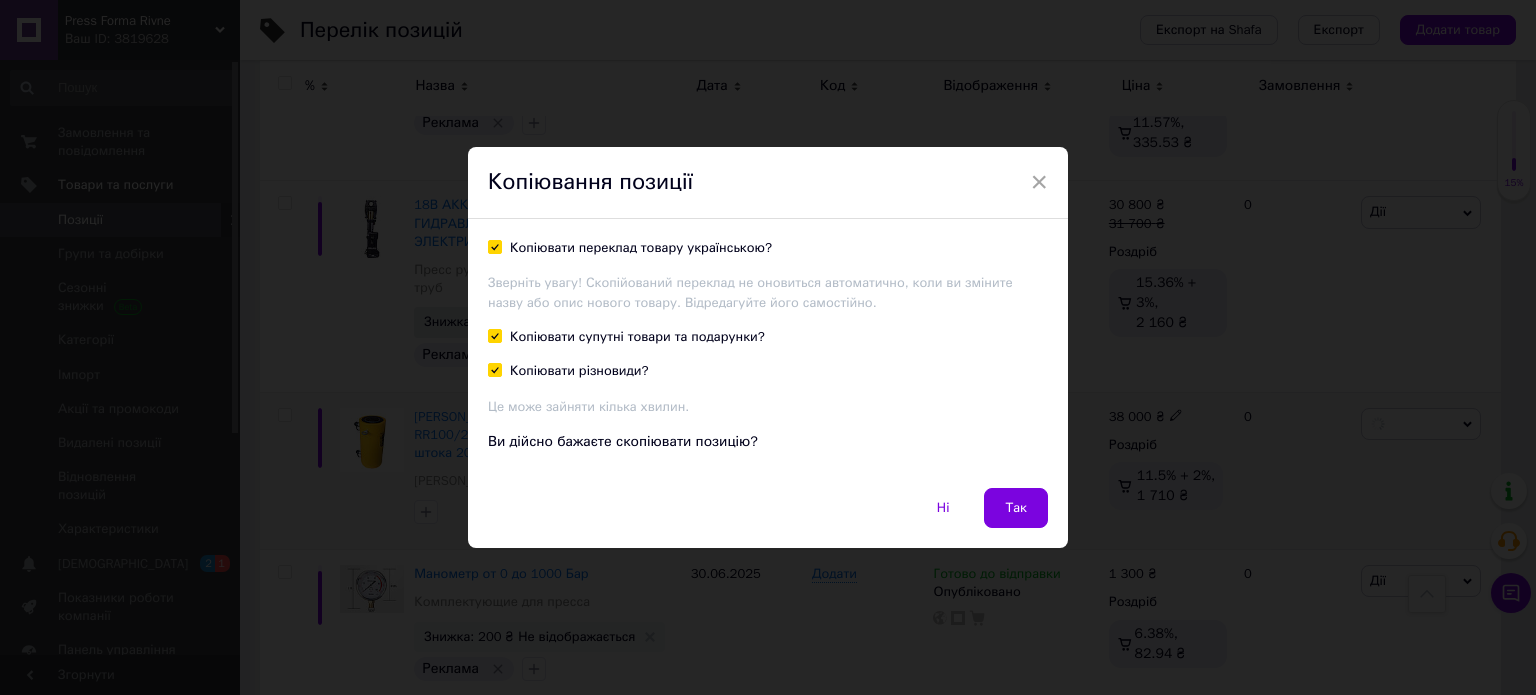 checkbox on "true" 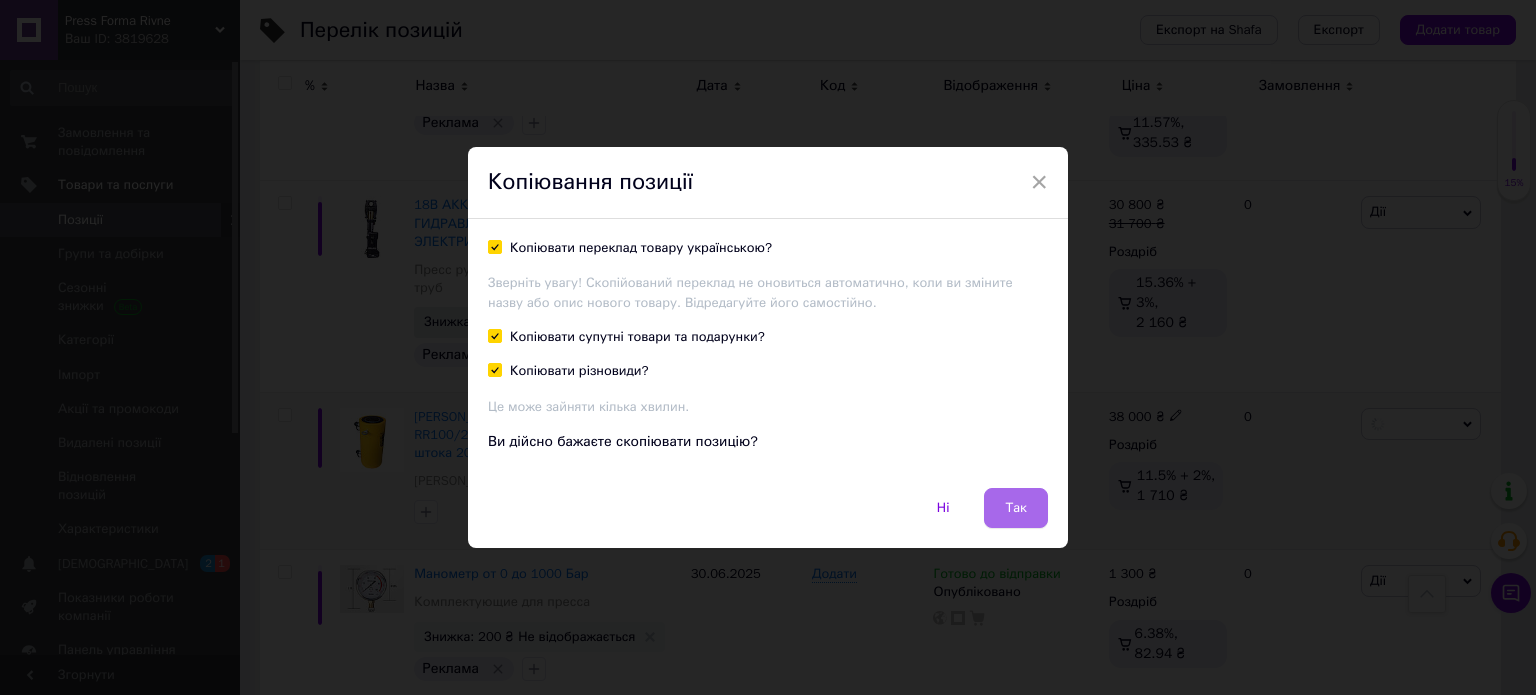 click on "Так" at bounding box center (1016, 508) 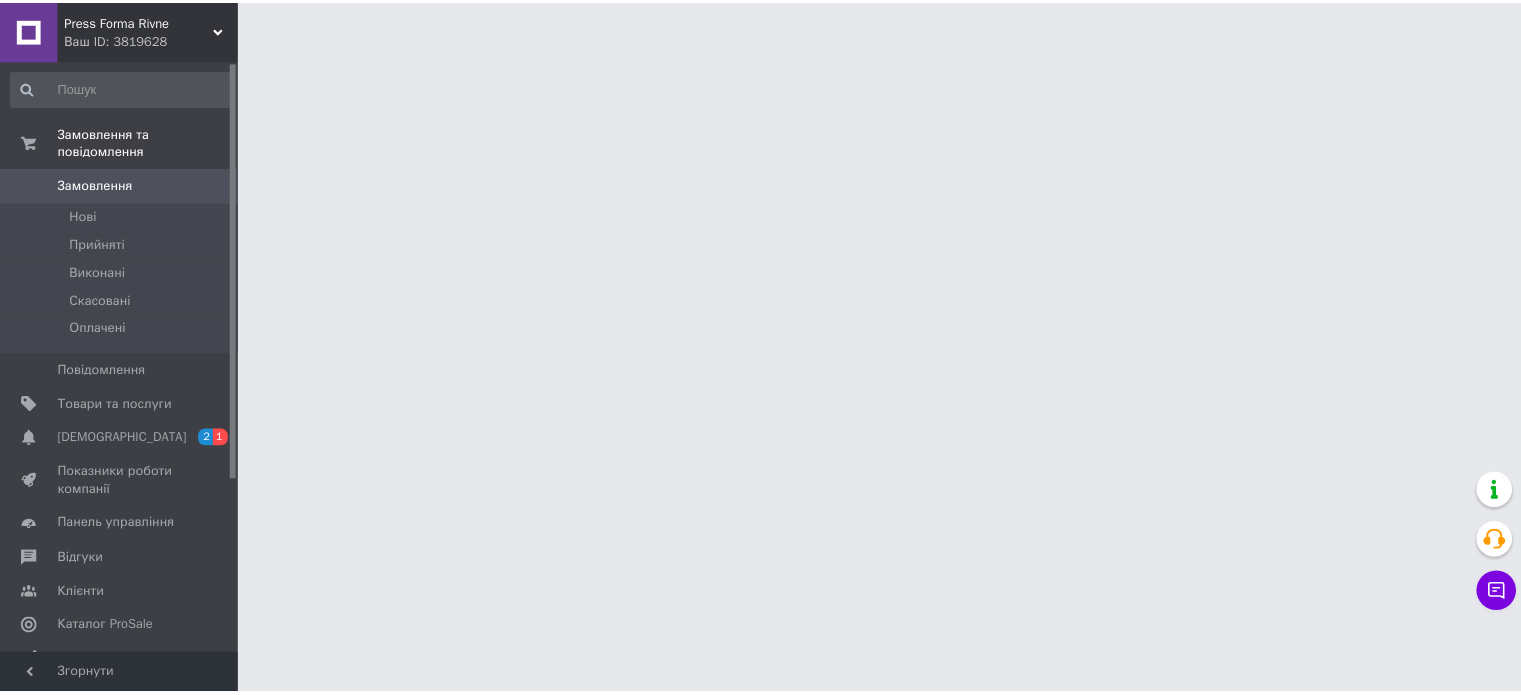 scroll, scrollTop: 0, scrollLeft: 0, axis: both 